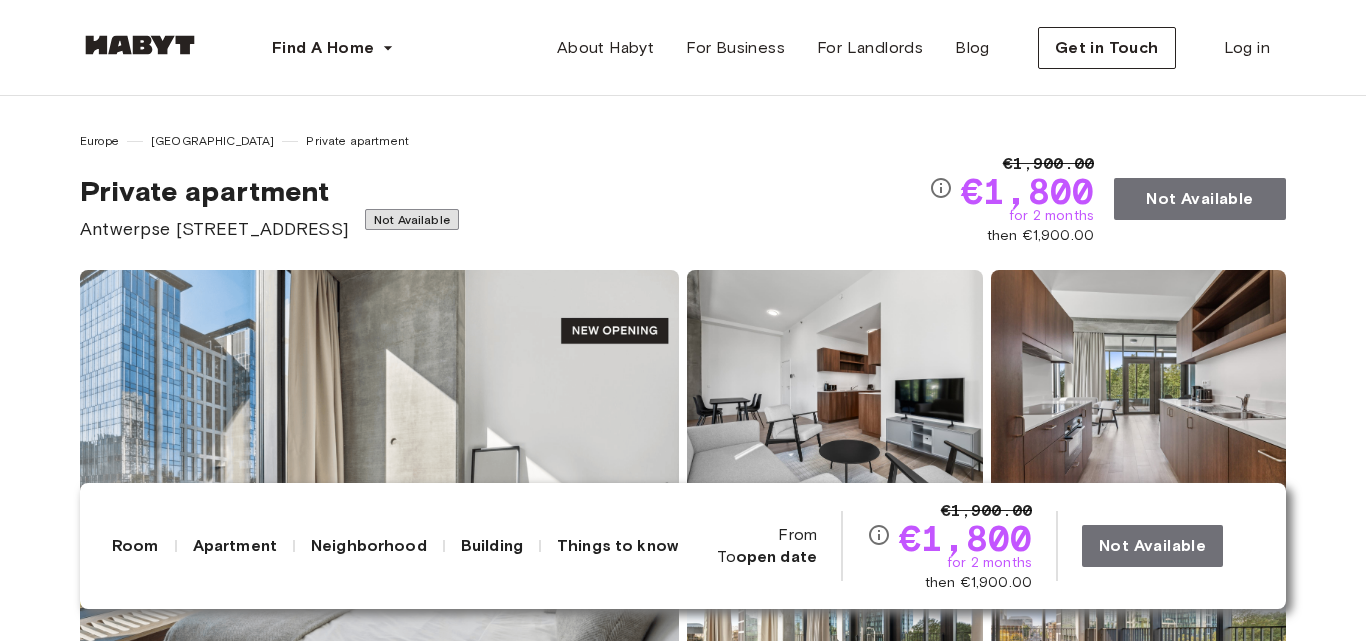 scroll, scrollTop: 200, scrollLeft: 0, axis: vertical 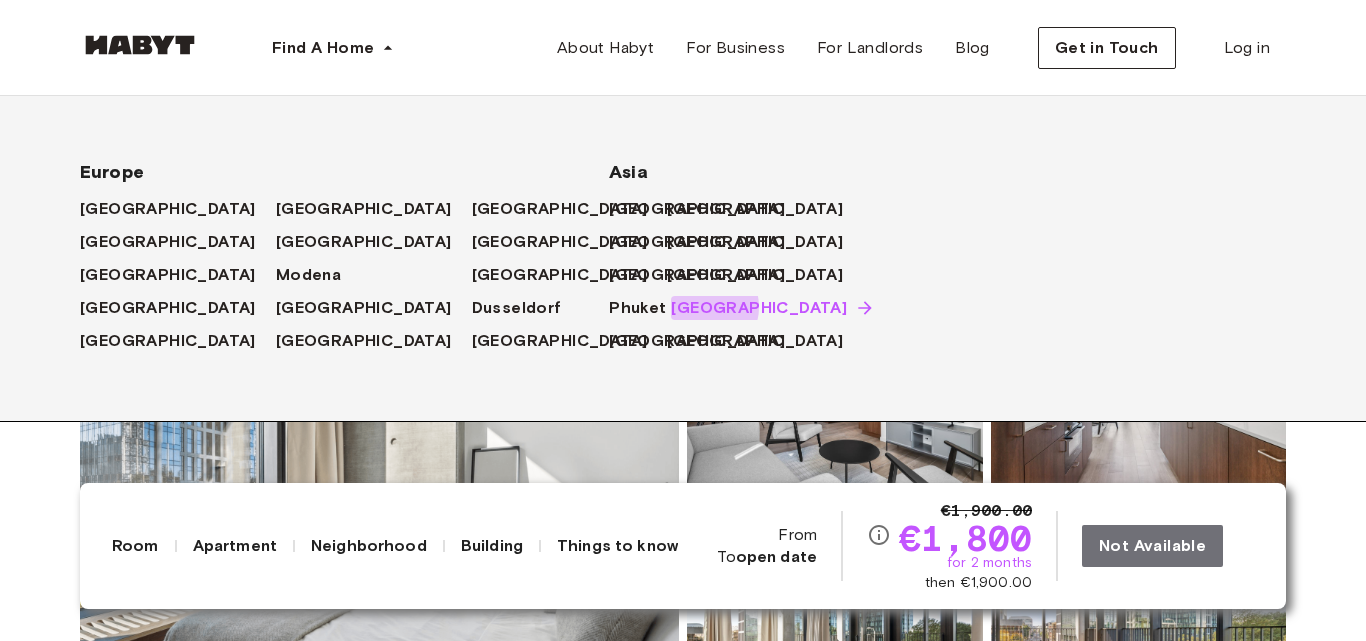 click on "[GEOGRAPHIC_DATA]" at bounding box center [759, 308] 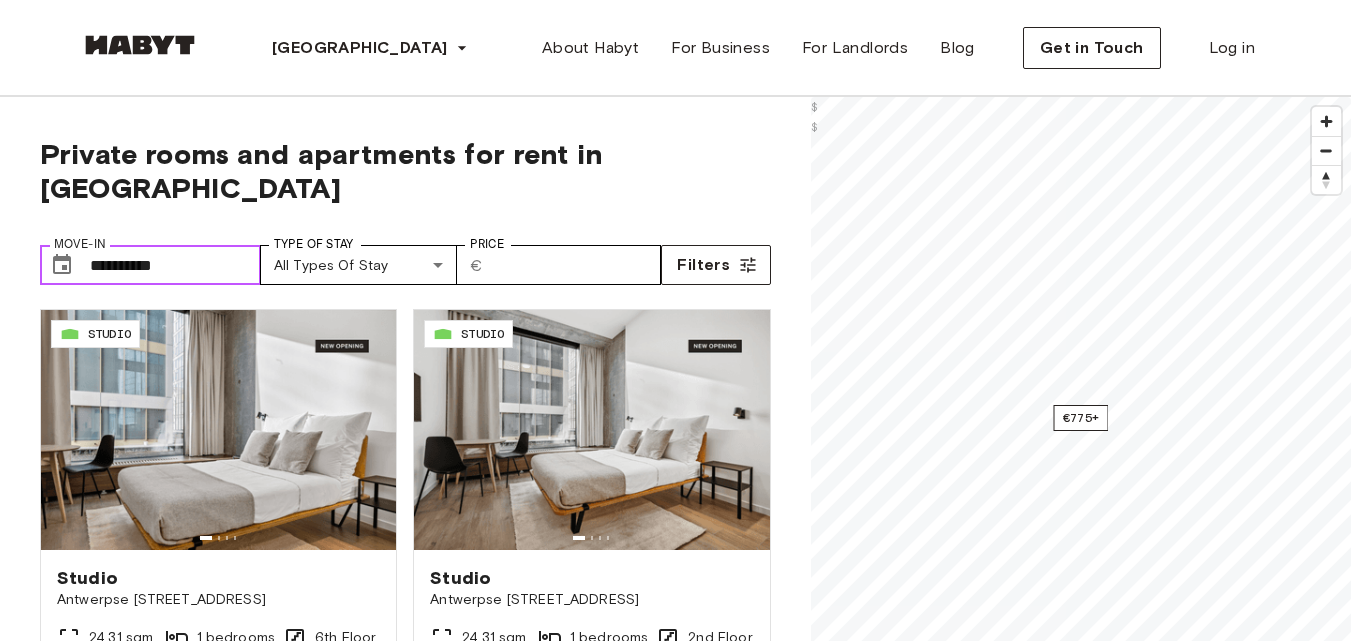 click on "**********" at bounding box center [175, 265] 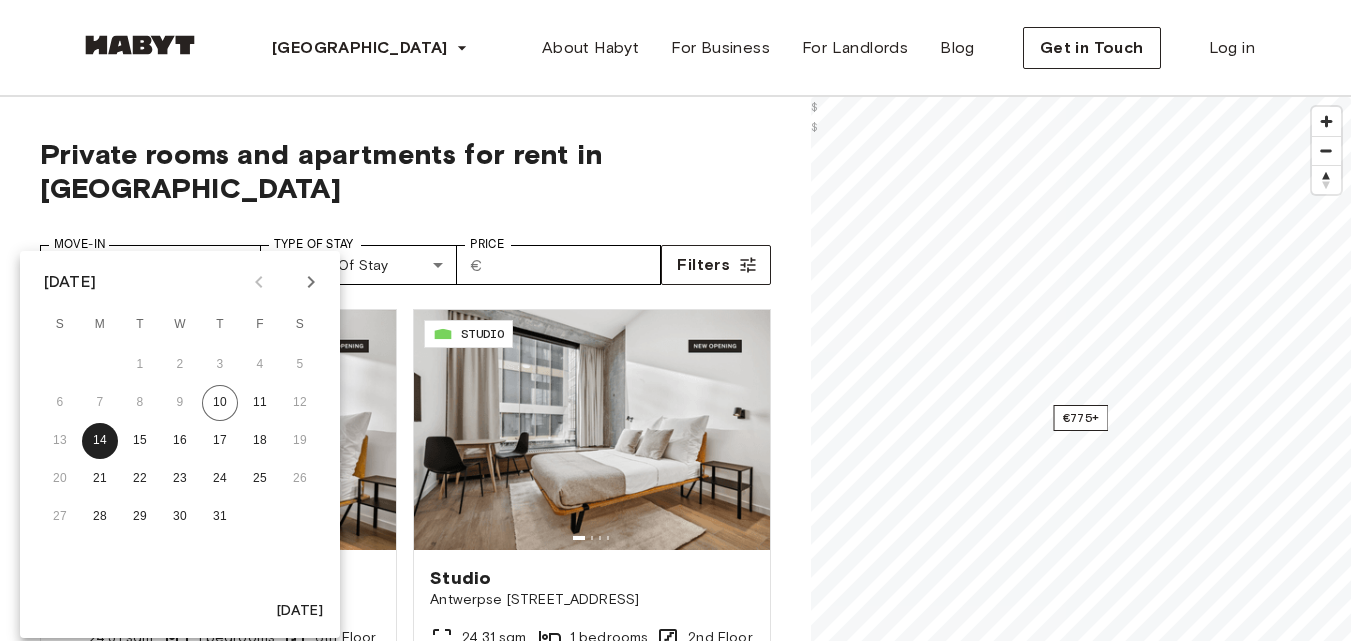 click 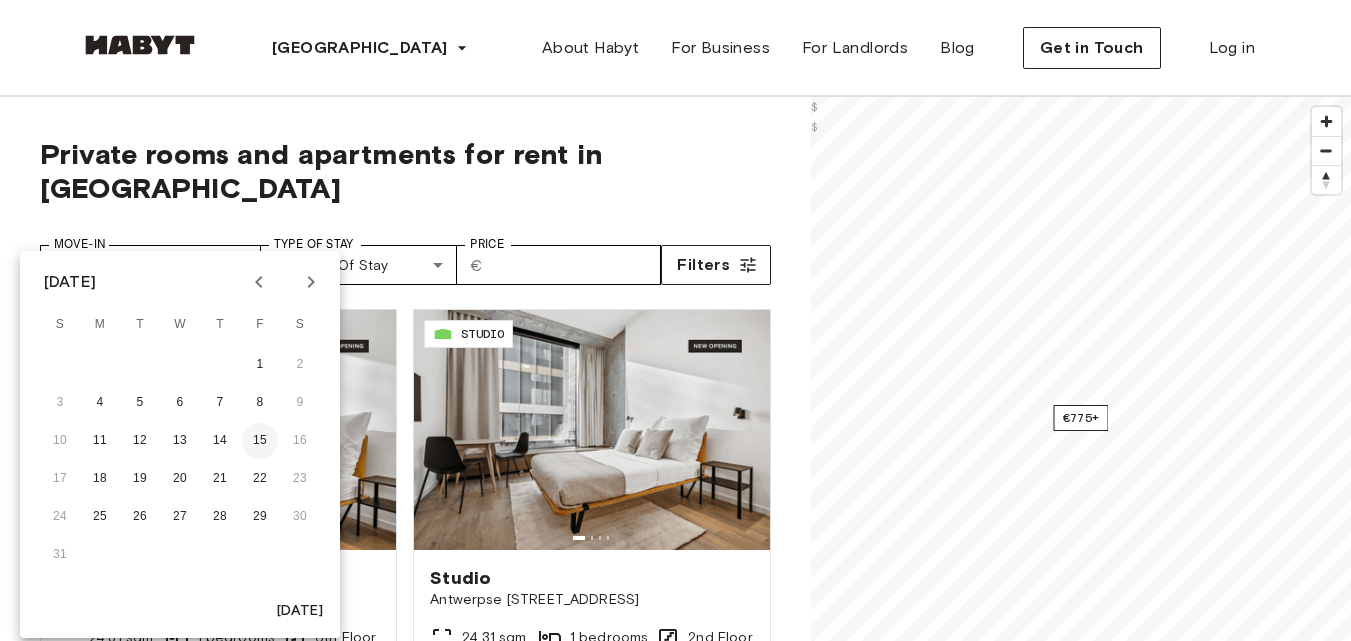 click on "15" at bounding box center (260, 441) 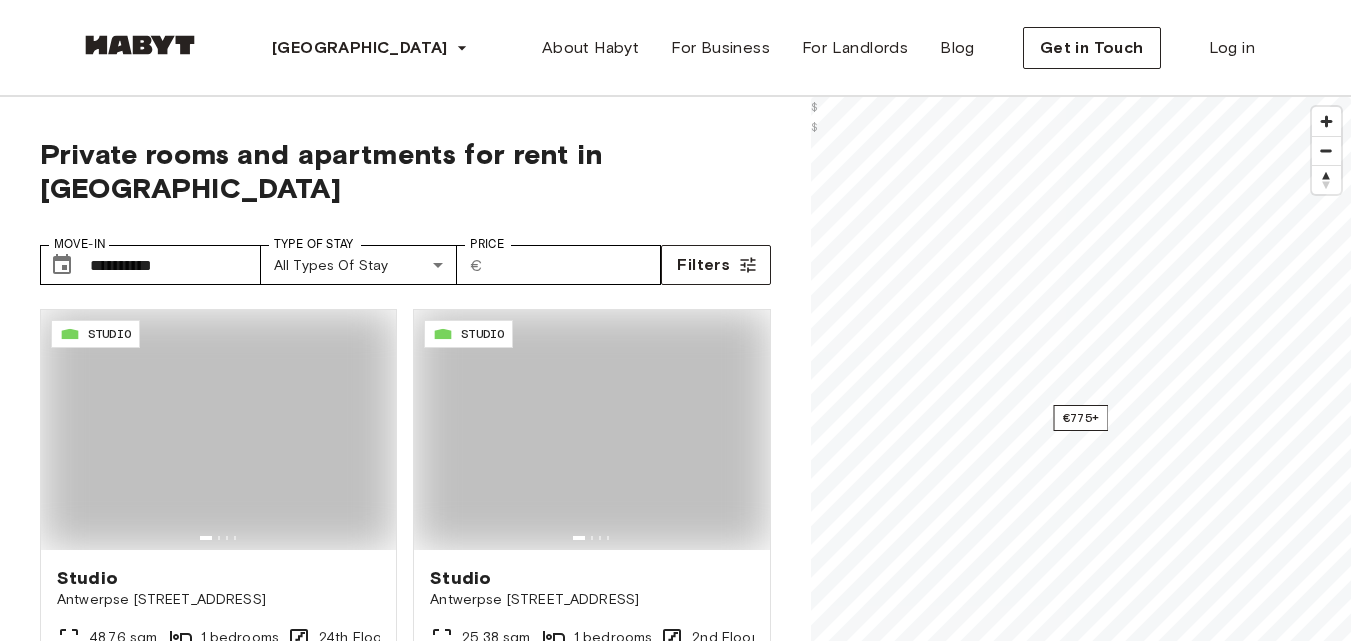 type on "**********" 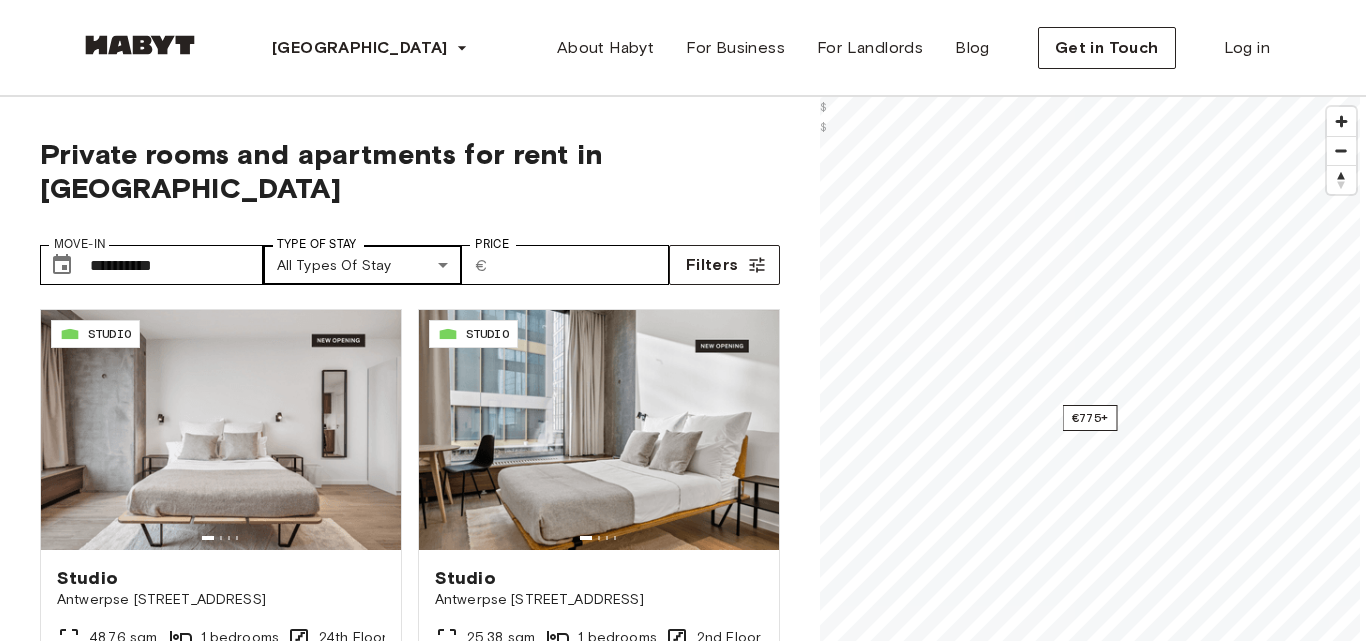 click on "**********" at bounding box center (683, 2477) 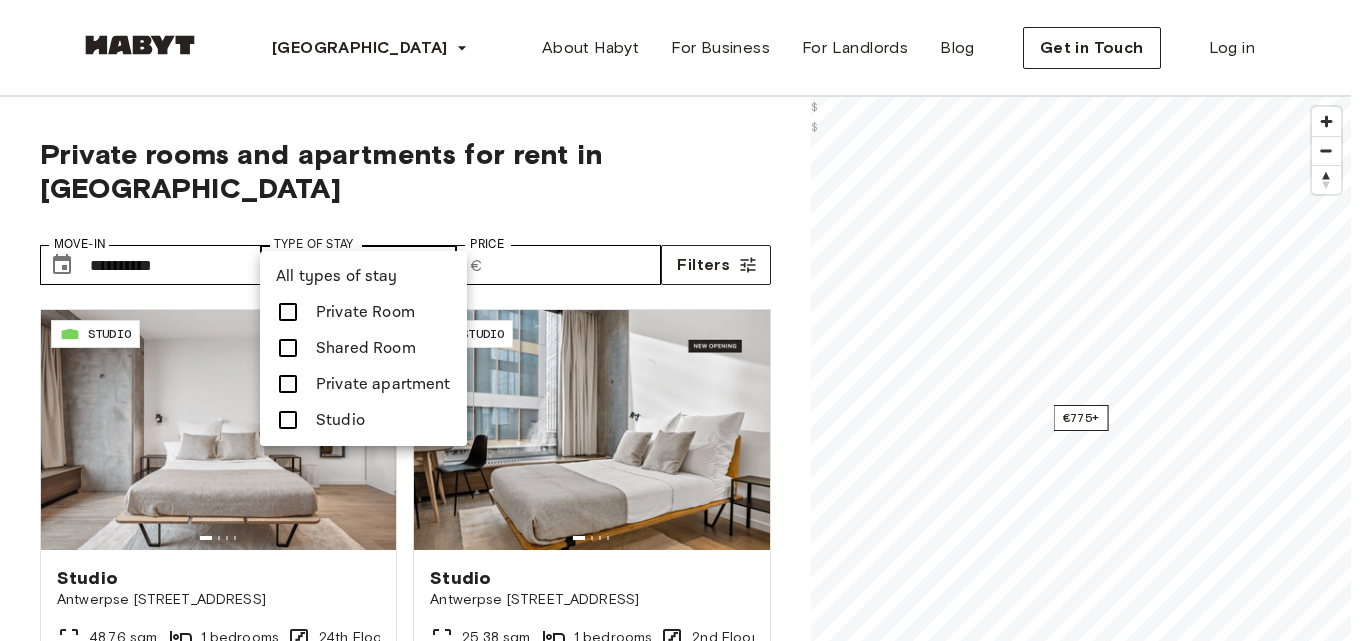 click at bounding box center [683, 320] 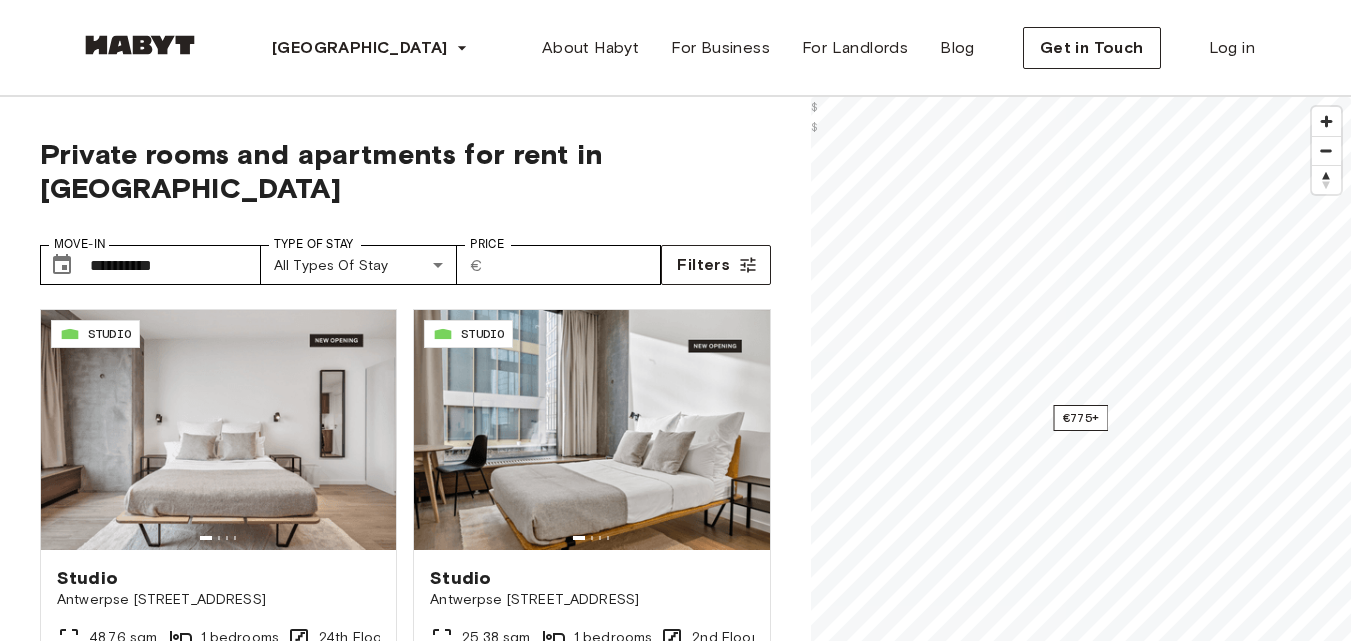 click on "**********" at bounding box center (405, 523) 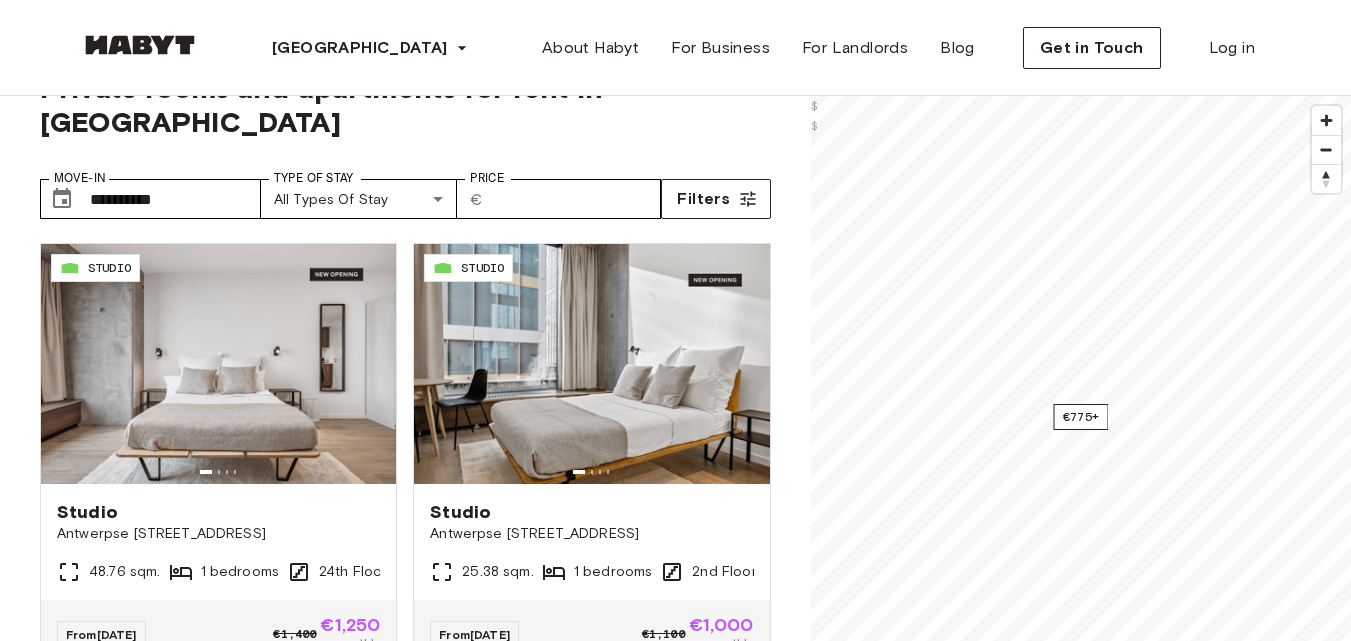scroll, scrollTop: 100, scrollLeft: 0, axis: vertical 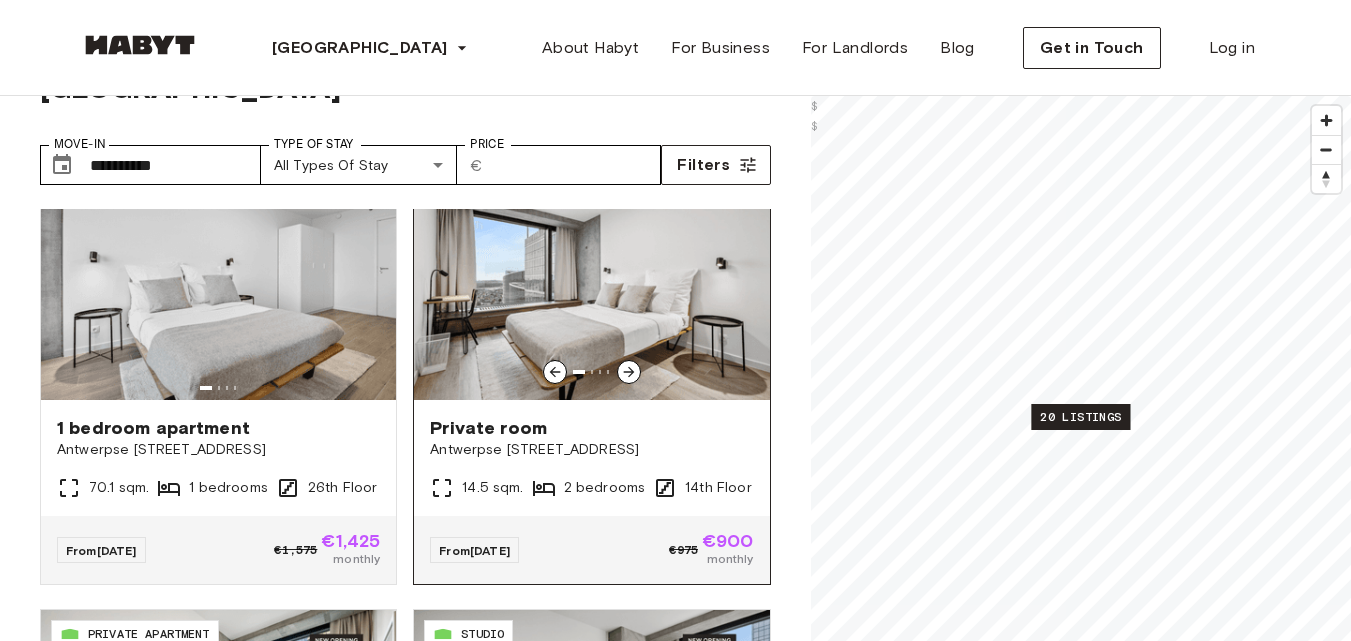 click 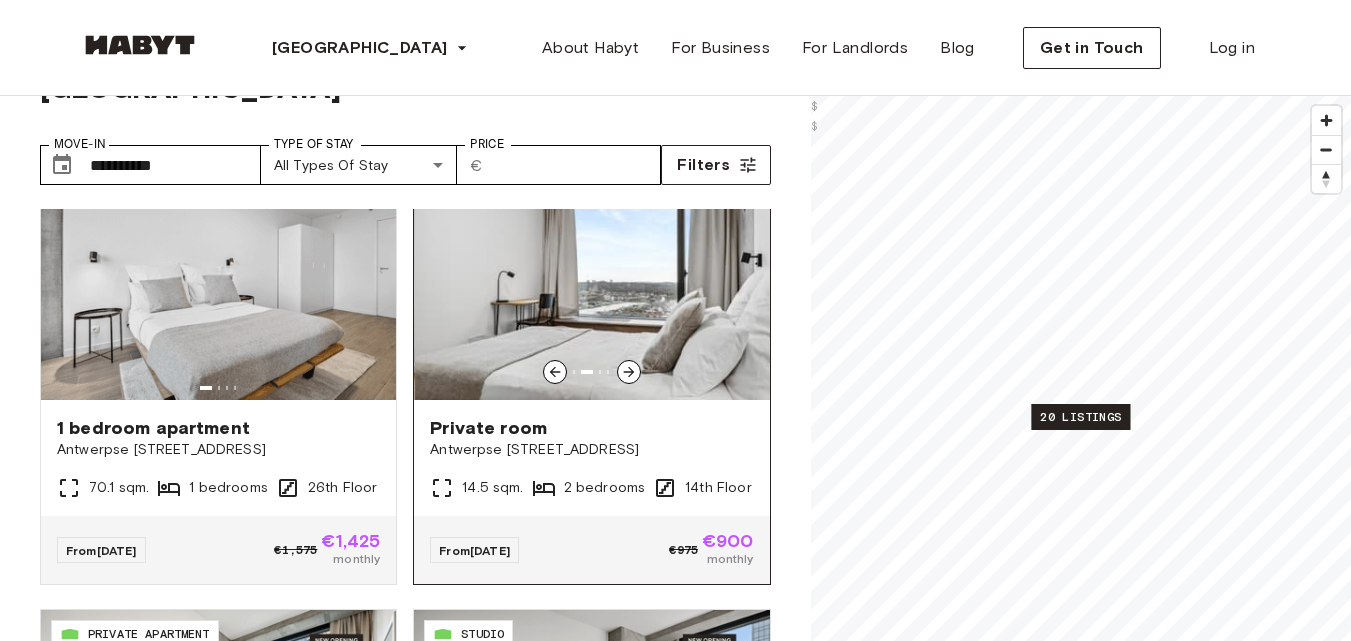 click 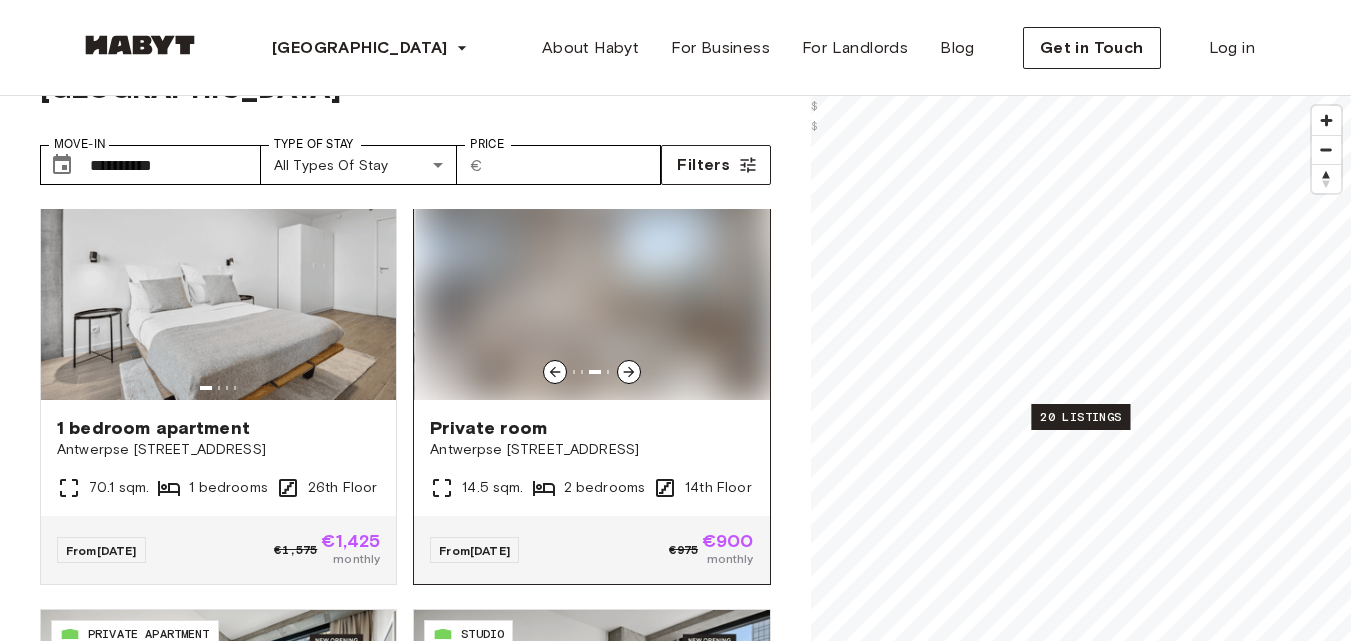 click 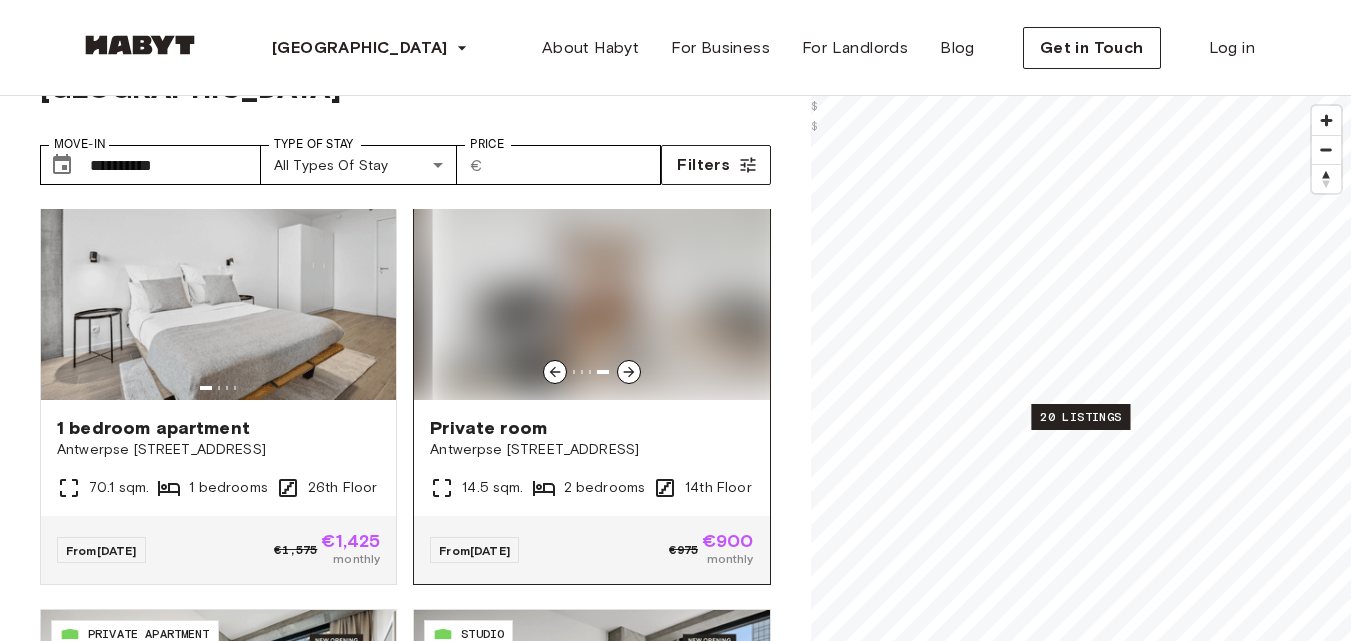 click 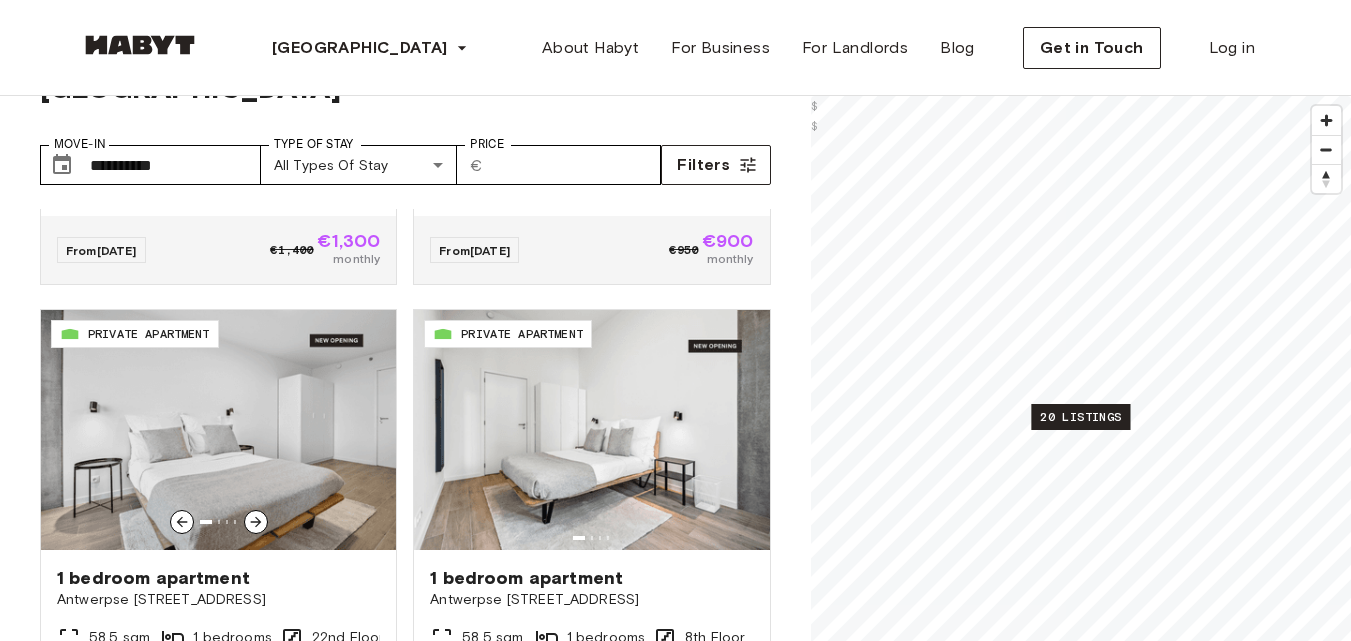 scroll, scrollTop: 3600, scrollLeft: 0, axis: vertical 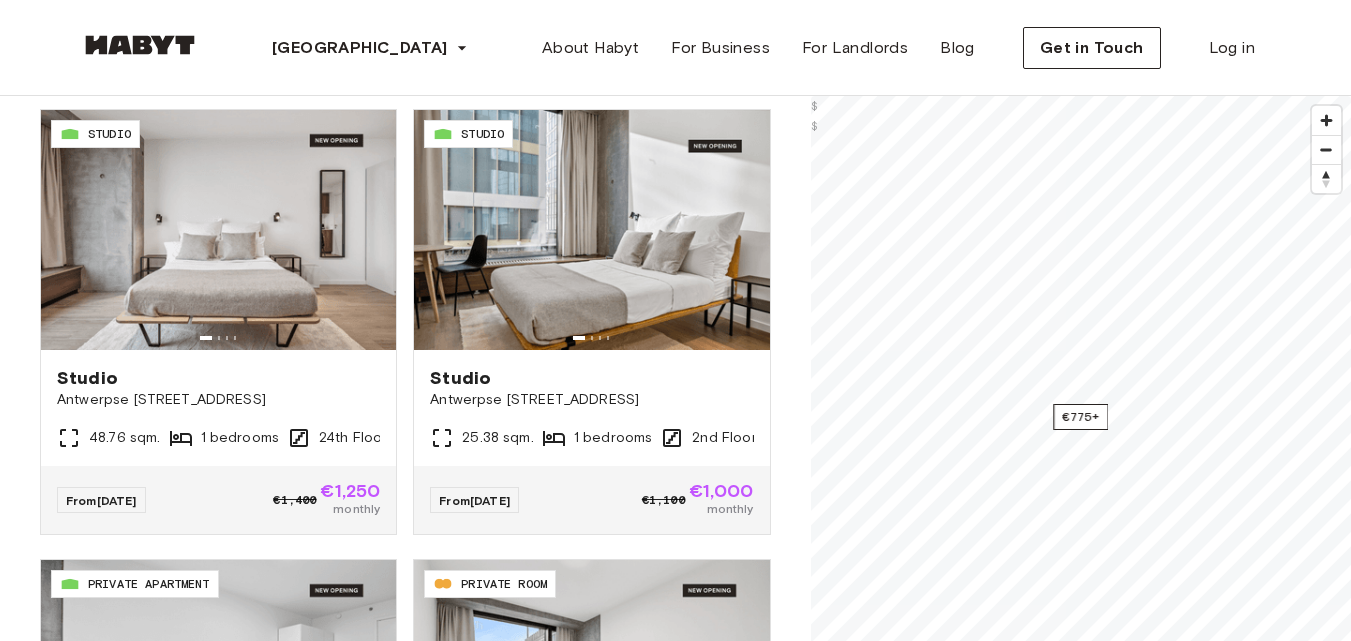drag, startPoint x: 472, startPoint y: 58, endPoint x: 436, endPoint y: 39, distance: 40.706264 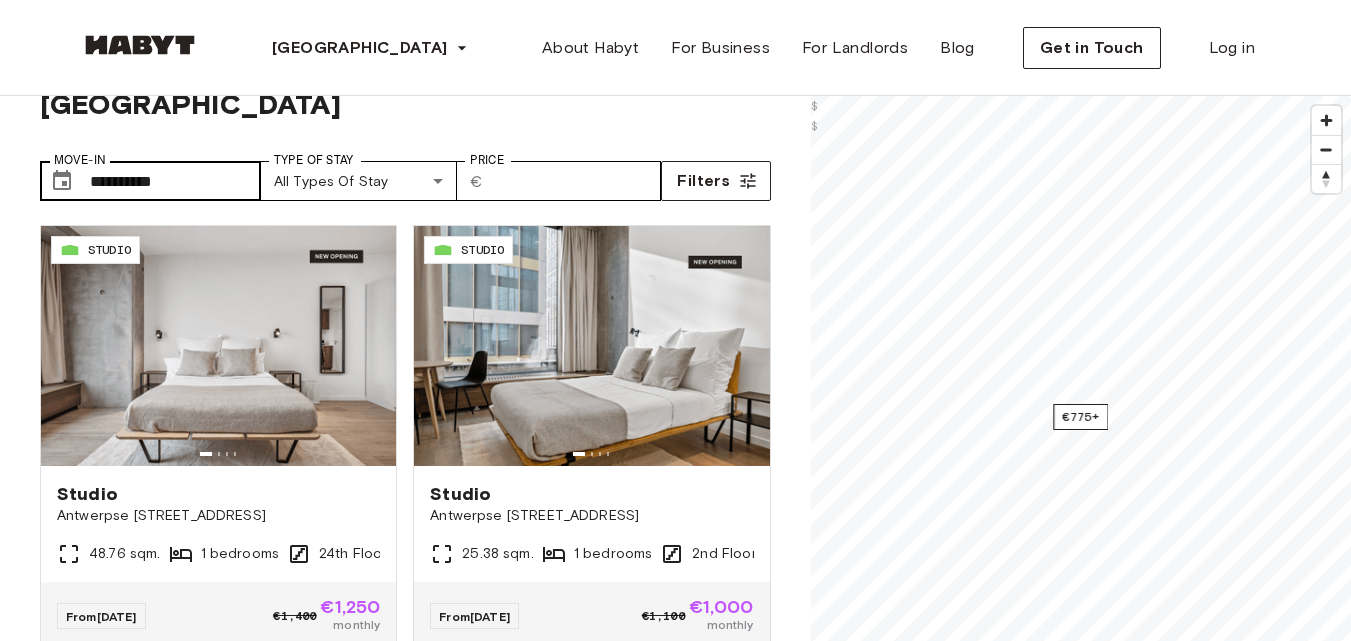 scroll, scrollTop: 200, scrollLeft: 0, axis: vertical 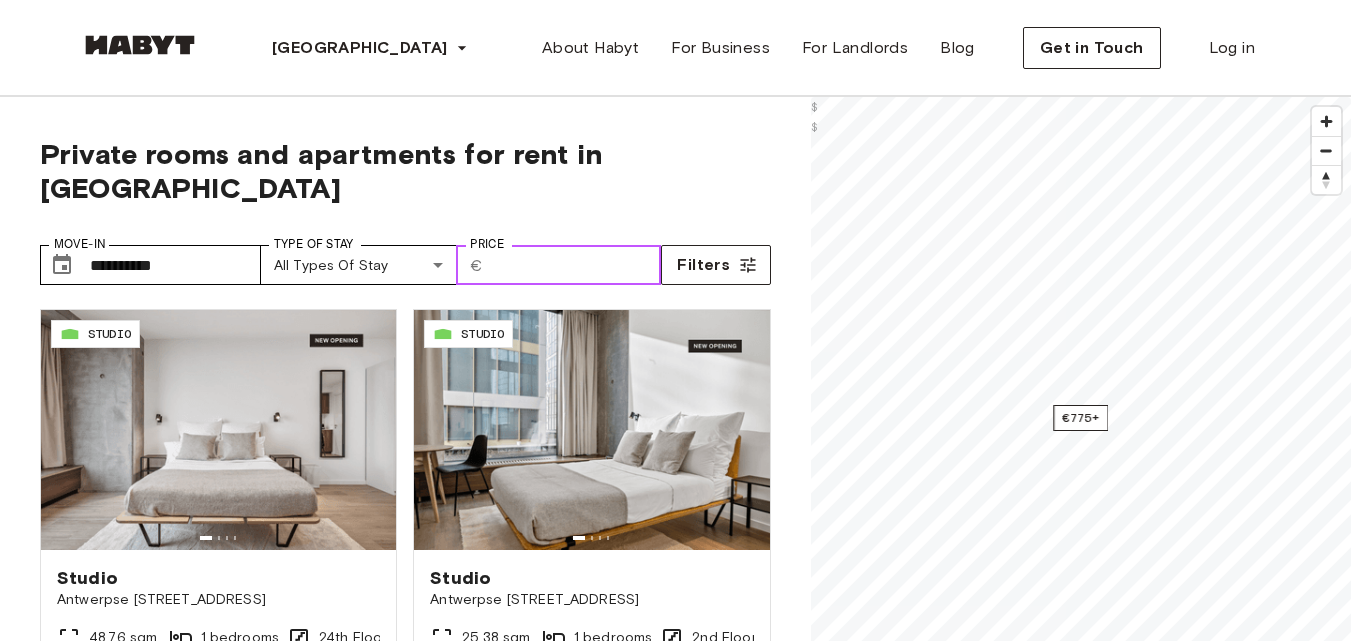click on "Price" at bounding box center (575, 265) 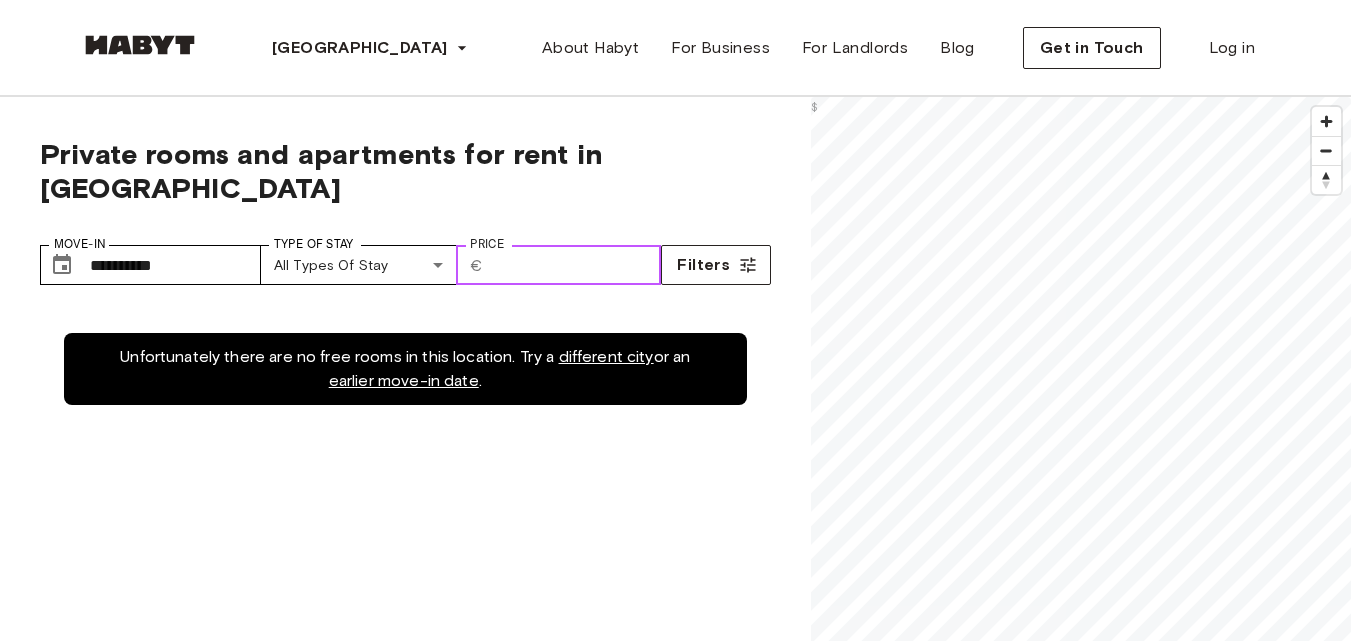type on "*" 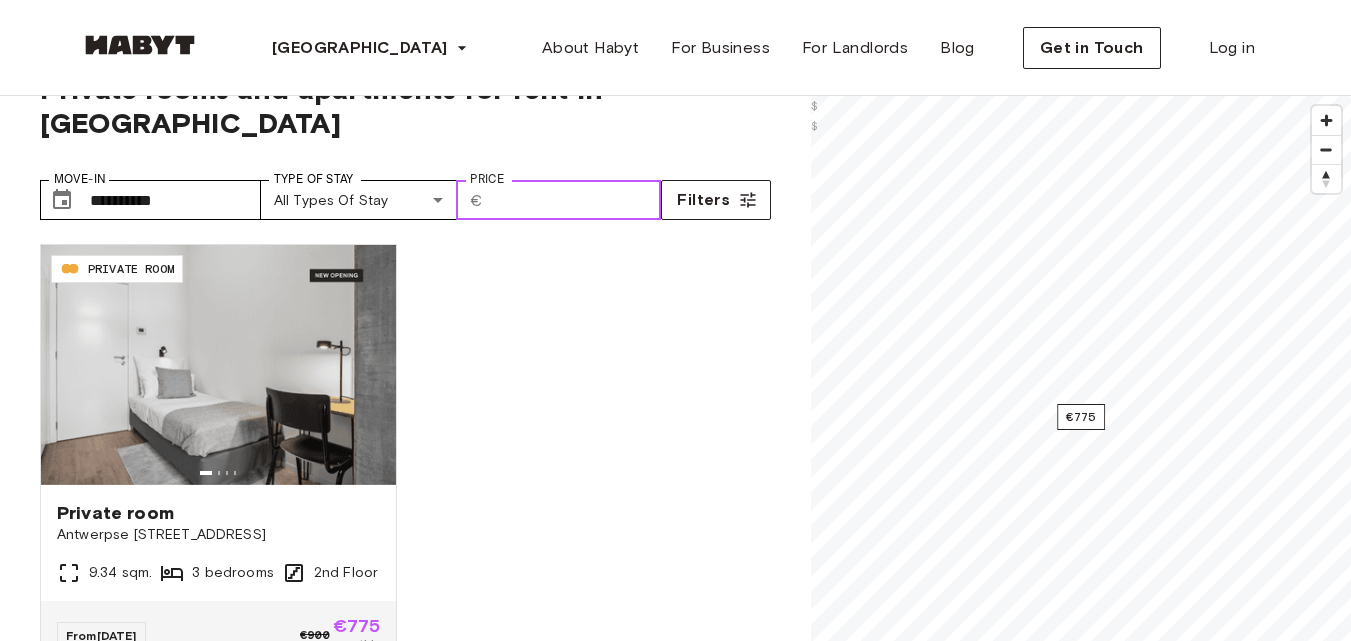 scroll, scrollTop: 100, scrollLeft: 0, axis: vertical 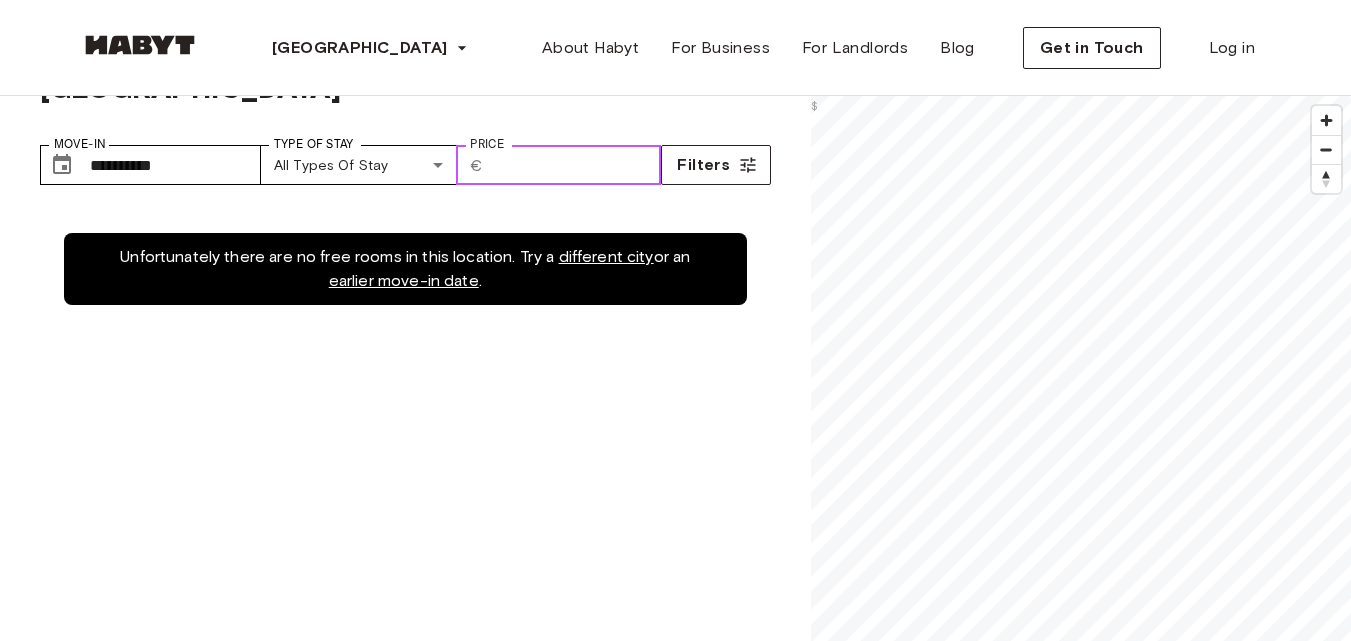 type on "*" 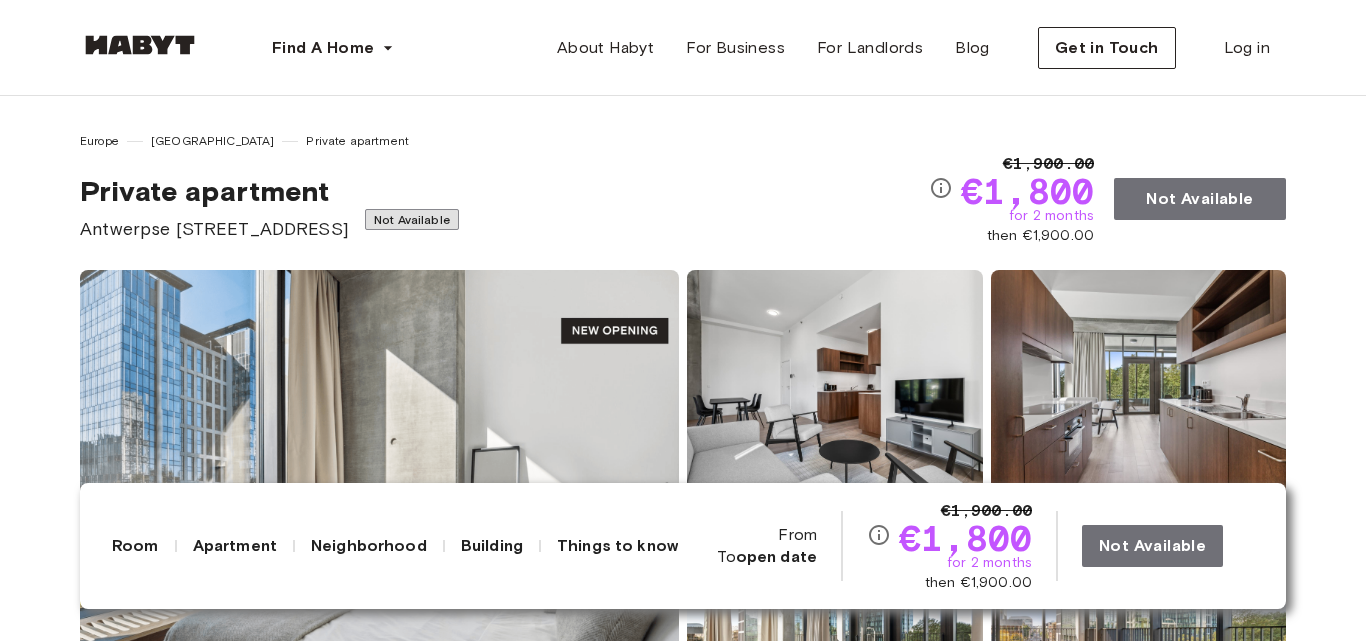 scroll, scrollTop: 0, scrollLeft: 0, axis: both 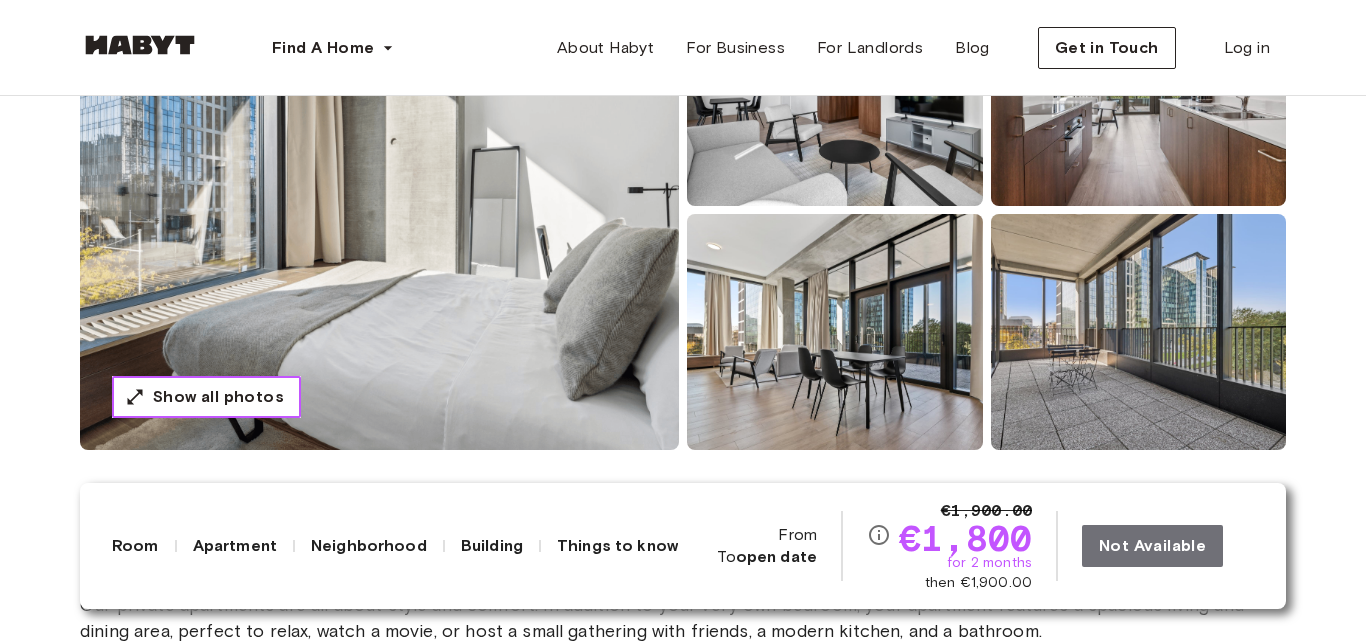 click on "Show all photos" at bounding box center [206, 397] 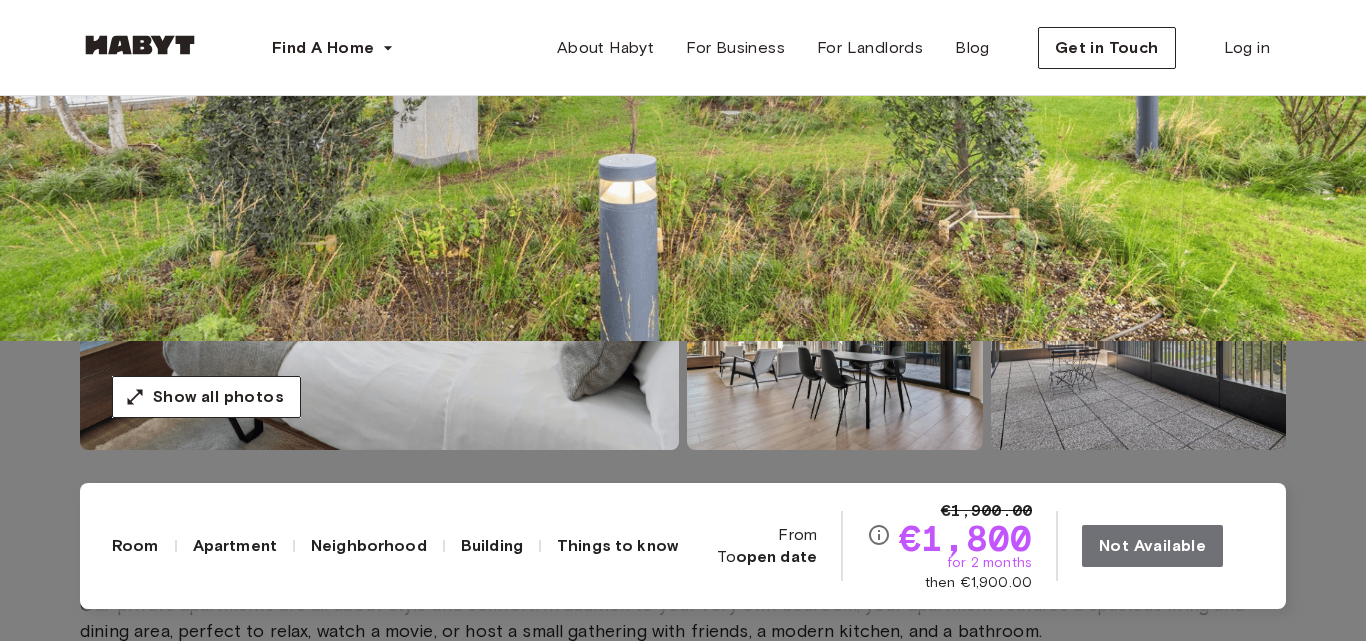 click at bounding box center [683, 6482] 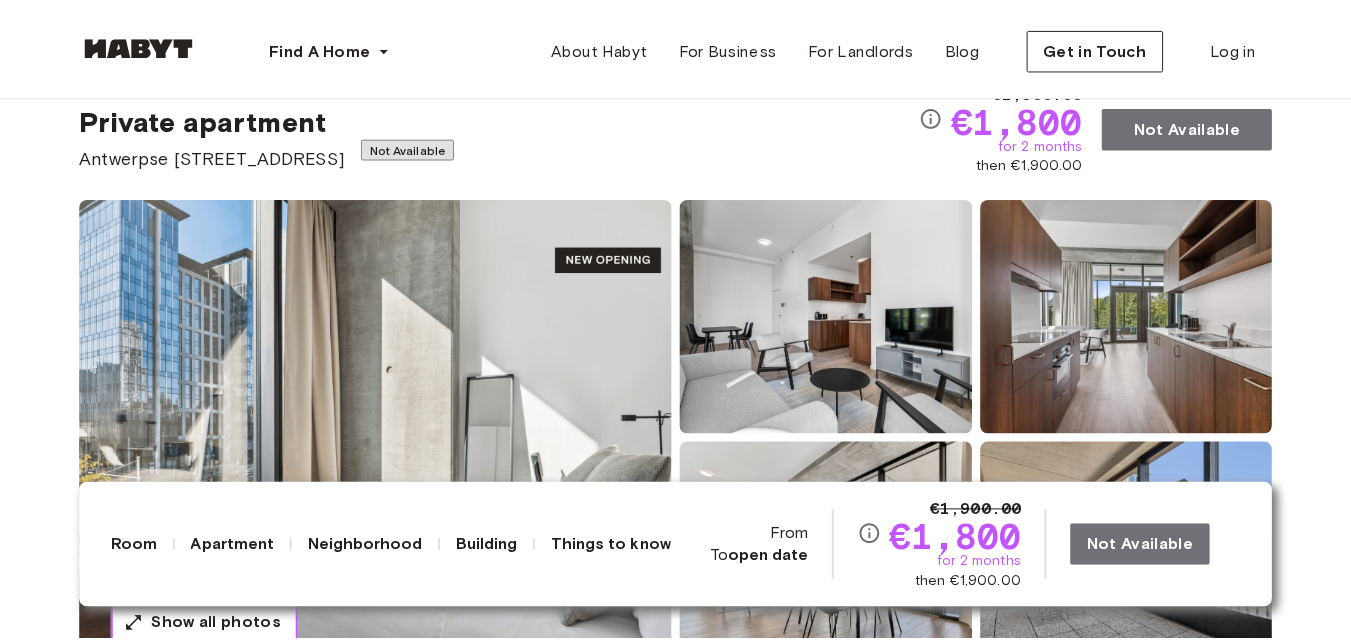 scroll, scrollTop: 0, scrollLeft: 0, axis: both 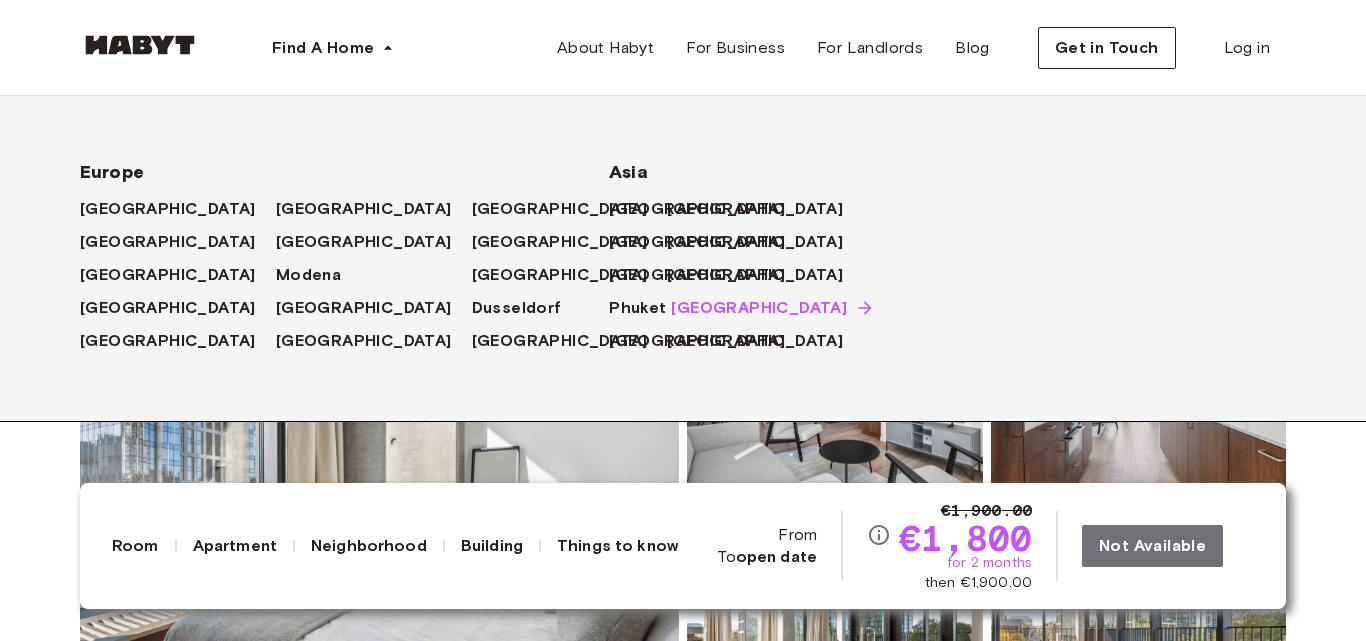 click on "[GEOGRAPHIC_DATA]" at bounding box center [759, 308] 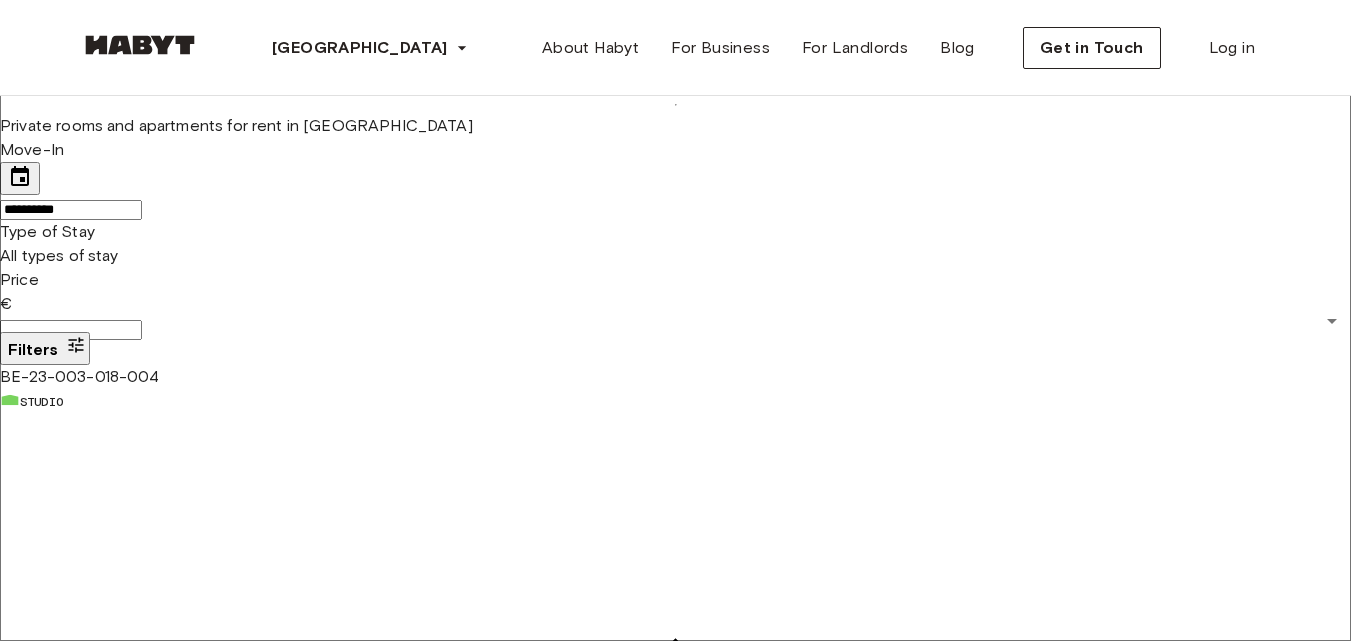 click on "**********" at bounding box center [675, 32086] 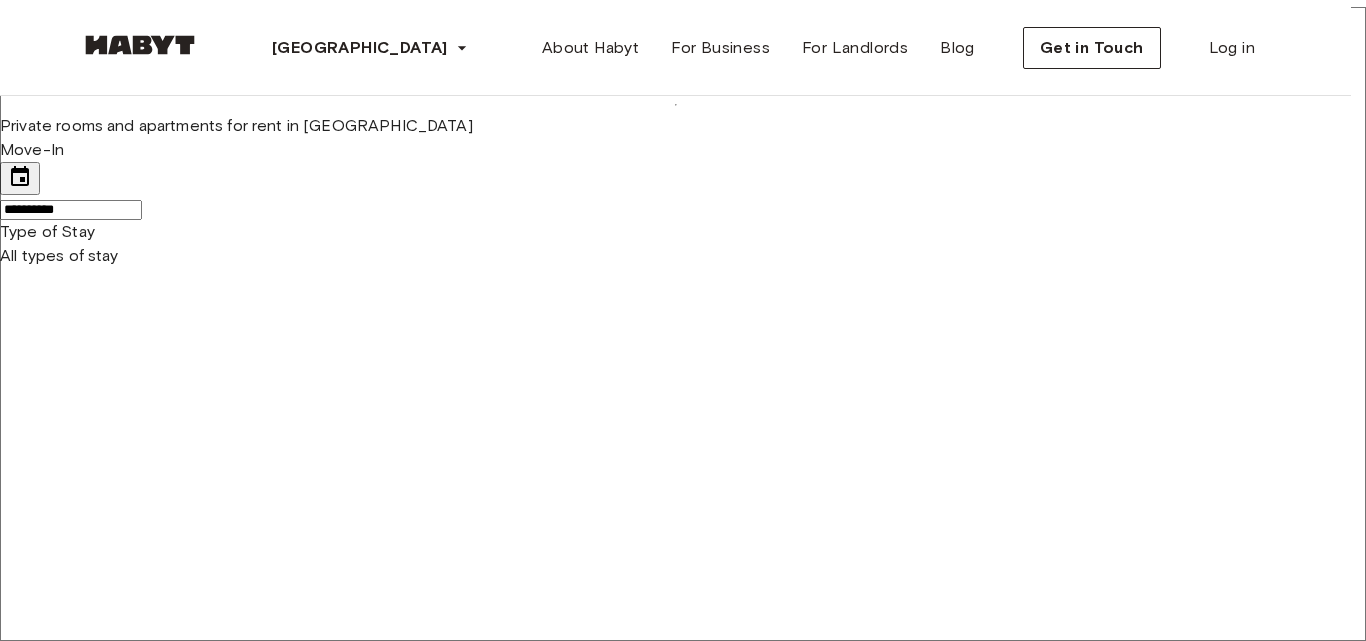 click on "Studio" at bounding box center (695, 65907) 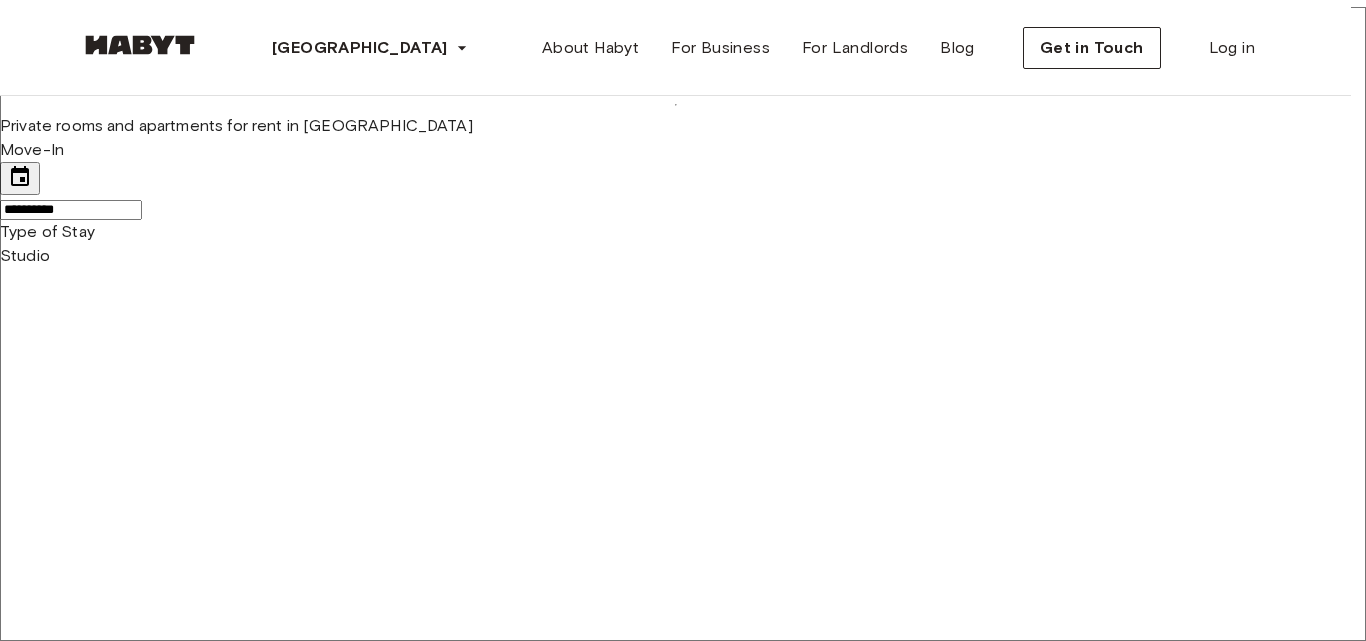 click at bounding box center (675, 41689) 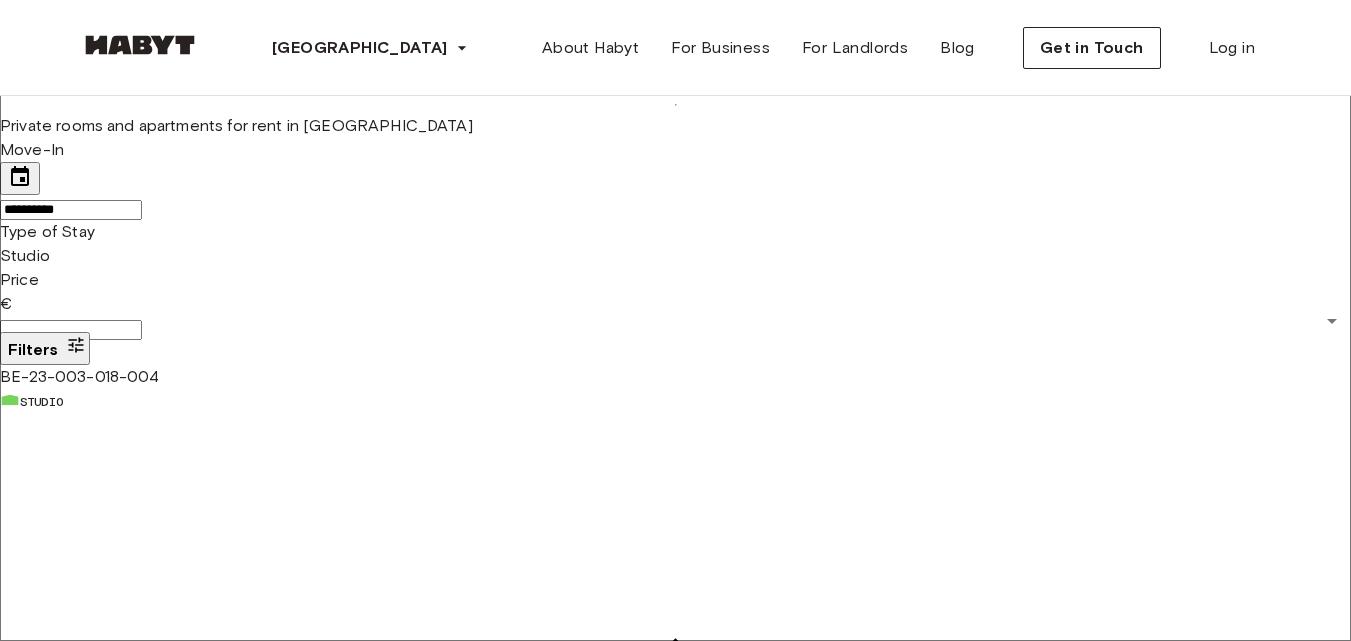 click on "**********" at bounding box center [71, 210] 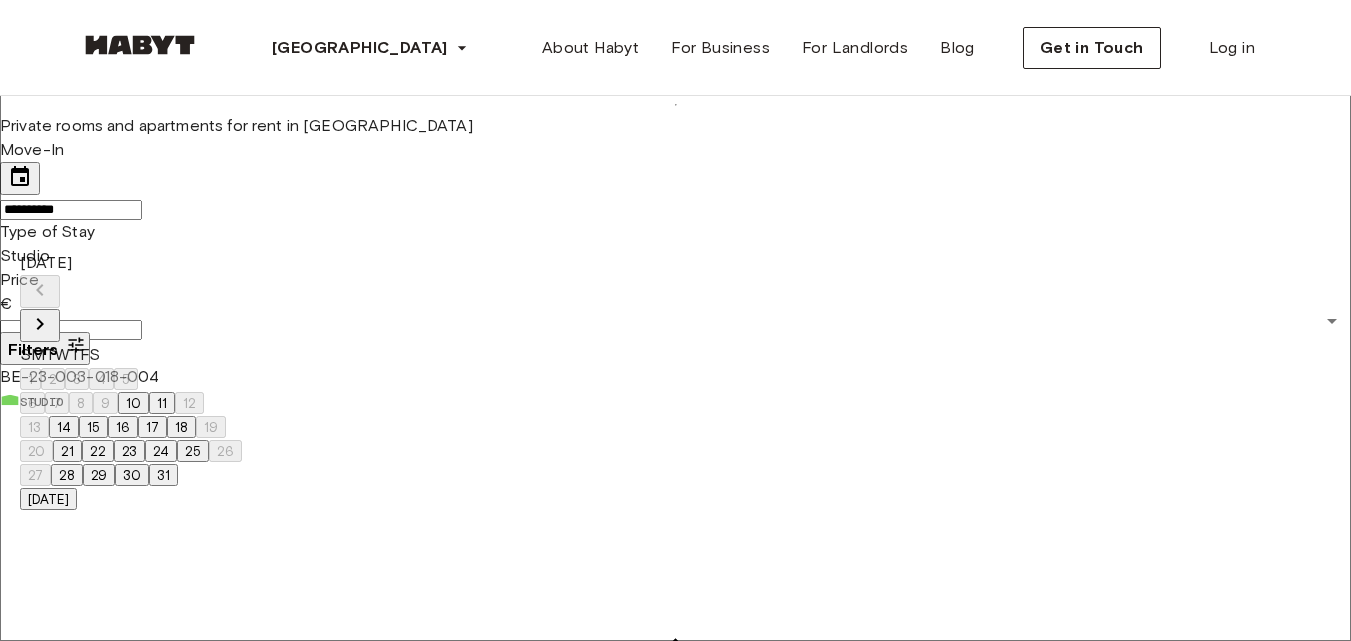 click at bounding box center (40, 325) 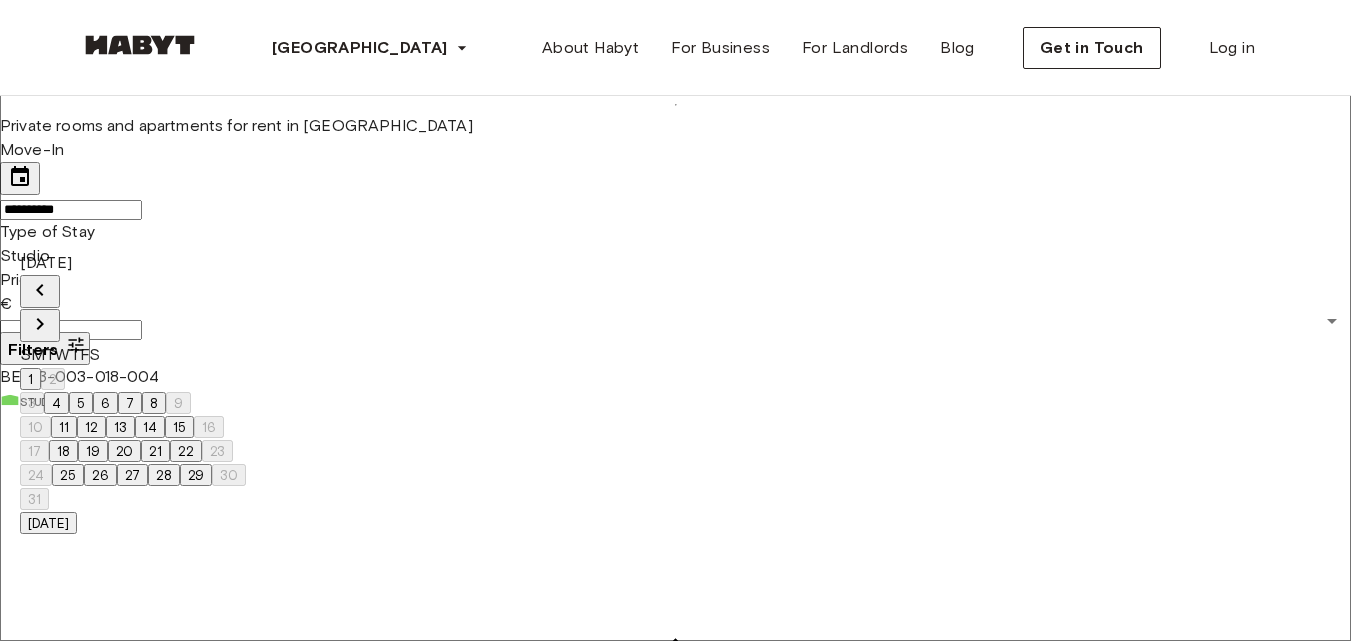 click on "15" at bounding box center [179, 427] 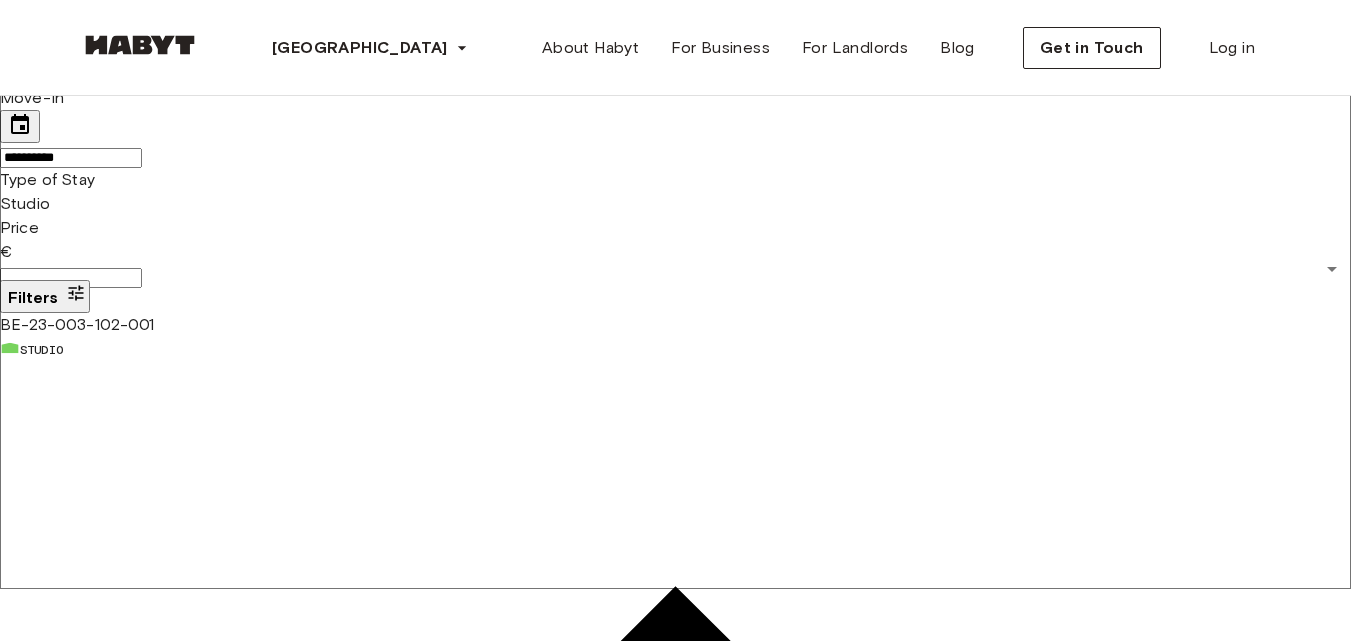 scroll, scrollTop: 100, scrollLeft: 0, axis: vertical 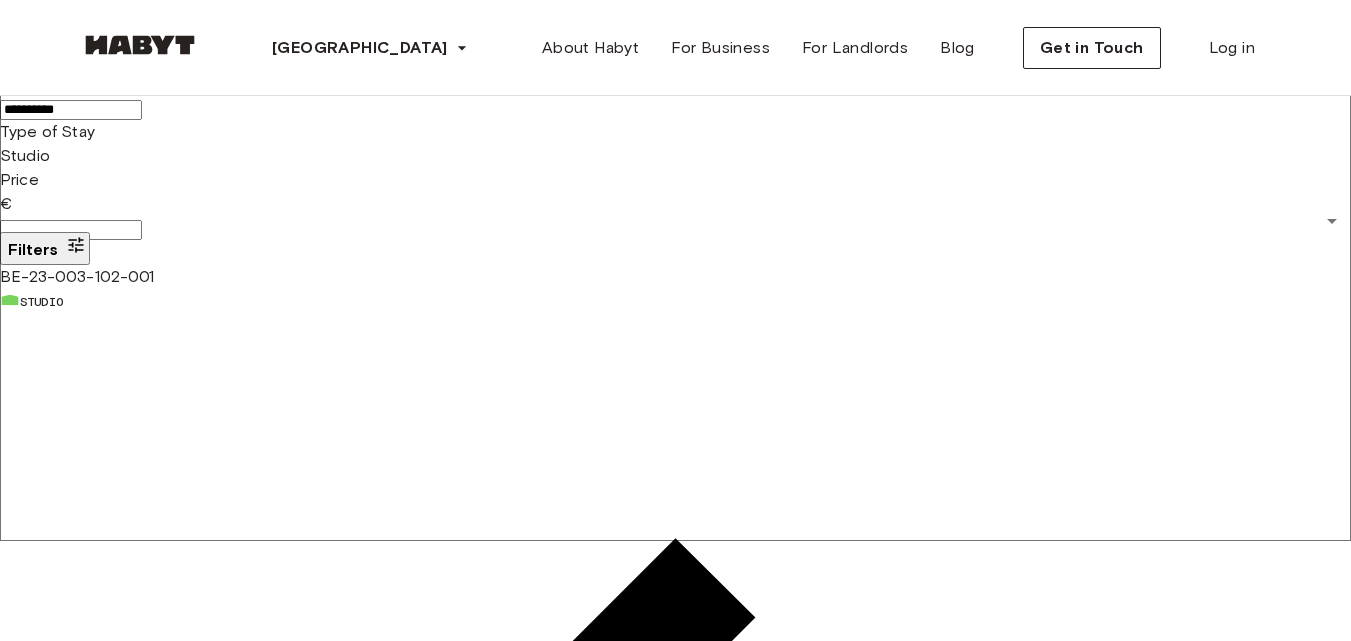 click at bounding box center [675, 3290] 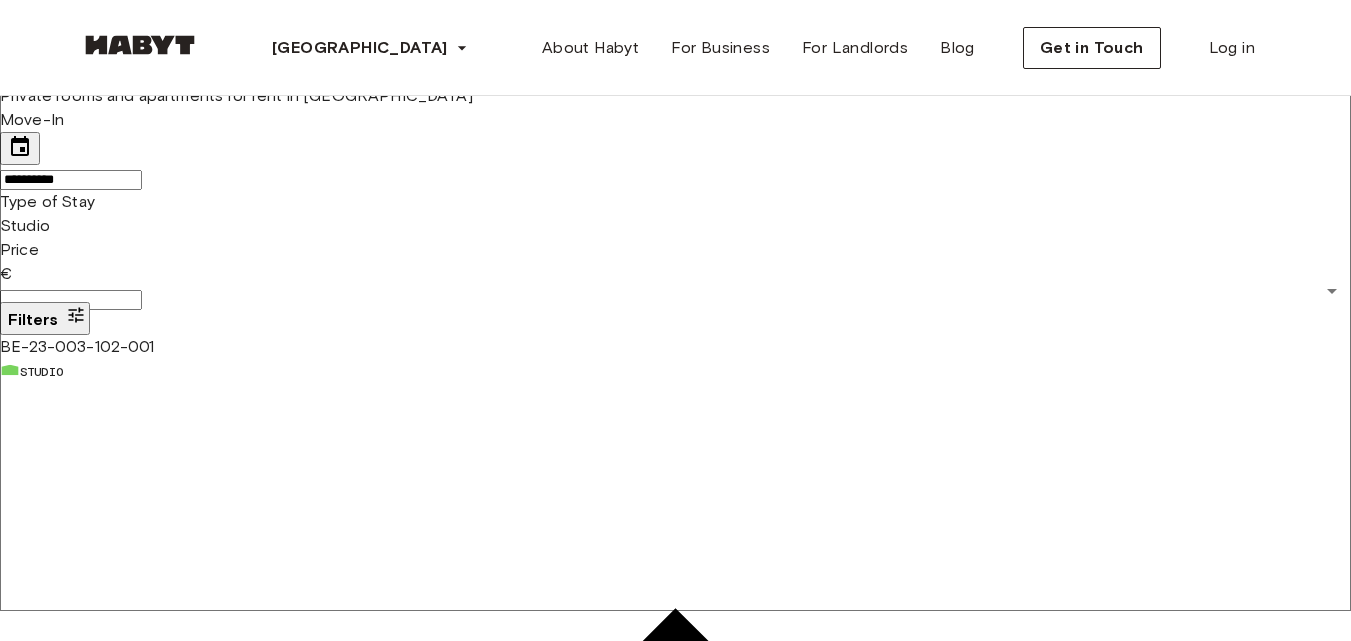 scroll, scrollTop: 0, scrollLeft: 0, axis: both 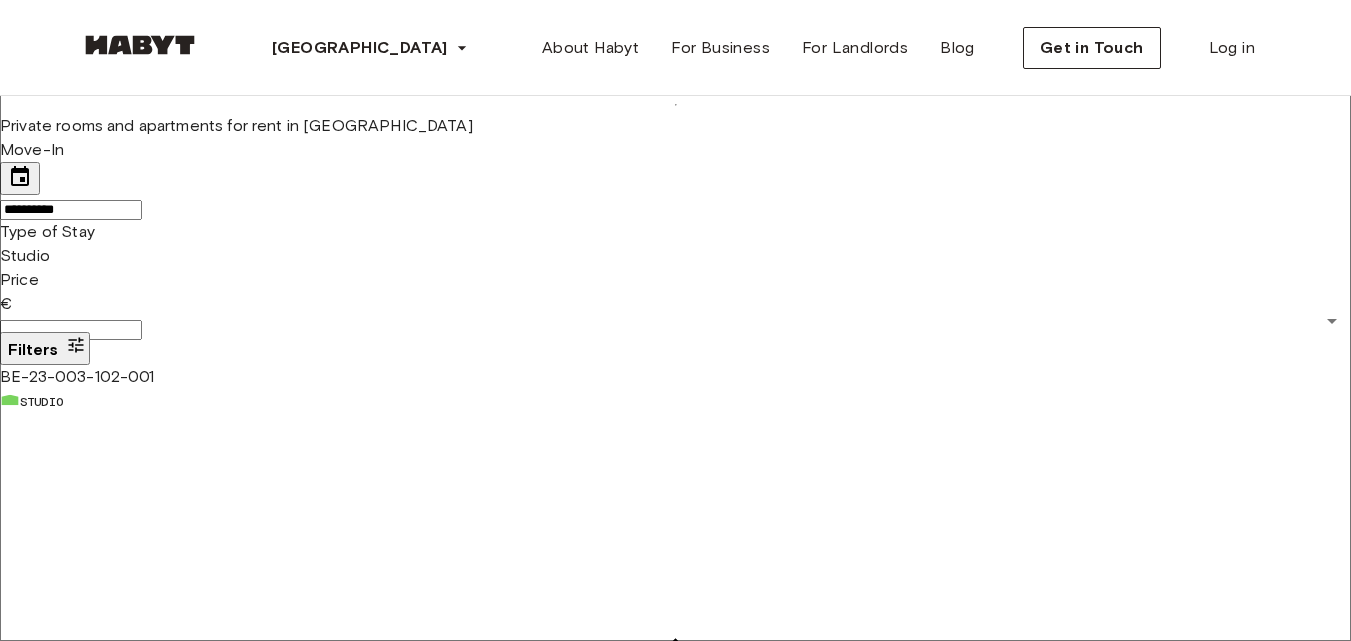 drag, startPoint x: 568, startPoint y: 379, endPoint x: 516, endPoint y: 382, distance: 52.086468 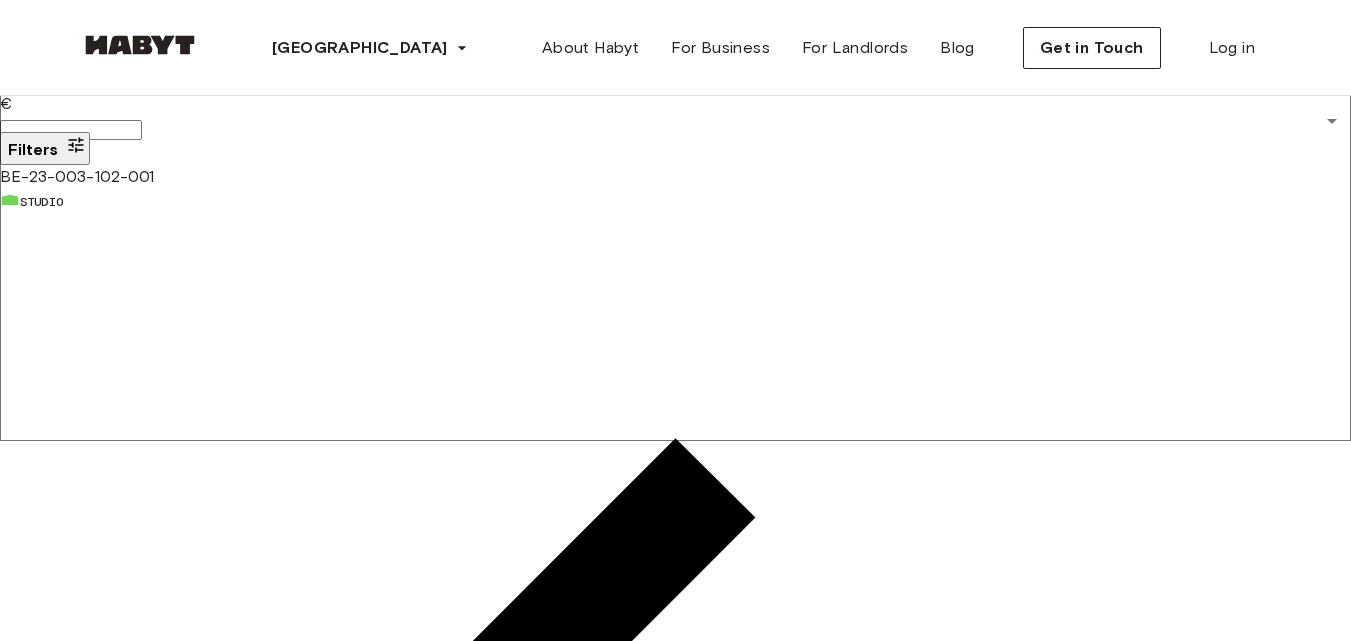 scroll, scrollTop: 400, scrollLeft: 0, axis: vertical 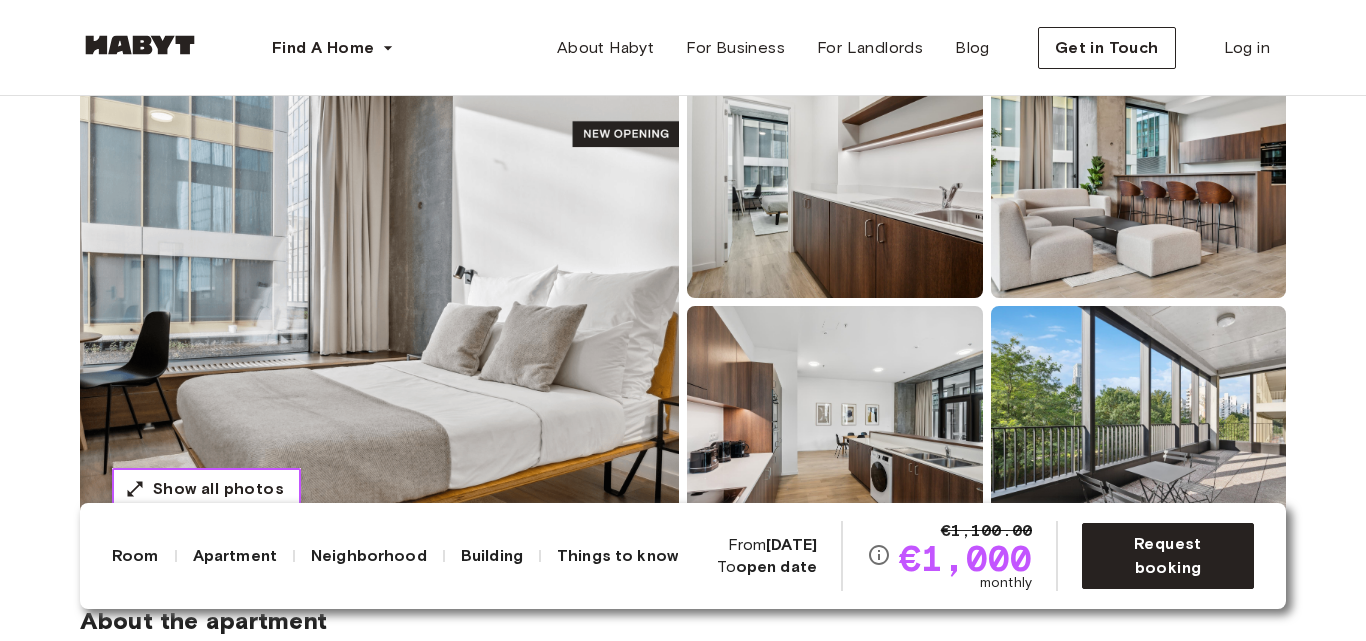click on "Show all photos" at bounding box center [218, 489] 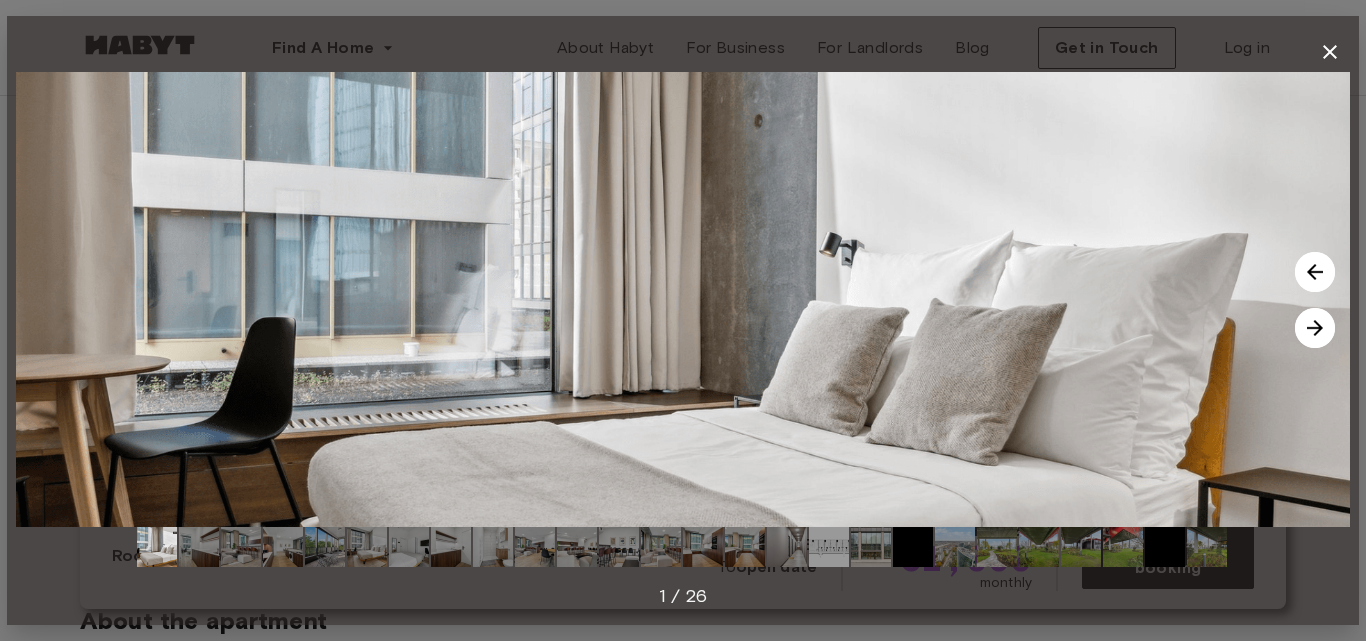 click at bounding box center [1315, 328] 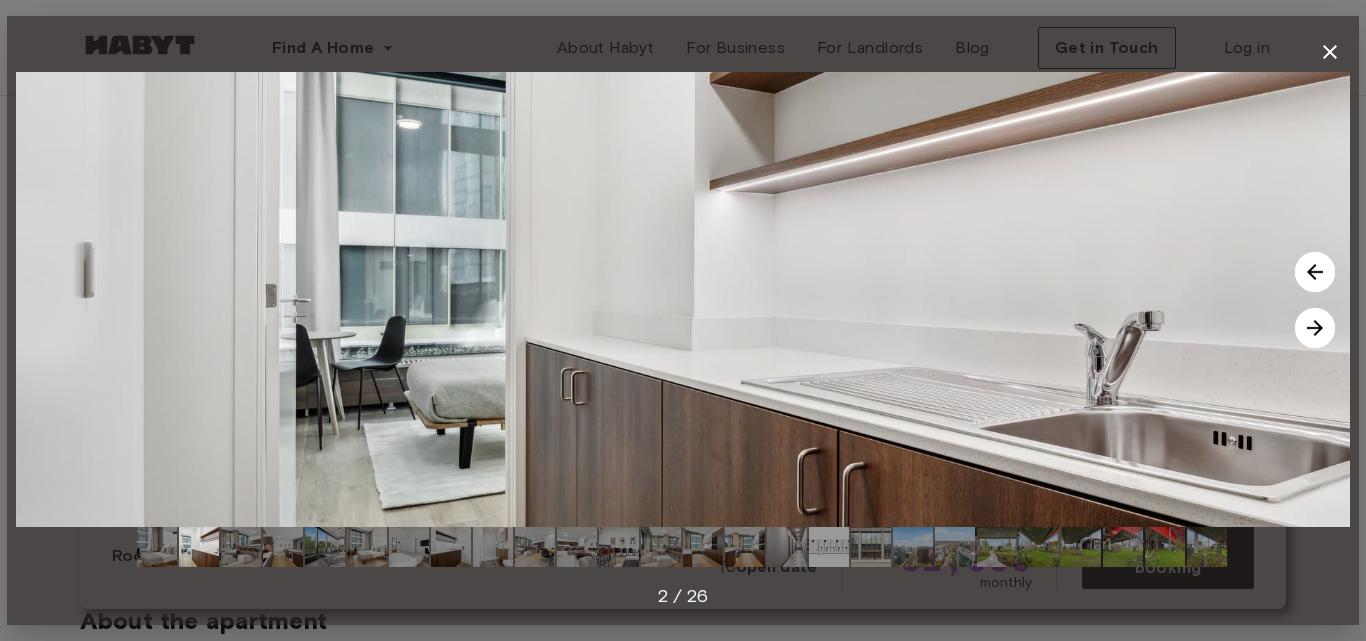 click at bounding box center [1315, 328] 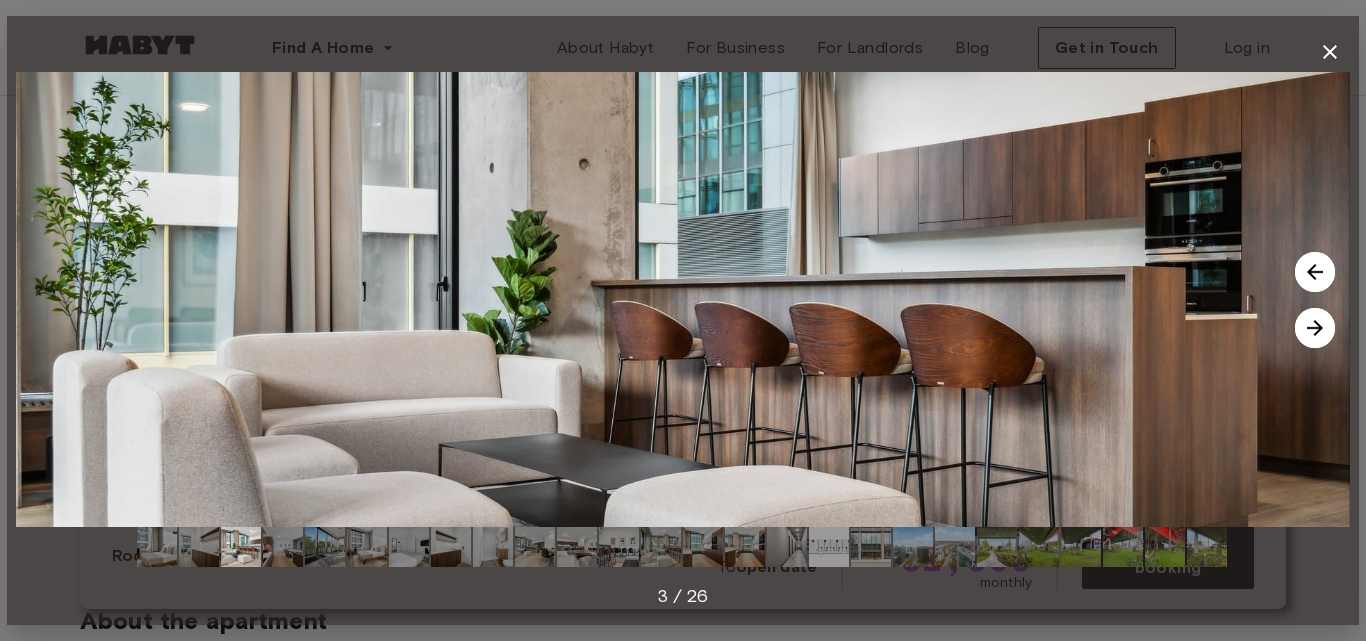 click at bounding box center (1315, 328) 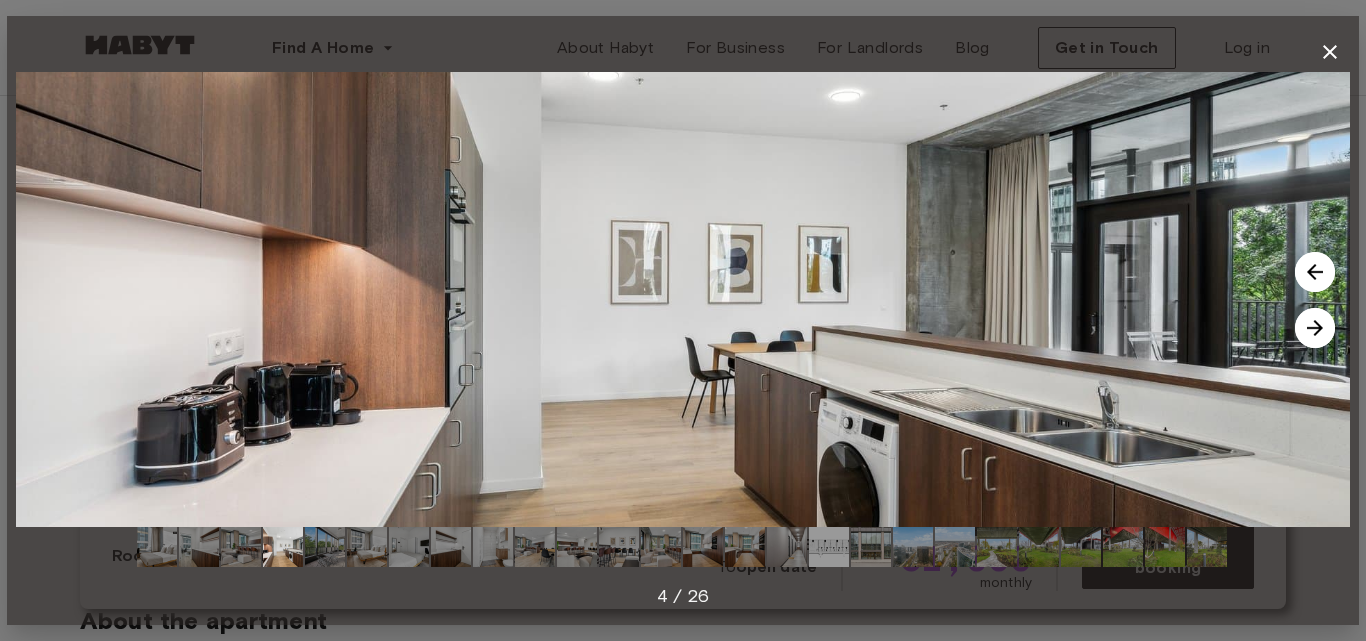 click at bounding box center (1315, 328) 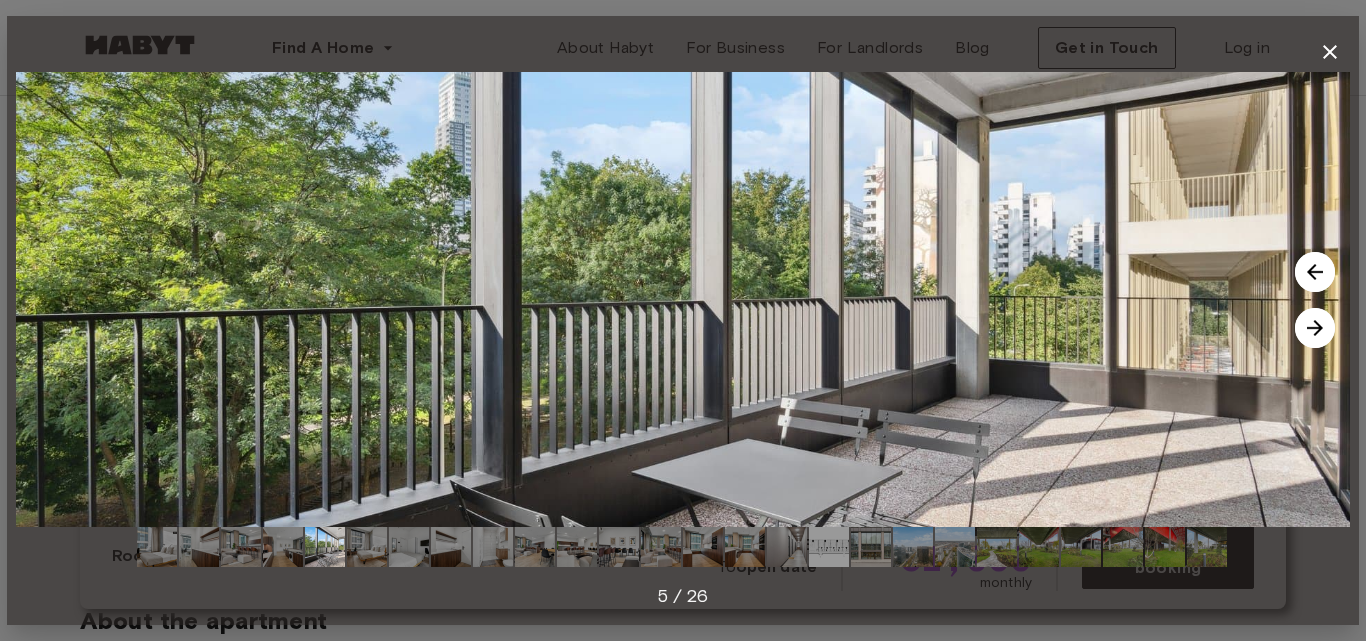 click at bounding box center (1315, 328) 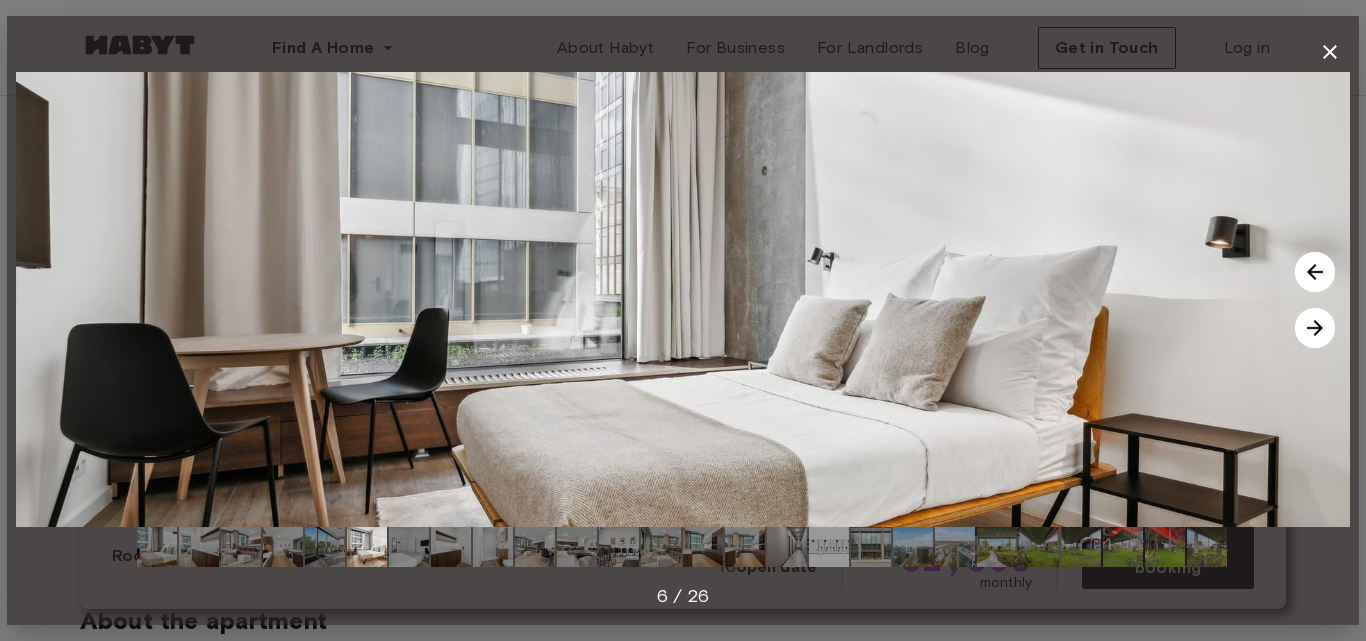 click at bounding box center [1315, 328] 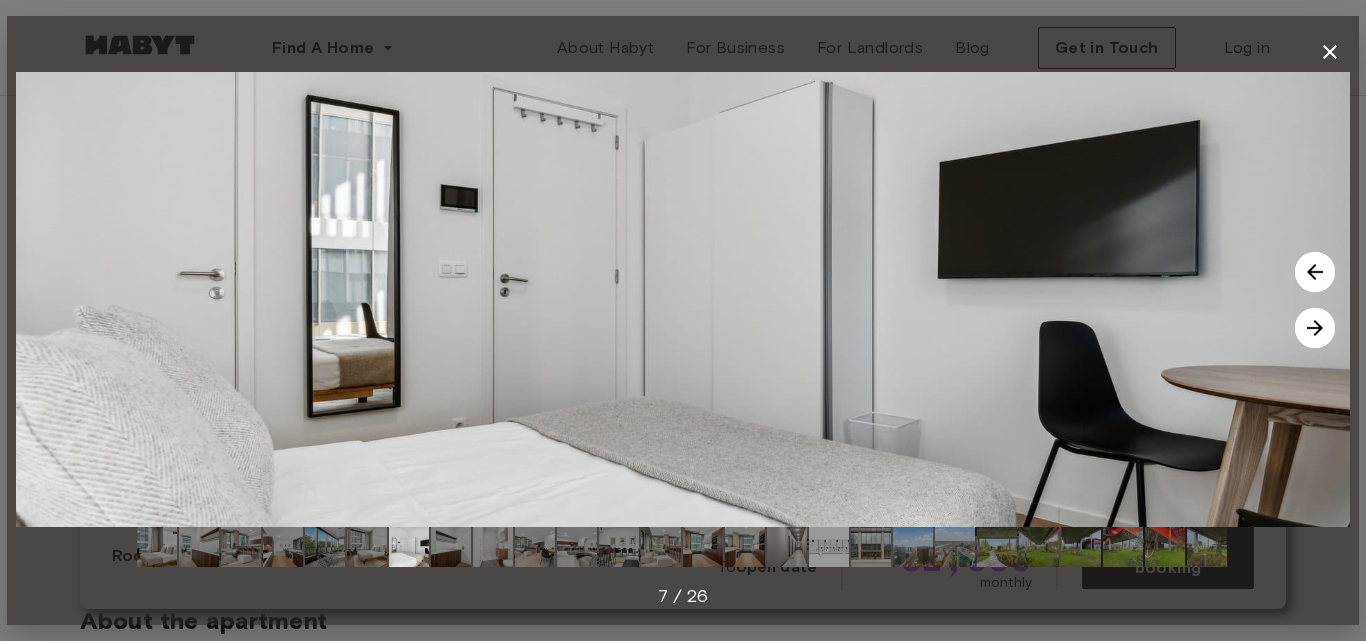 click at bounding box center (1315, 328) 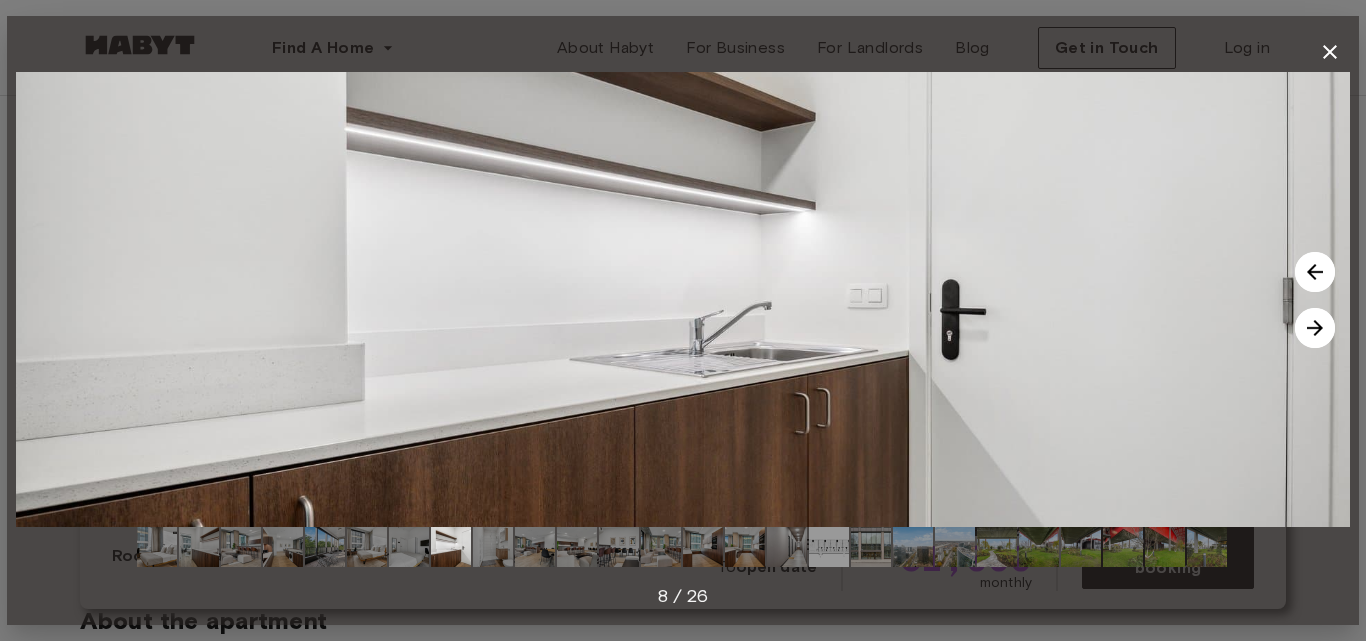 click at bounding box center (1315, 328) 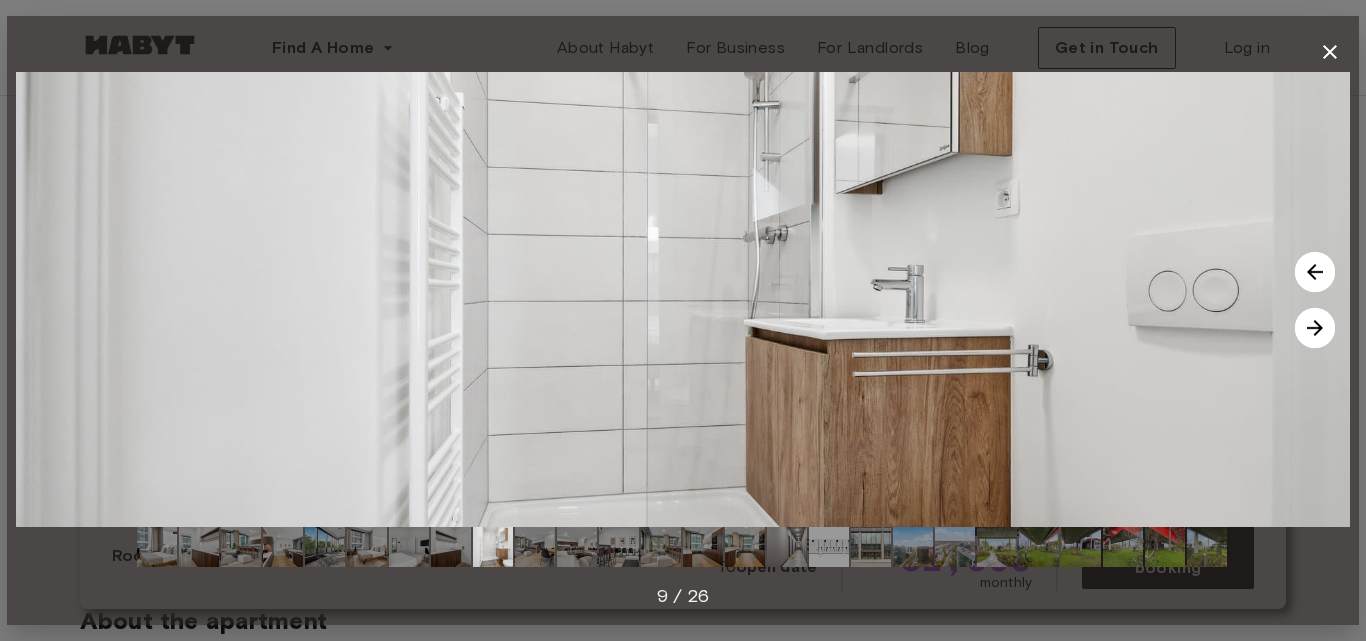 click at bounding box center [1315, 328] 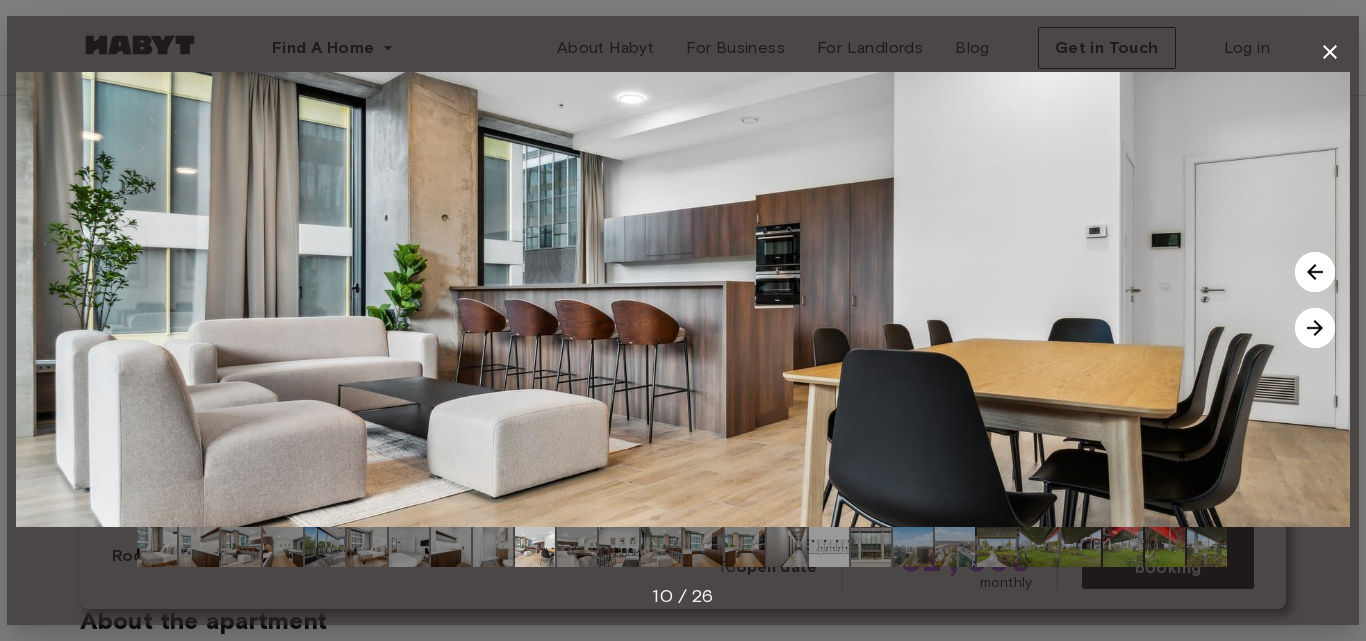 click at bounding box center [1315, 328] 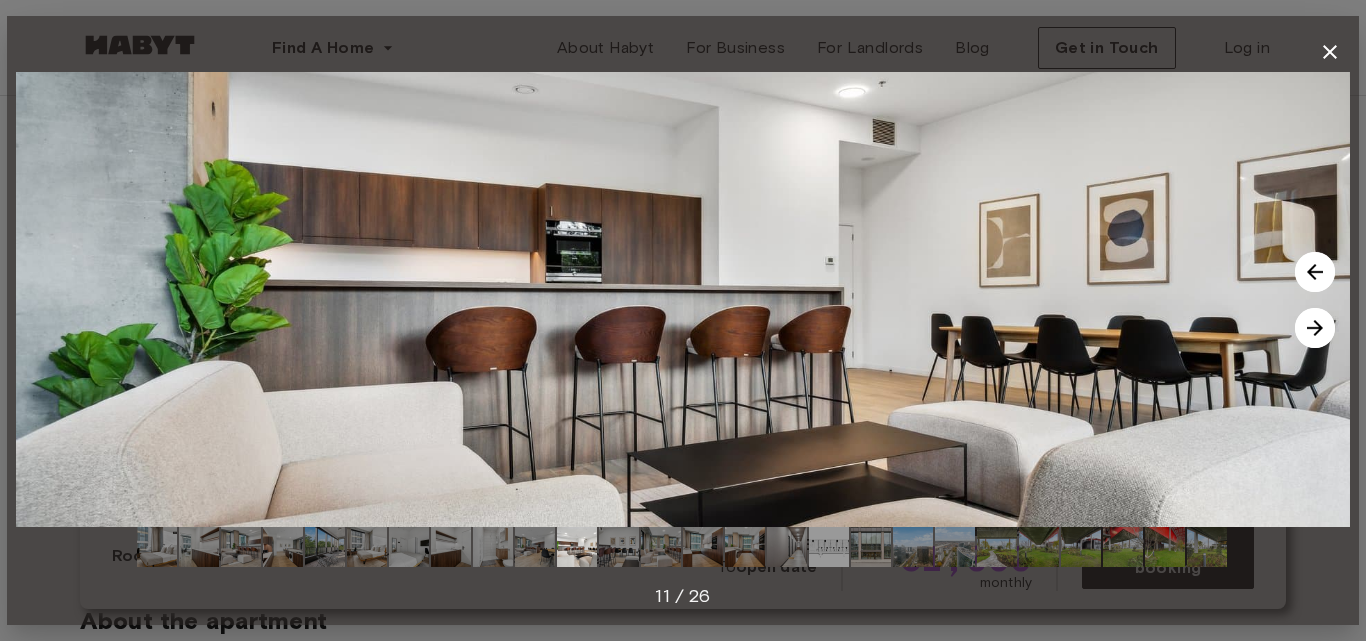 click at bounding box center [1315, 328] 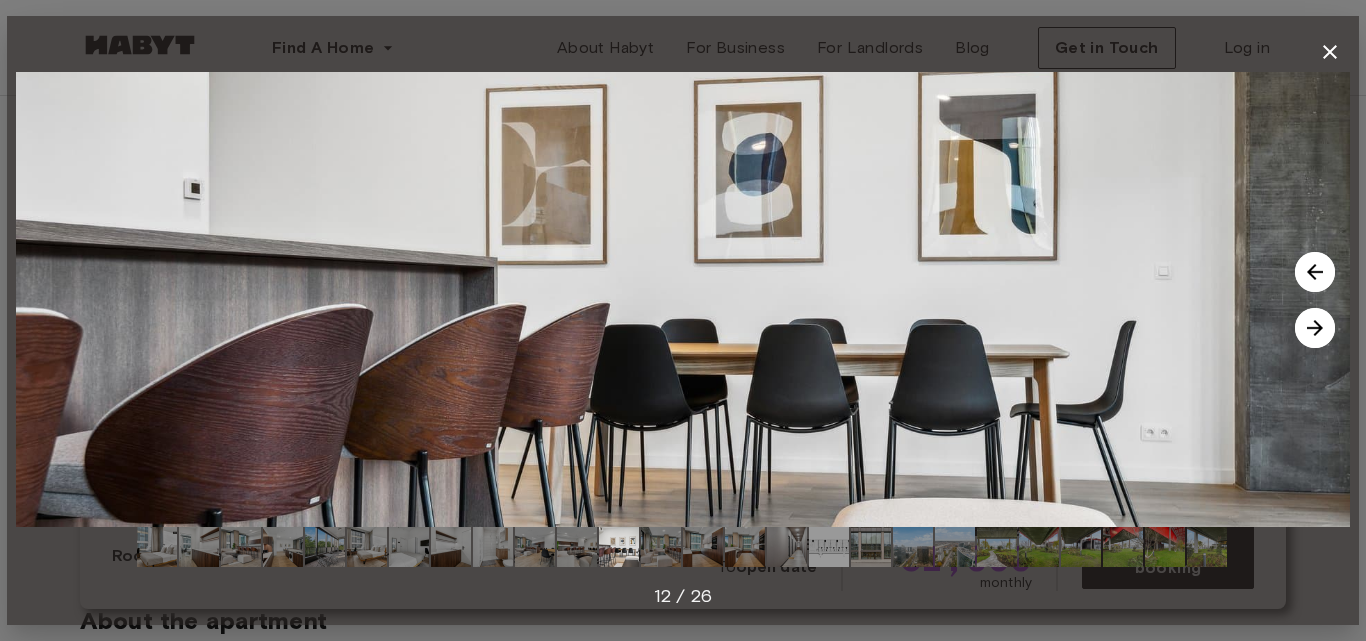 click at bounding box center [1315, 328] 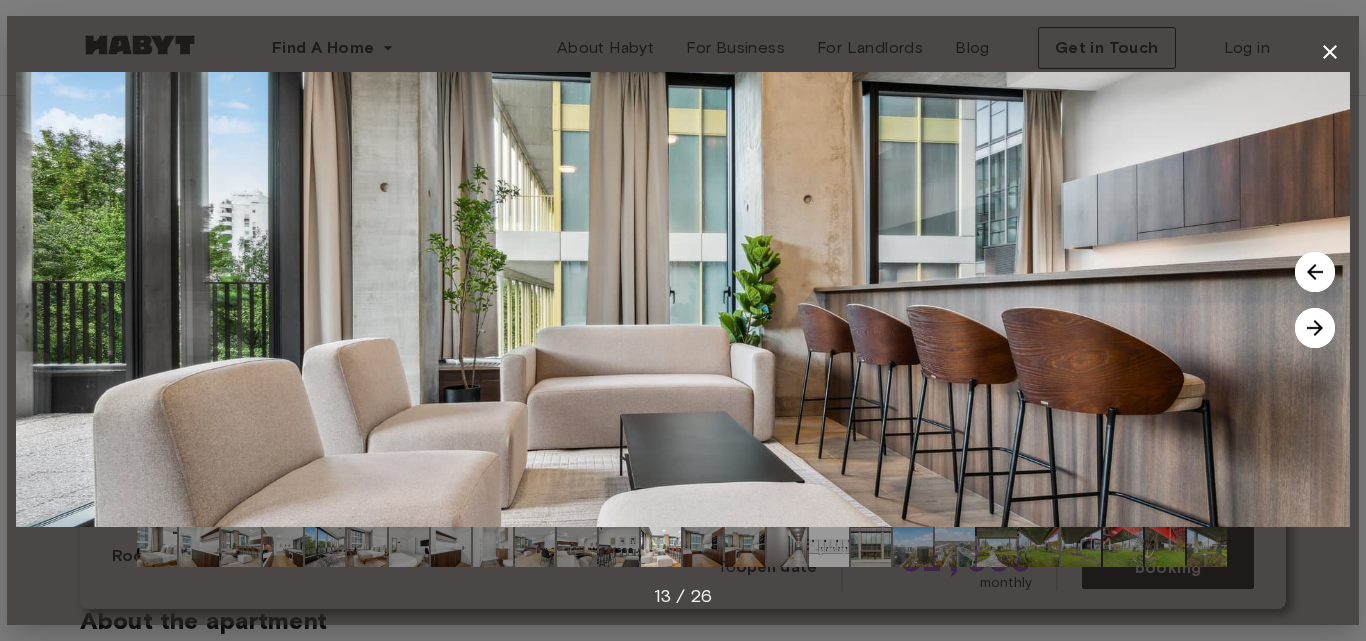 click at bounding box center [1315, 328] 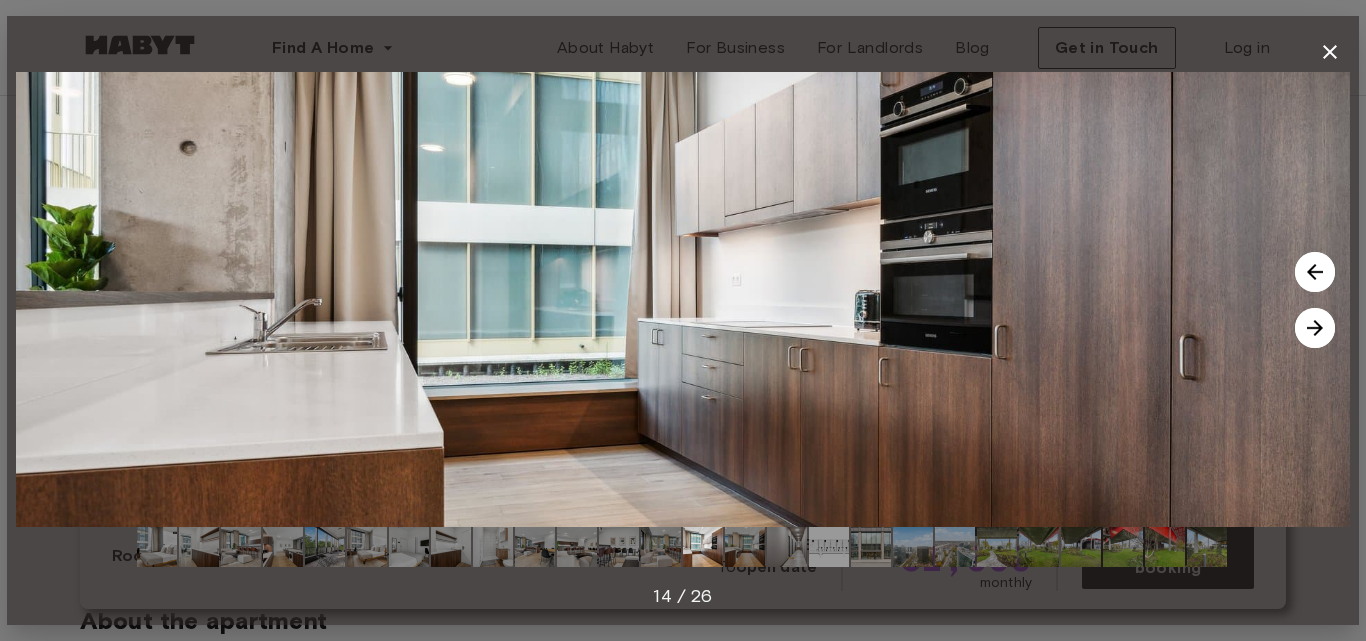 click at bounding box center [1315, 328] 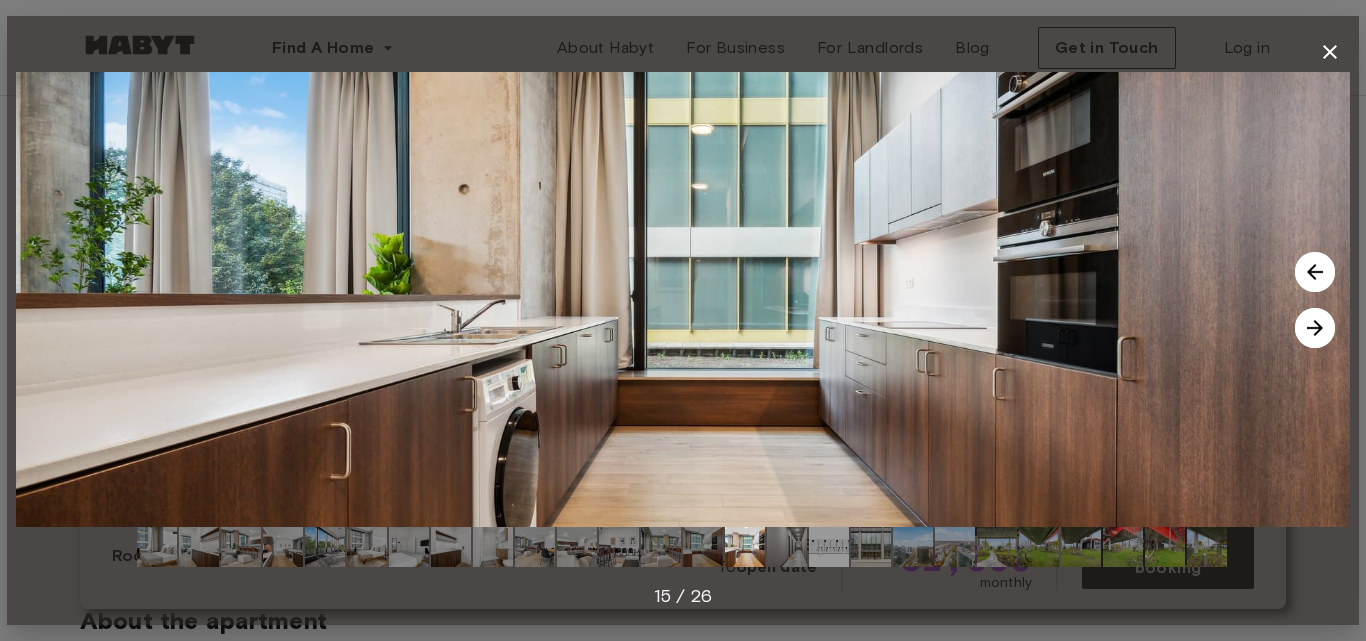 click at bounding box center [1315, 328] 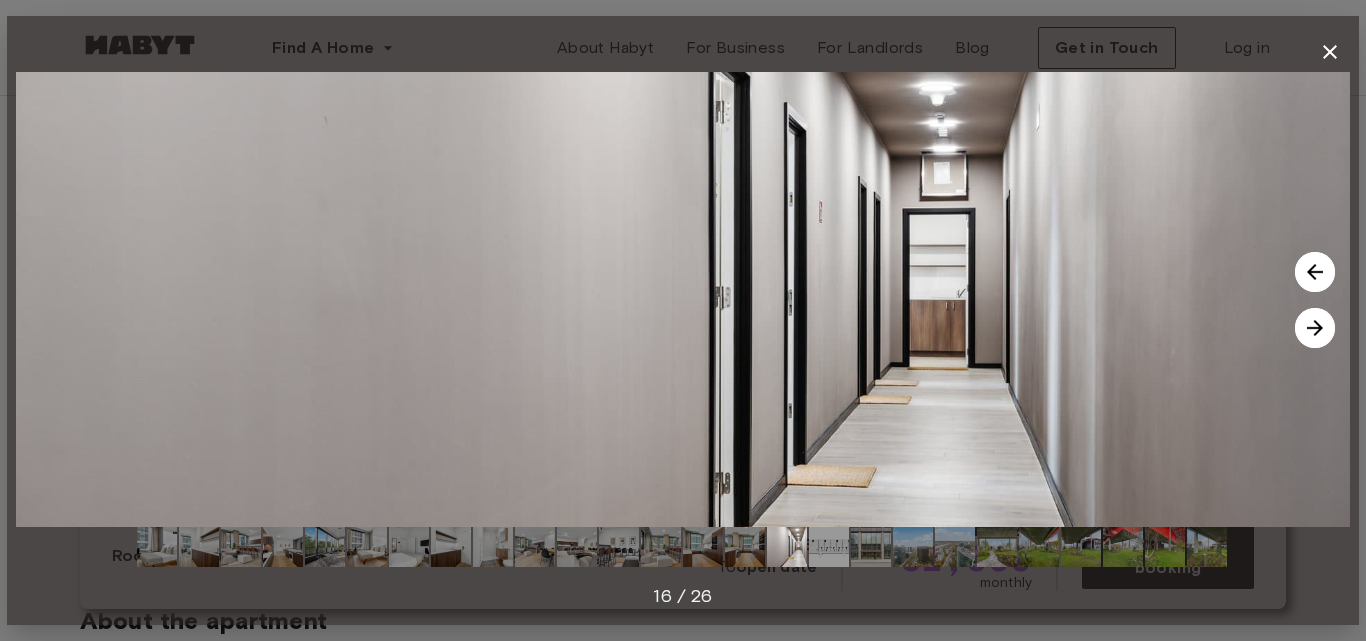 click at bounding box center [1315, 328] 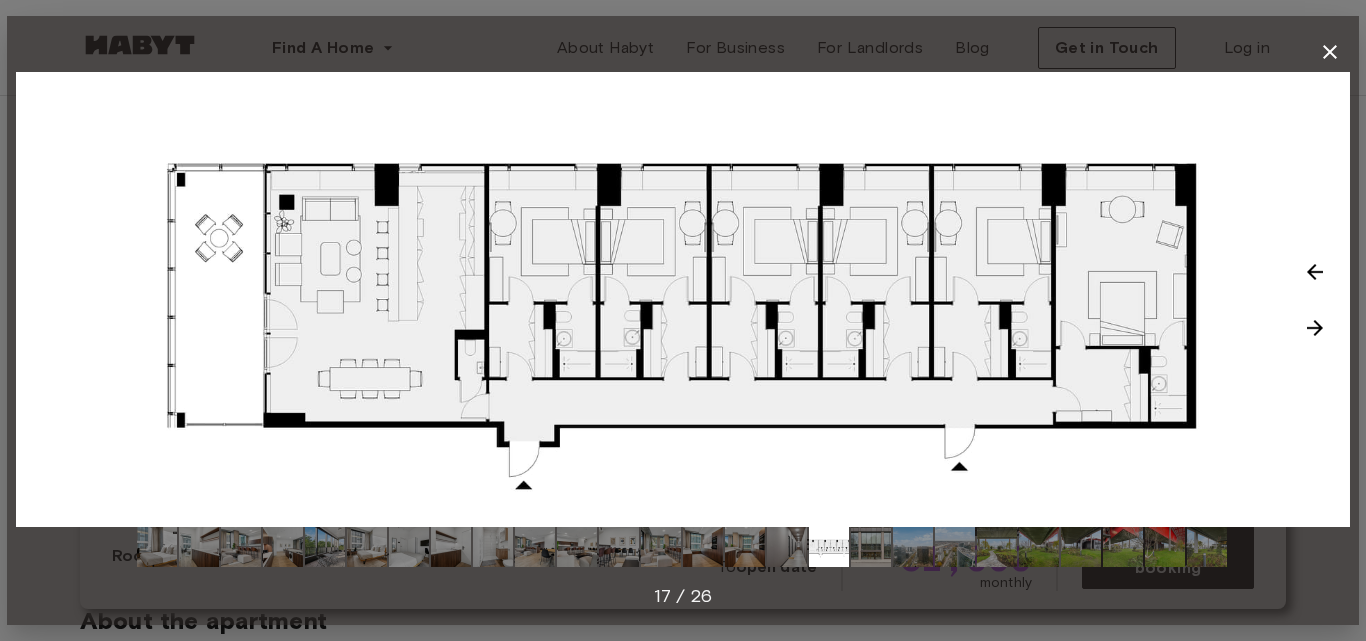 click at bounding box center (1315, 328) 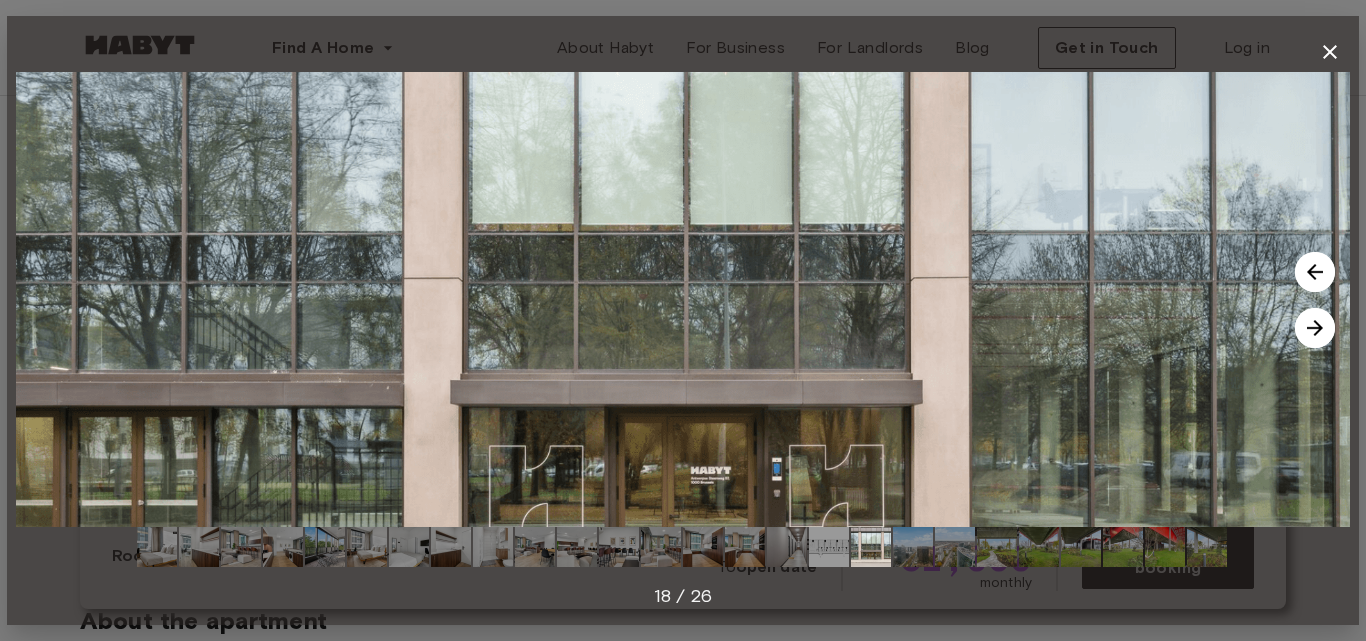 click at bounding box center (1315, 328) 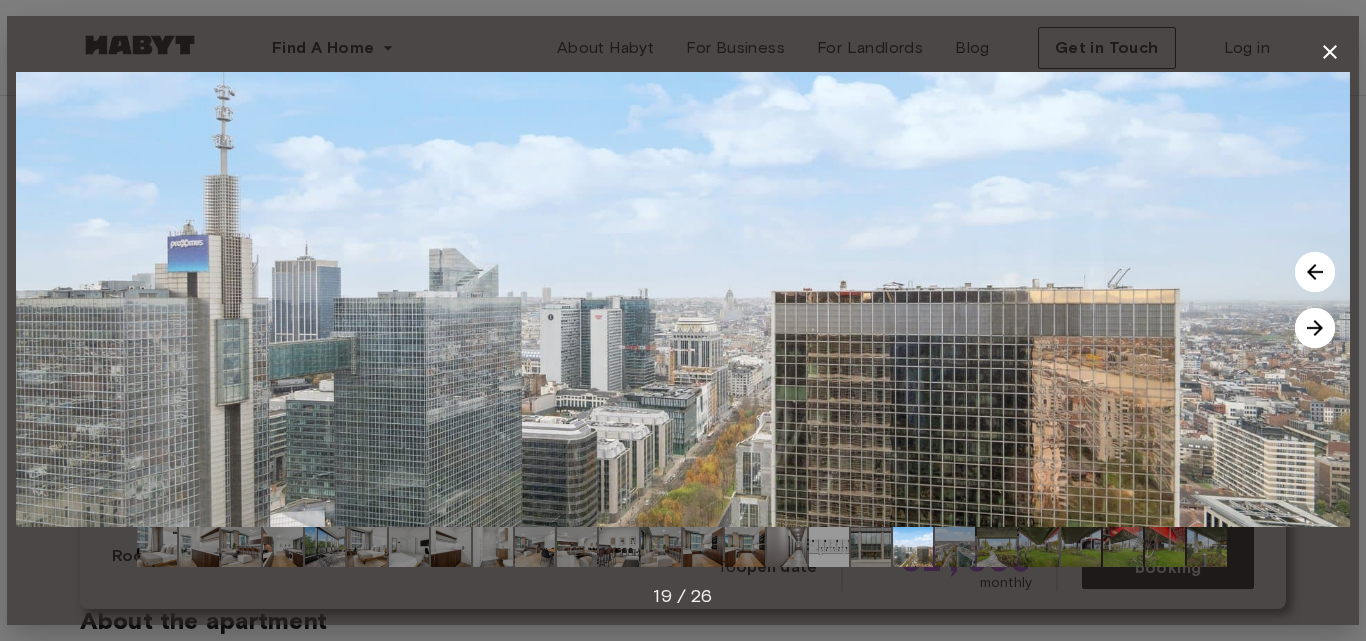 click at bounding box center [1315, 328] 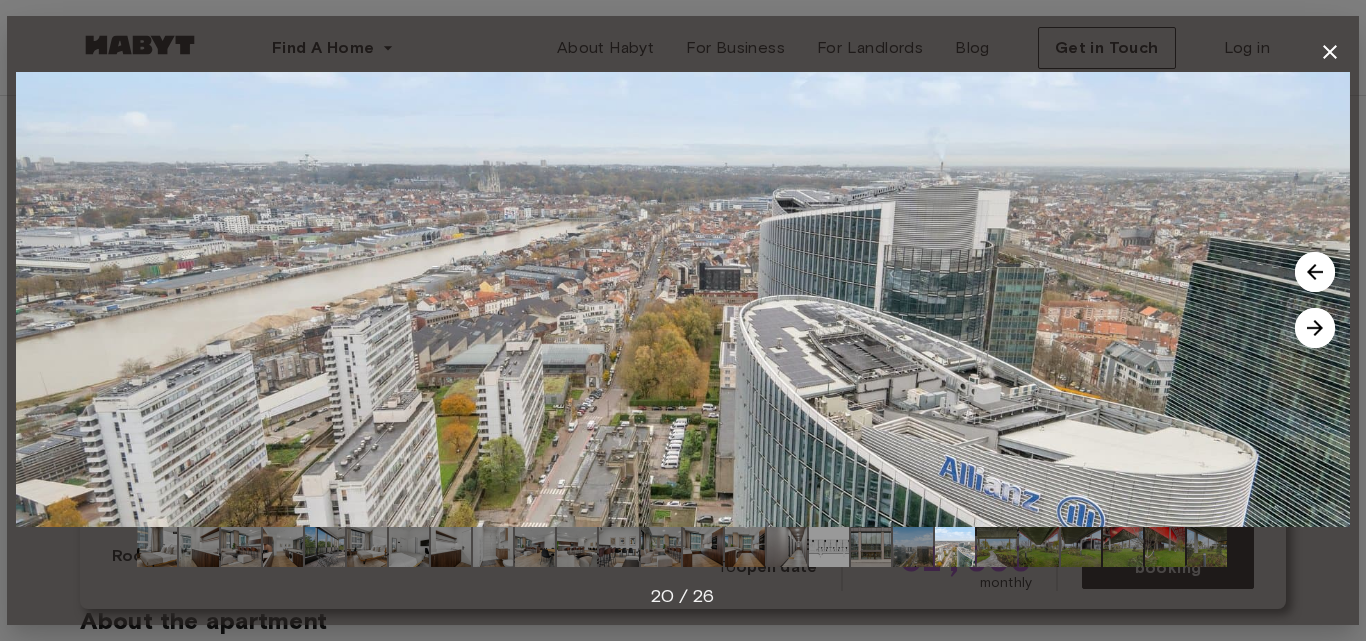 click at bounding box center [1315, 328] 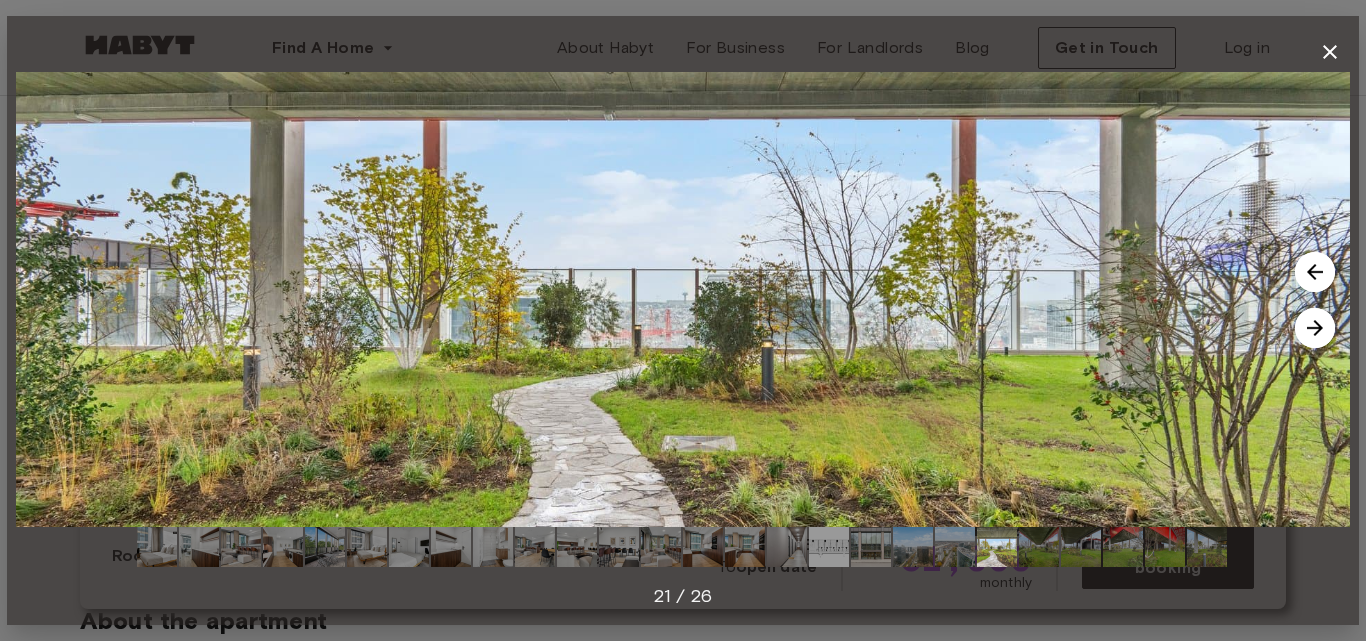 click at bounding box center [1315, 328] 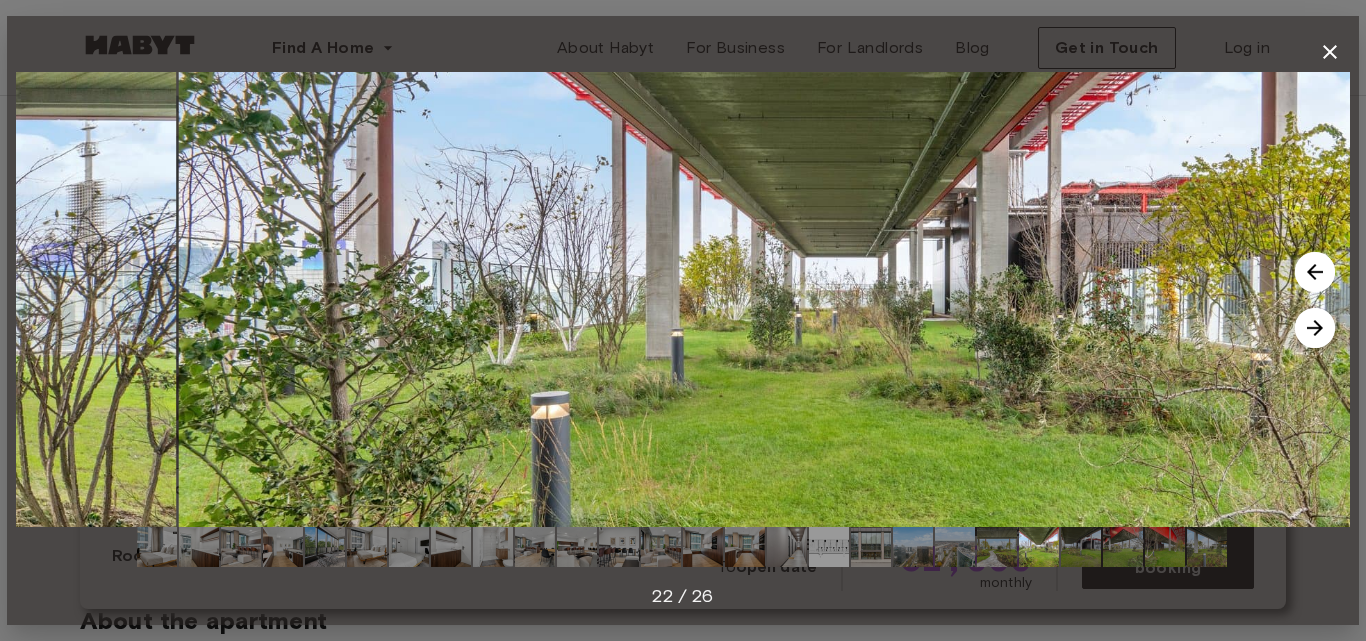 click at bounding box center (1315, 328) 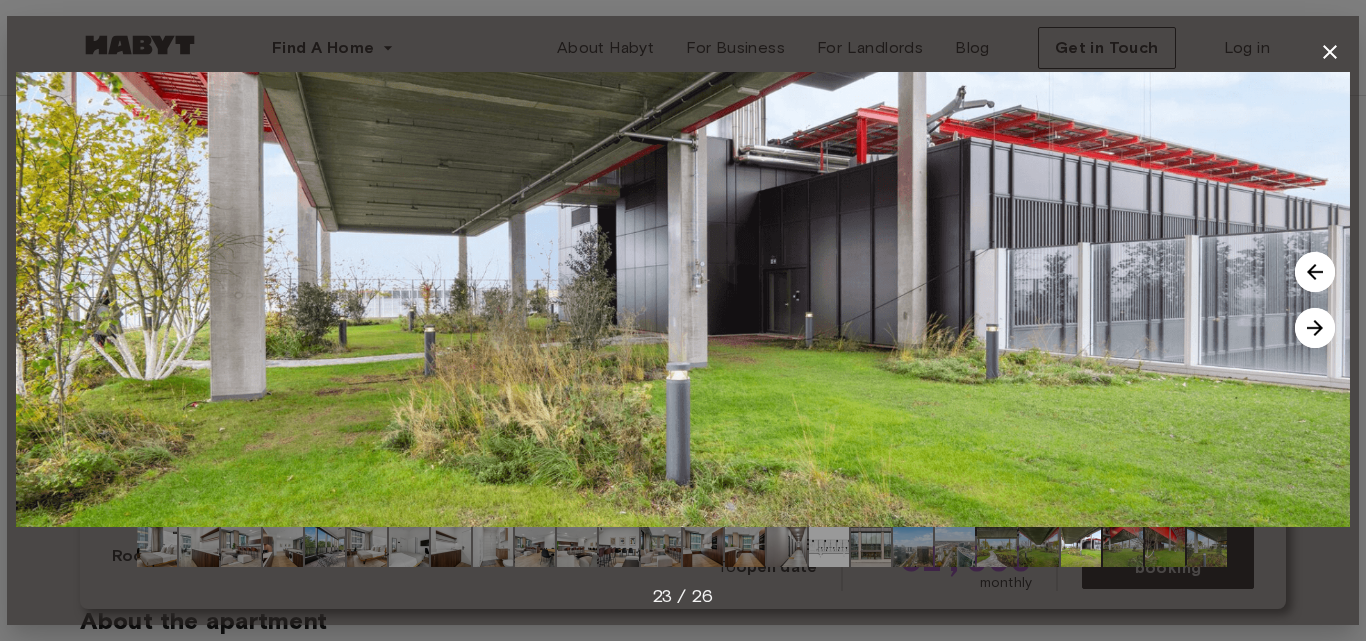 click at bounding box center [1315, 328] 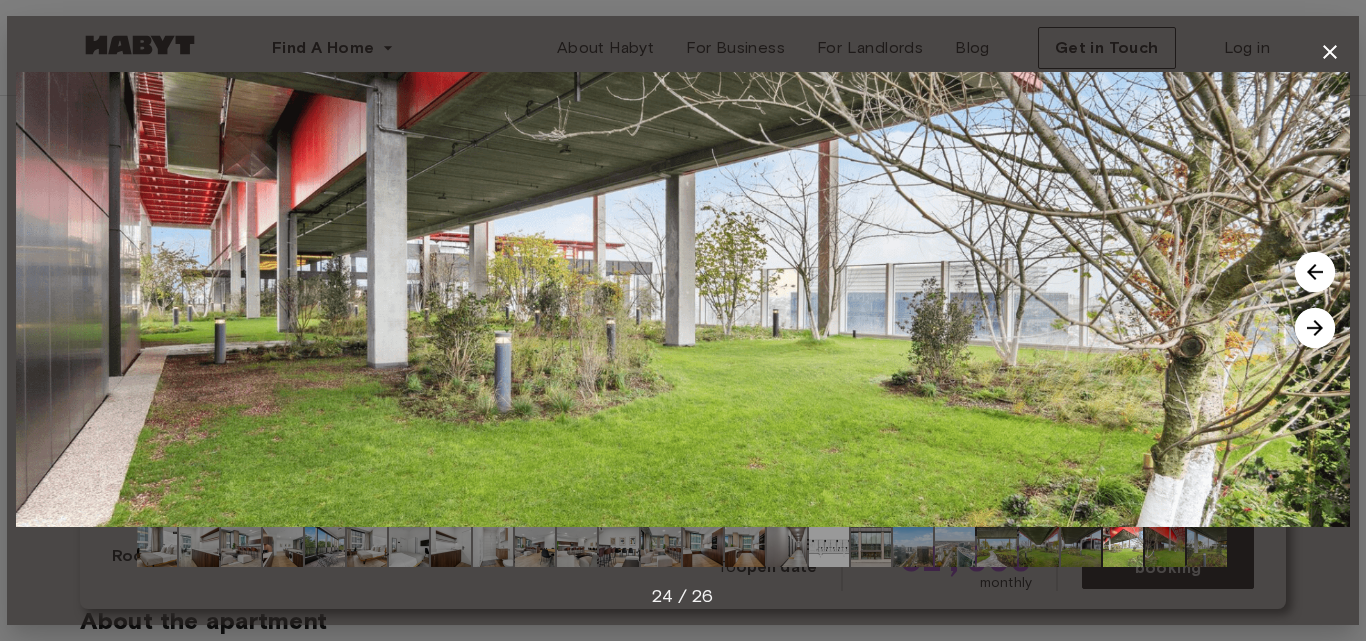 click at bounding box center [1315, 328] 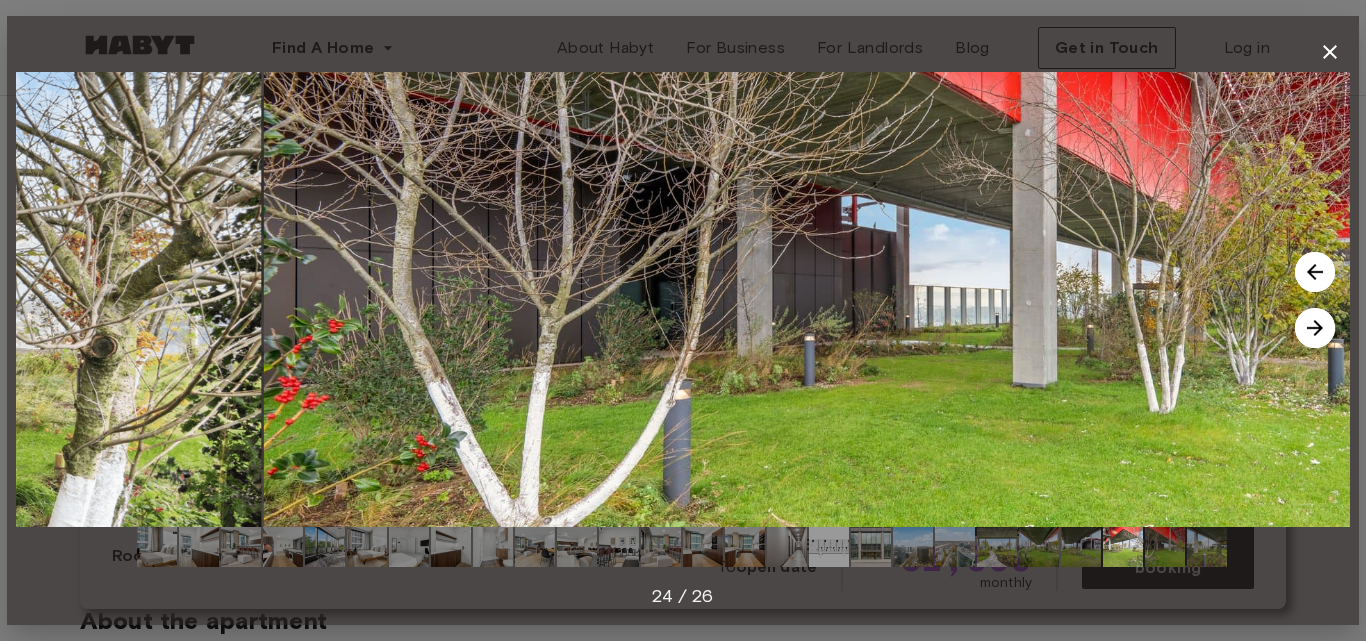 click at bounding box center (1315, 328) 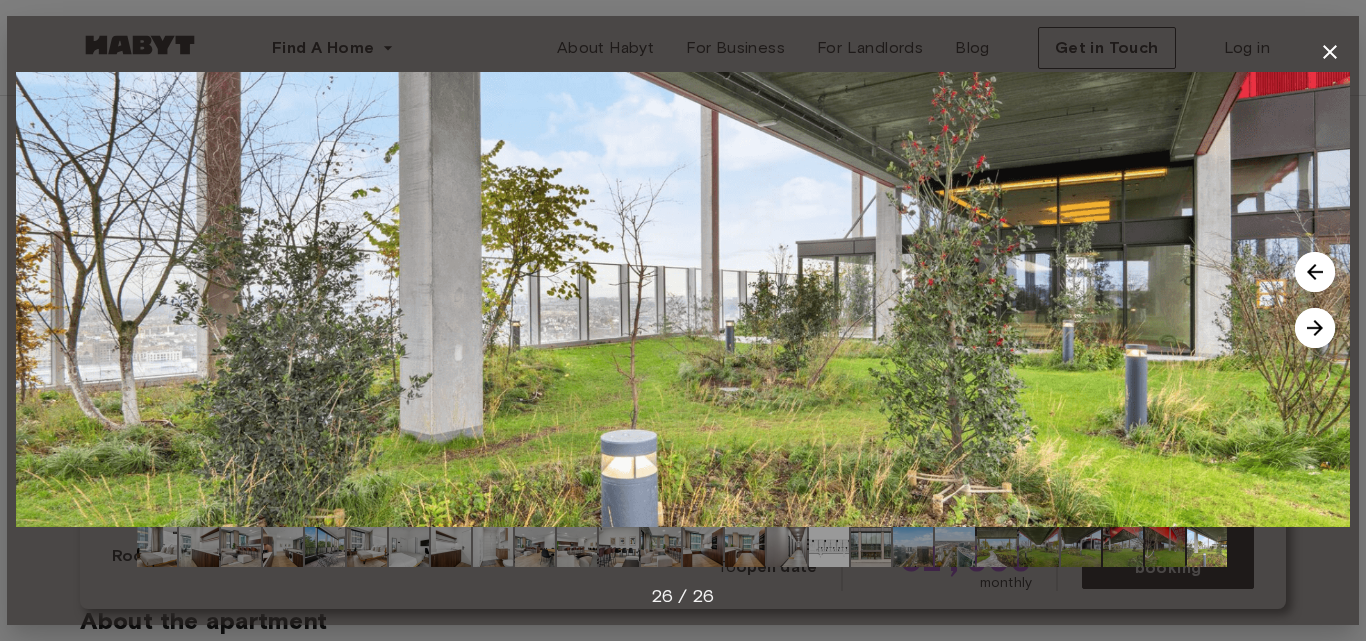 click at bounding box center (1315, 328) 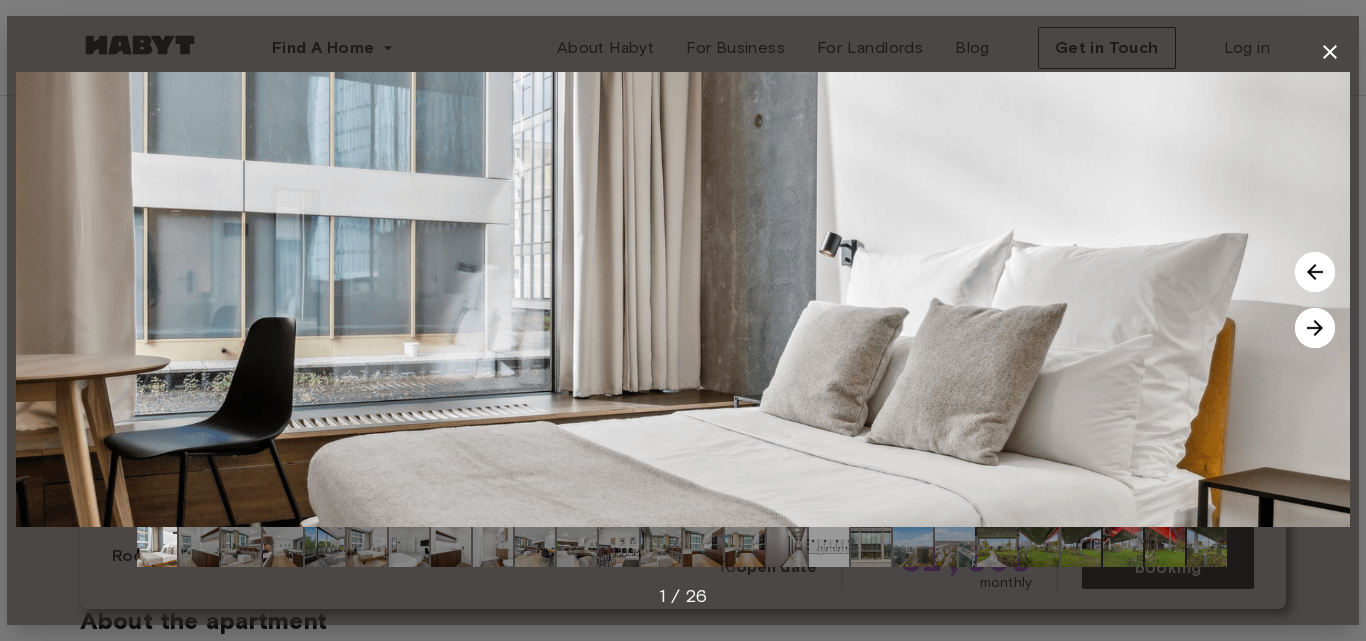 click at bounding box center (1315, 328) 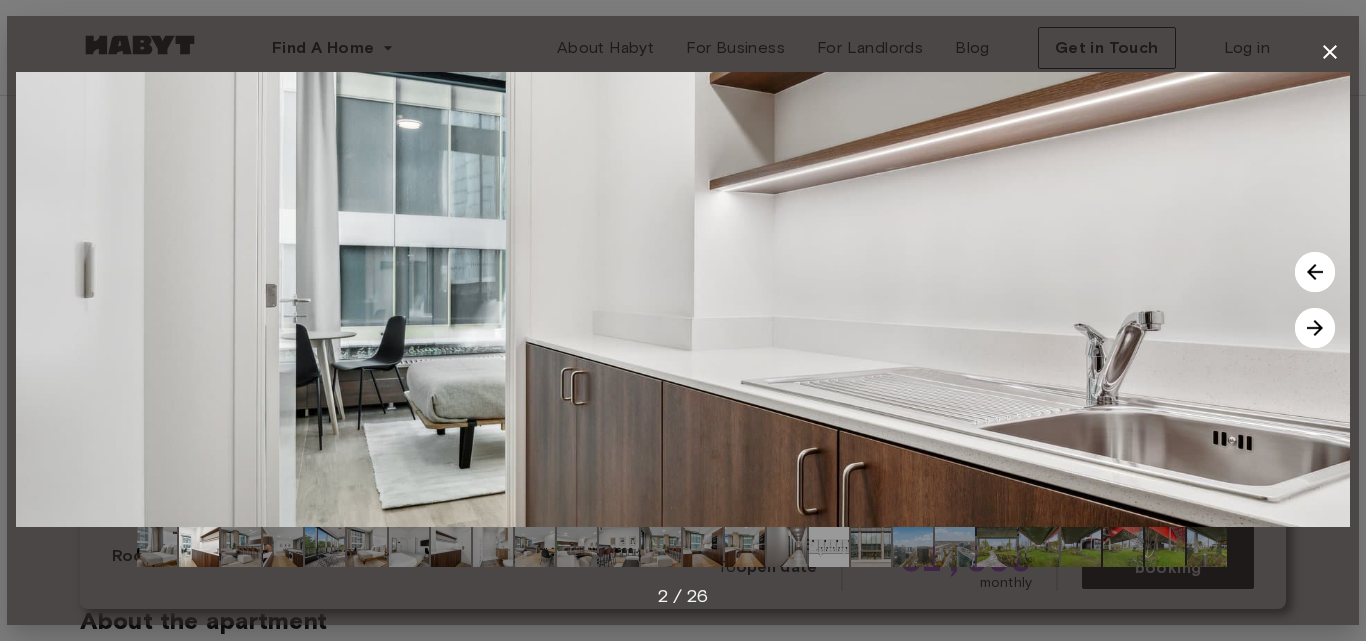 click at bounding box center [1315, 272] 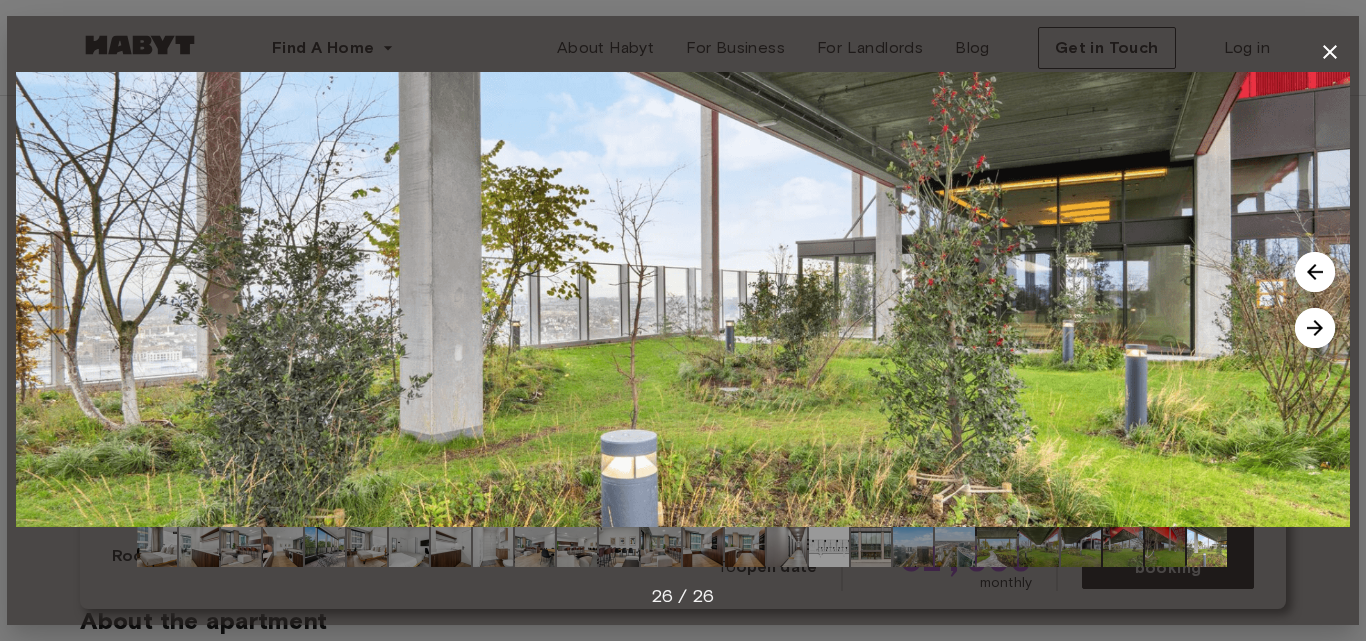click at bounding box center (1315, 328) 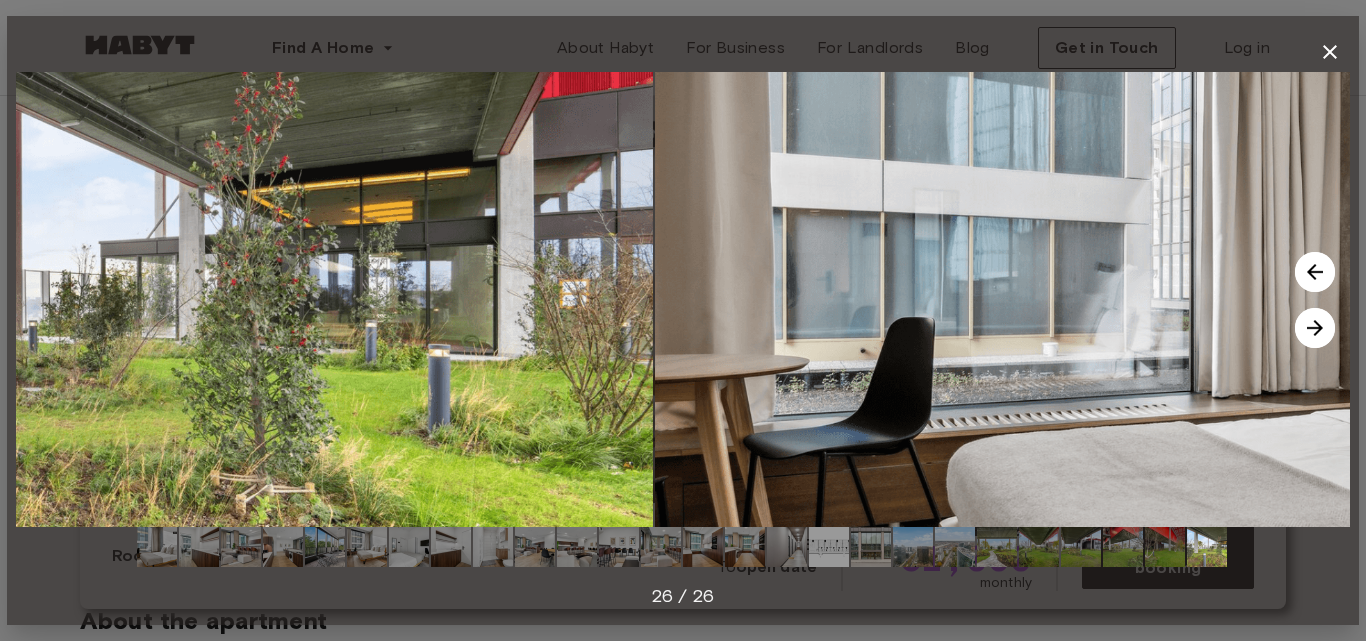 click at bounding box center [1315, 328] 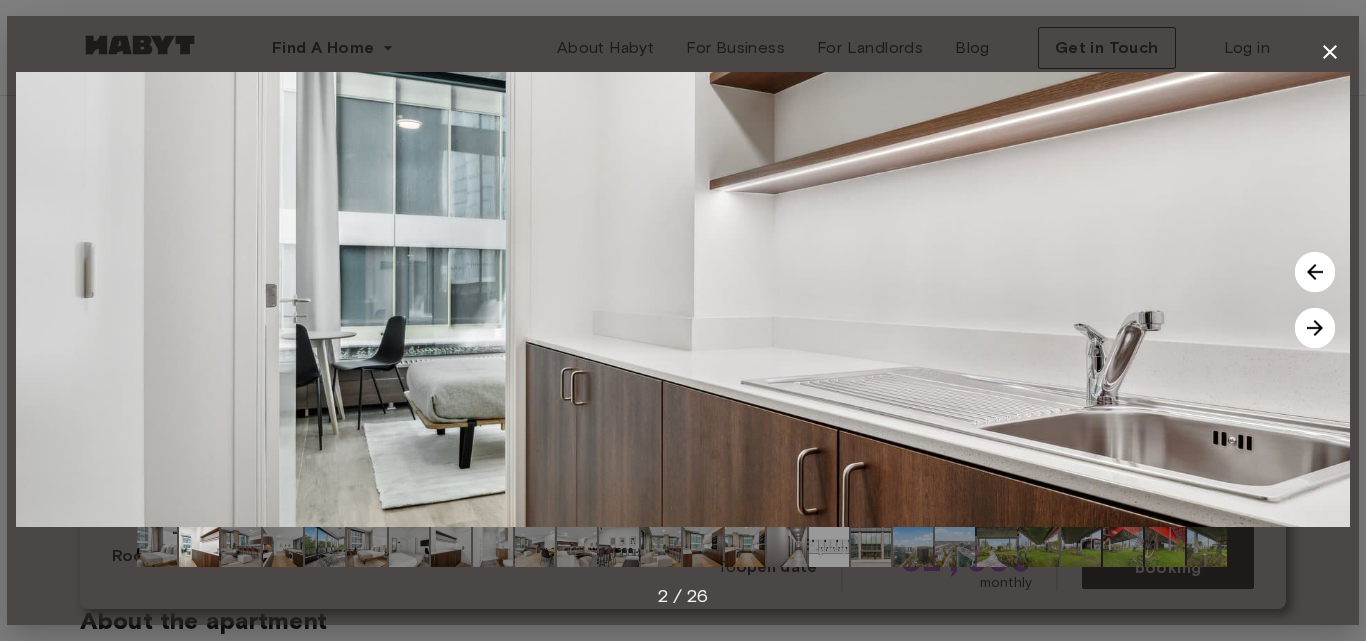 click at bounding box center (1315, 328) 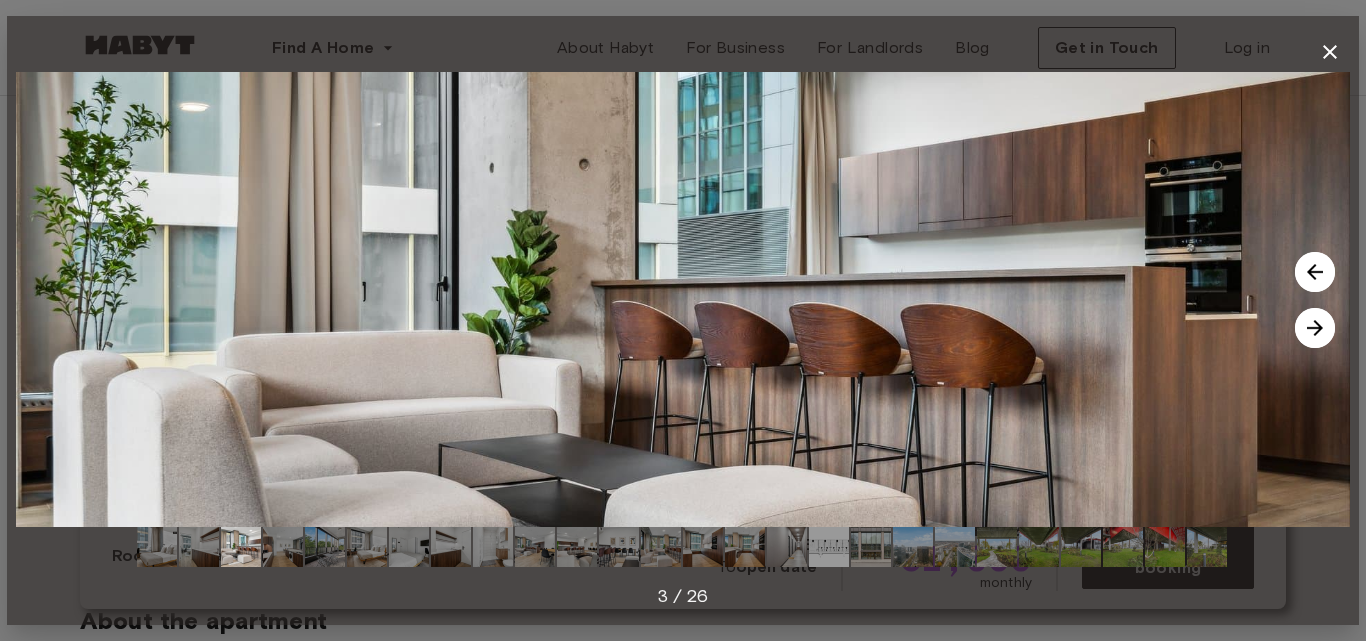 click at bounding box center [1315, 272] 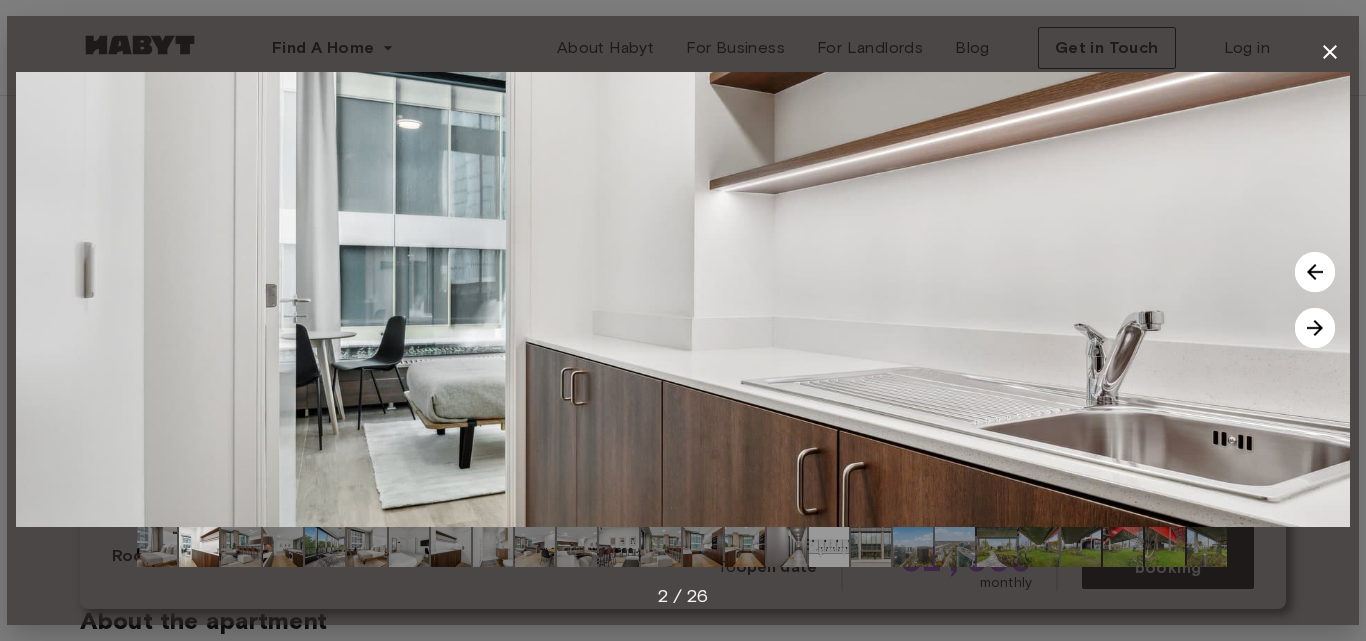 click at bounding box center (1330, 52) 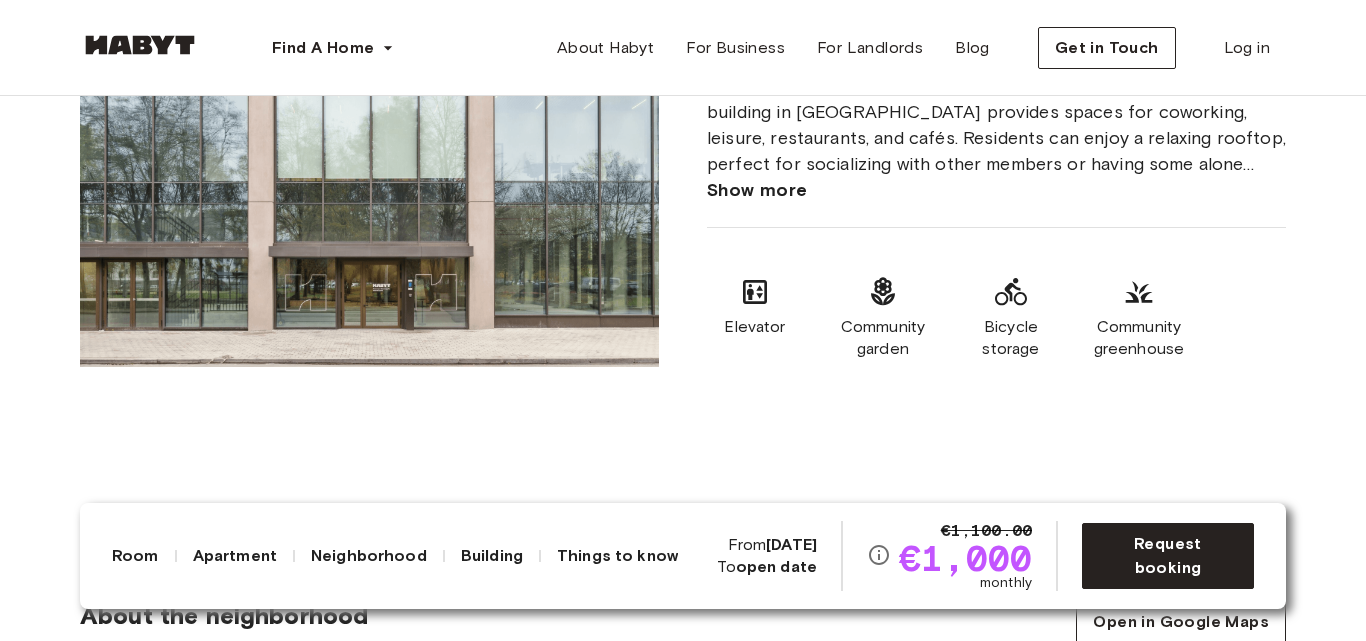 scroll, scrollTop: 1200, scrollLeft: 0, axis: vertical 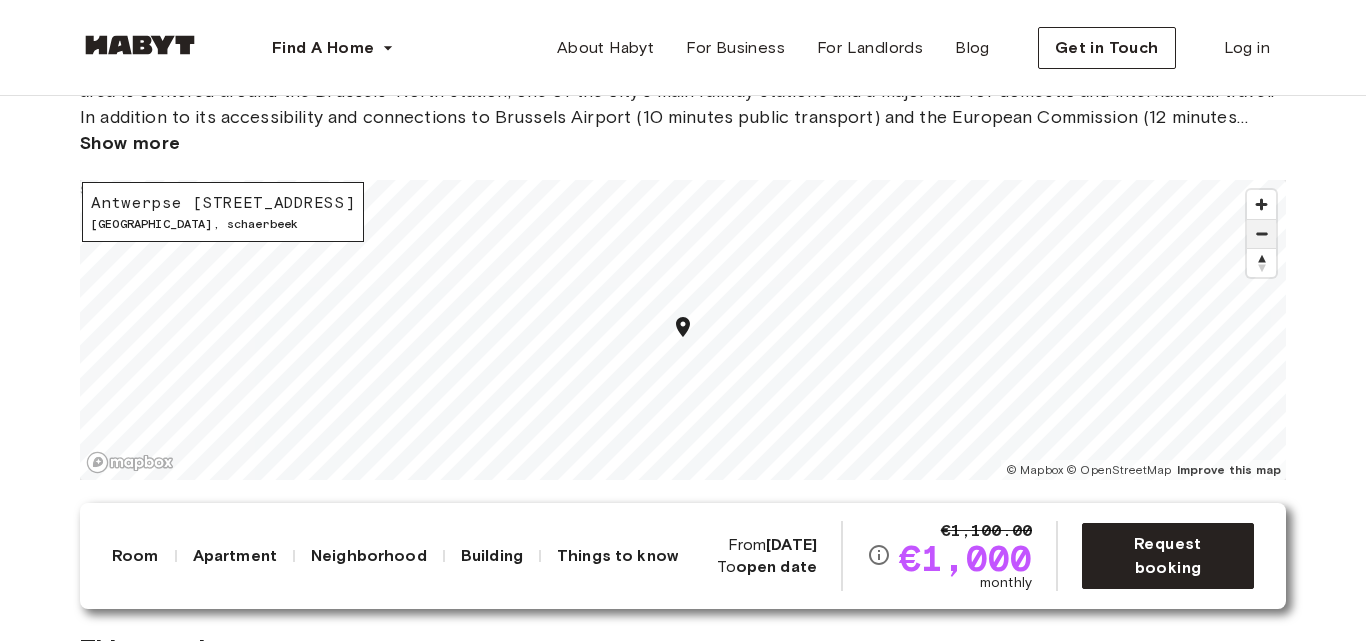click at bounding box center (1261, 234) 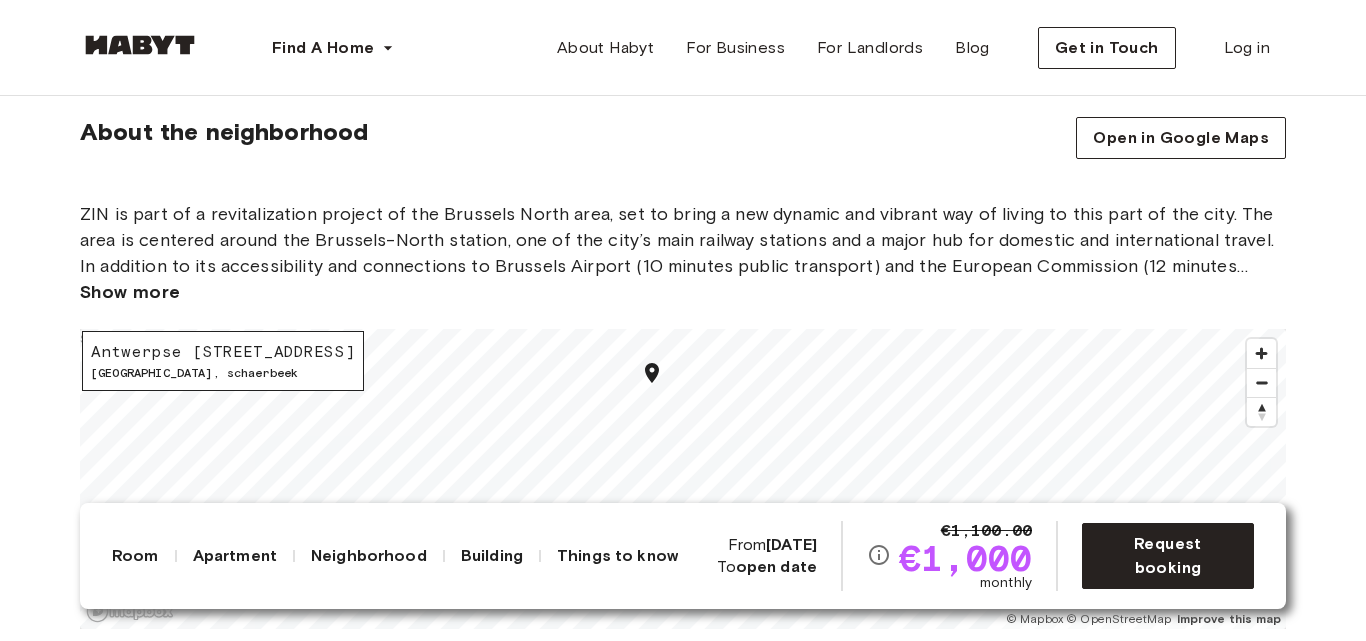 scroll, scrollTop: 2000, scrollLeft: 0, axis: vertical 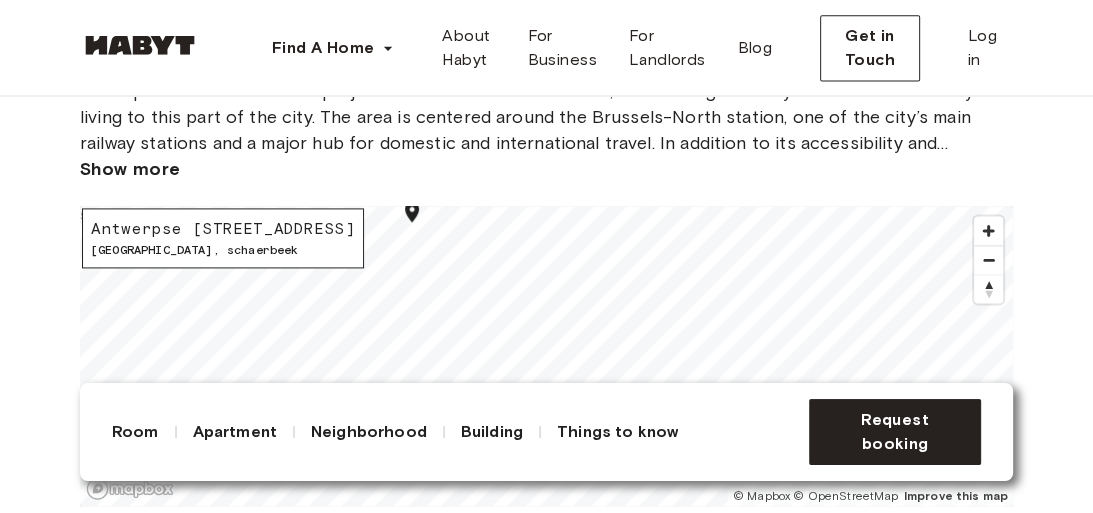 click on "About the neighborhood Open in Google Maps ZIN is part of a revitalization project of the Brussels North area, set to bring a new dynamic and vibrant way of living to this part of the city. The area is centered around the Brussels-North station, one of the city’s main railway stations and a major hub for domestic and international travel. In addition to its accessibility and connections to Brussels Airport (10 minutes public transport) and the European Commission (12 minutes public transport), Brussels North is a vital part of Brussels’ financial and business landscape, housing various companies, banks, consultancies and IT firms.﻿ Show more Antwerpse Steenweg 57, Brussels Brussels ,   schaerbeek © Mapbox   © OpenStreetMap   Improve this map $" at bounding box center (546, 286) 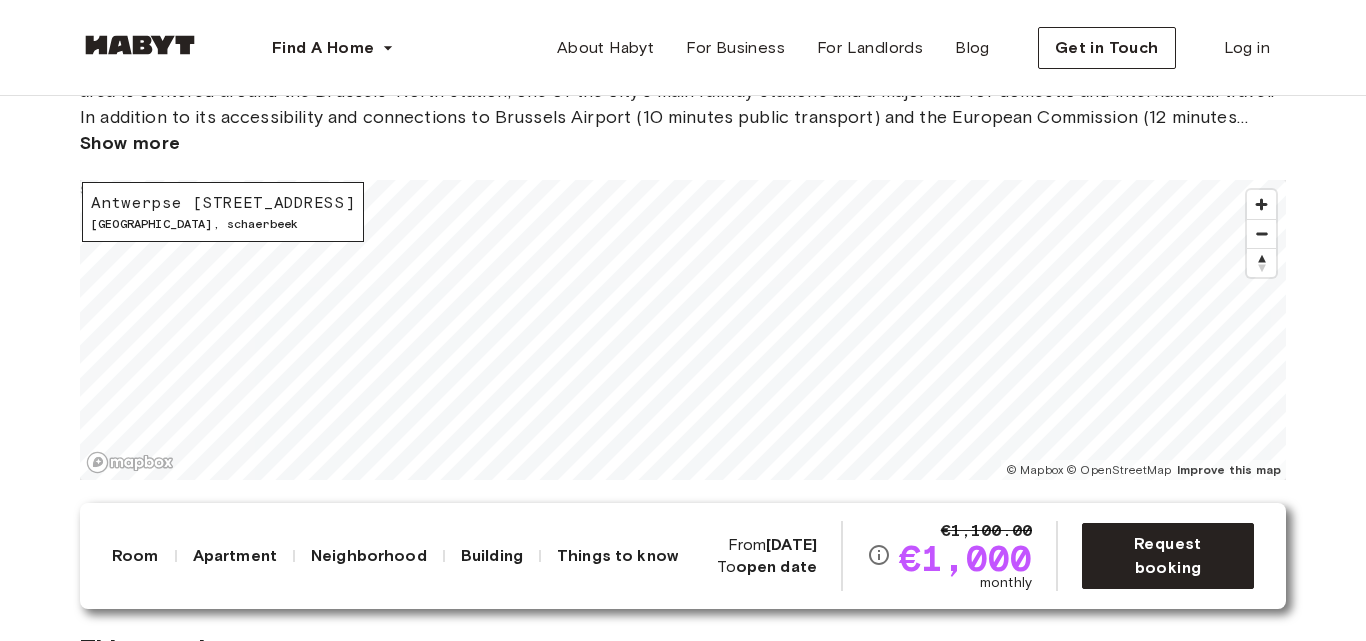 click on "About the neighborhood Open in Google Maps ZIN is part of a revitalization project of the Brussels North area, set to bring a new dynamic and vibrant way of living to this part of the city. The area is centered around the Brussels-North station, one of the city’s main railway stations and a major hub for domestic and international travel. In addition to its accessibility and connections to Brussels Airport (10 minutes public transport) and the European Commission (12 minutes public transport), Brussels North is a vital part of Brussels’ financial and business landscape, housing various companies, banks, consultancies and IT firms.﻿ Show more Antwerpse Steenweg 57, Brussels Brussels ,   schaerbeek © Mapbox   © OpenStreetMap   Improve this map $" at bounding box center [683, 260] 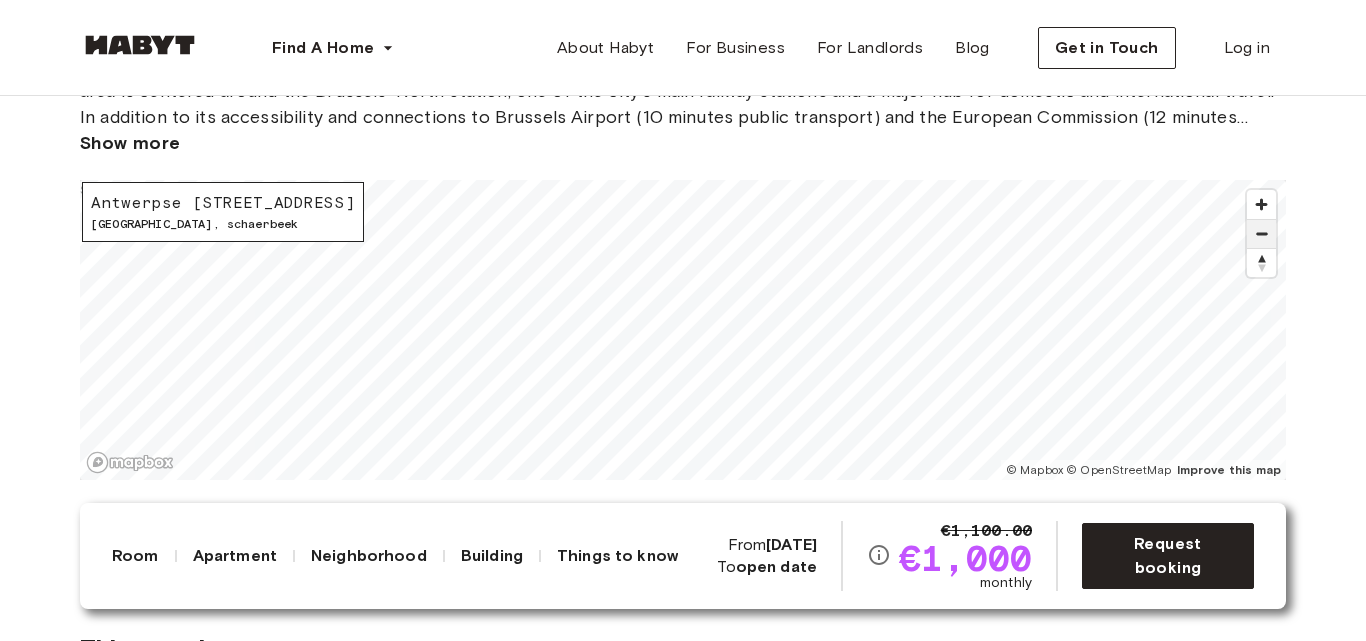 click at bounding box center [1261, 234] 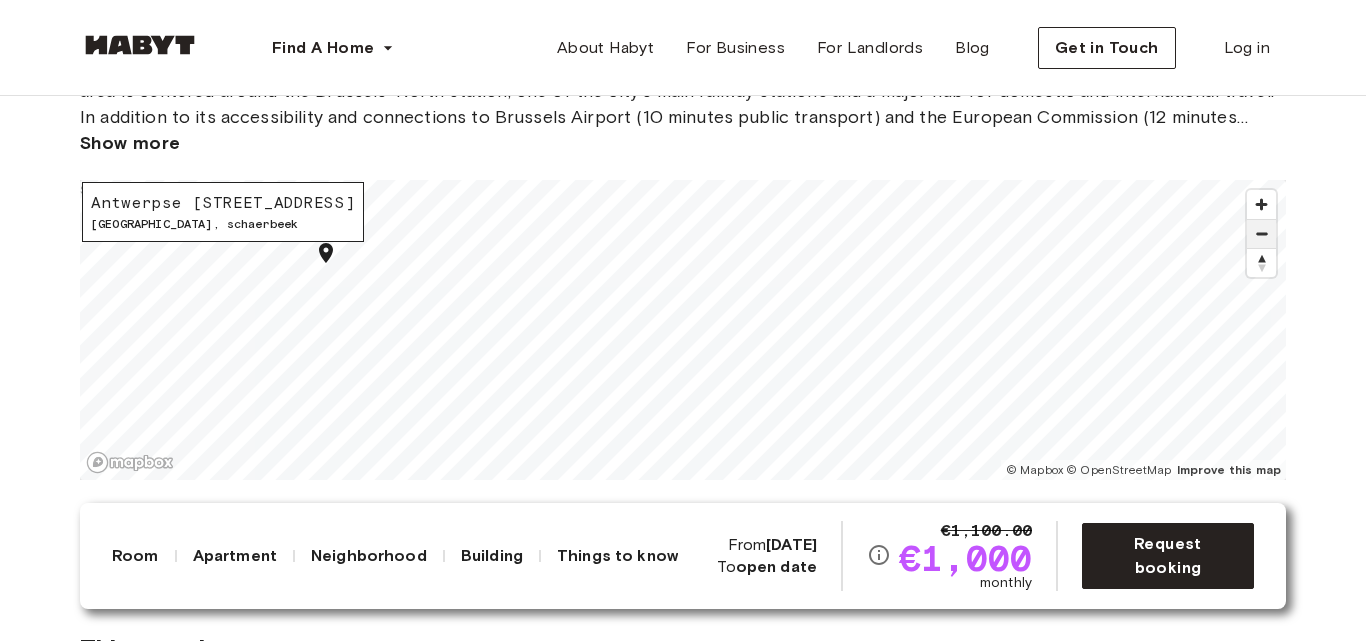 click at bounding box center [1261, 234] 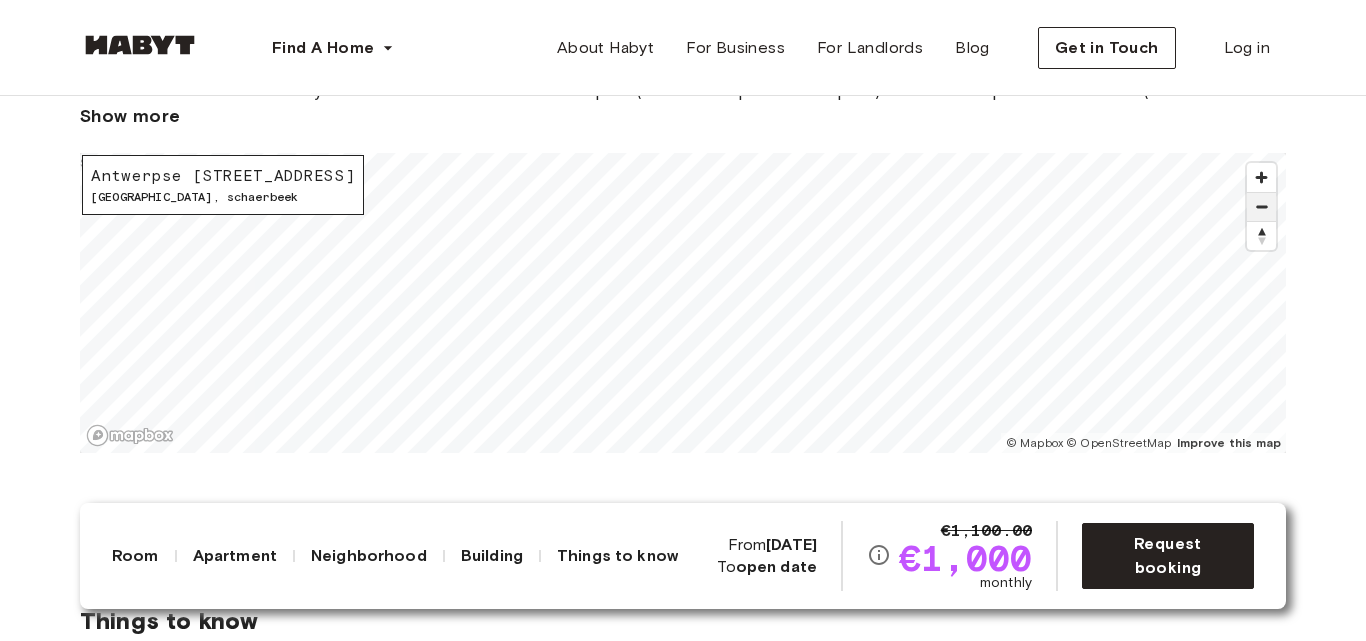 scroll, scrollTop: 2000, scrollLeft: 0, axis: vertical 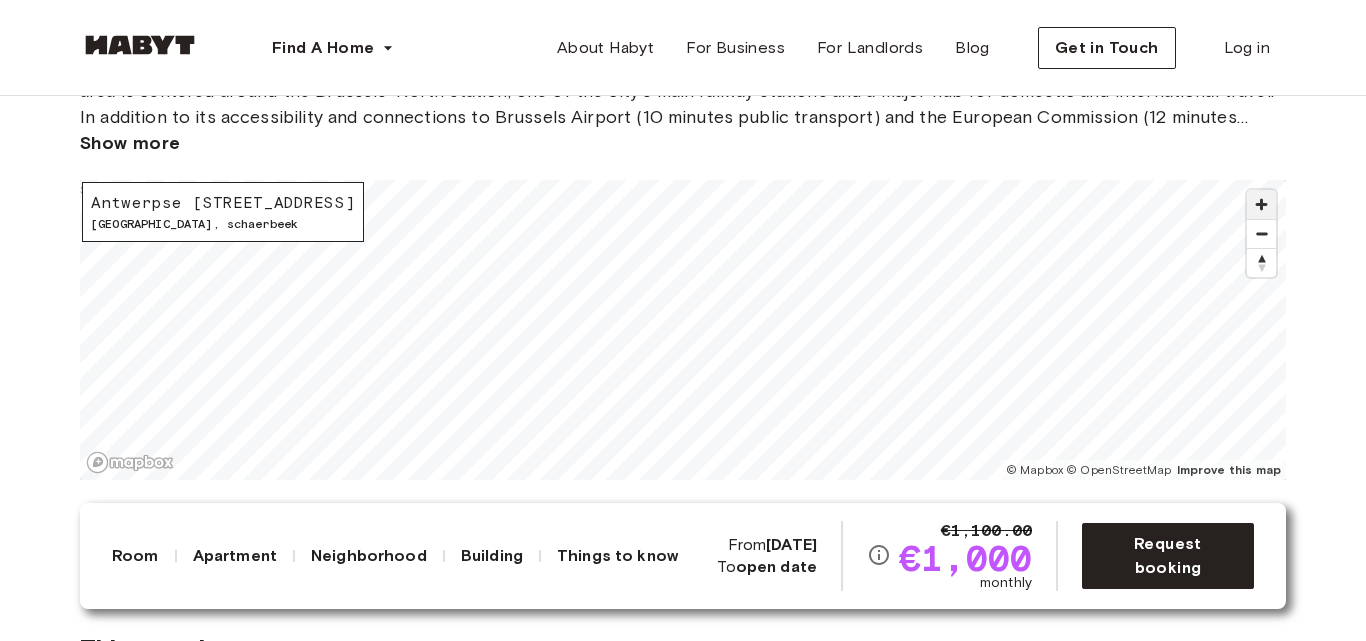 click at bounding box center [1261, 204] 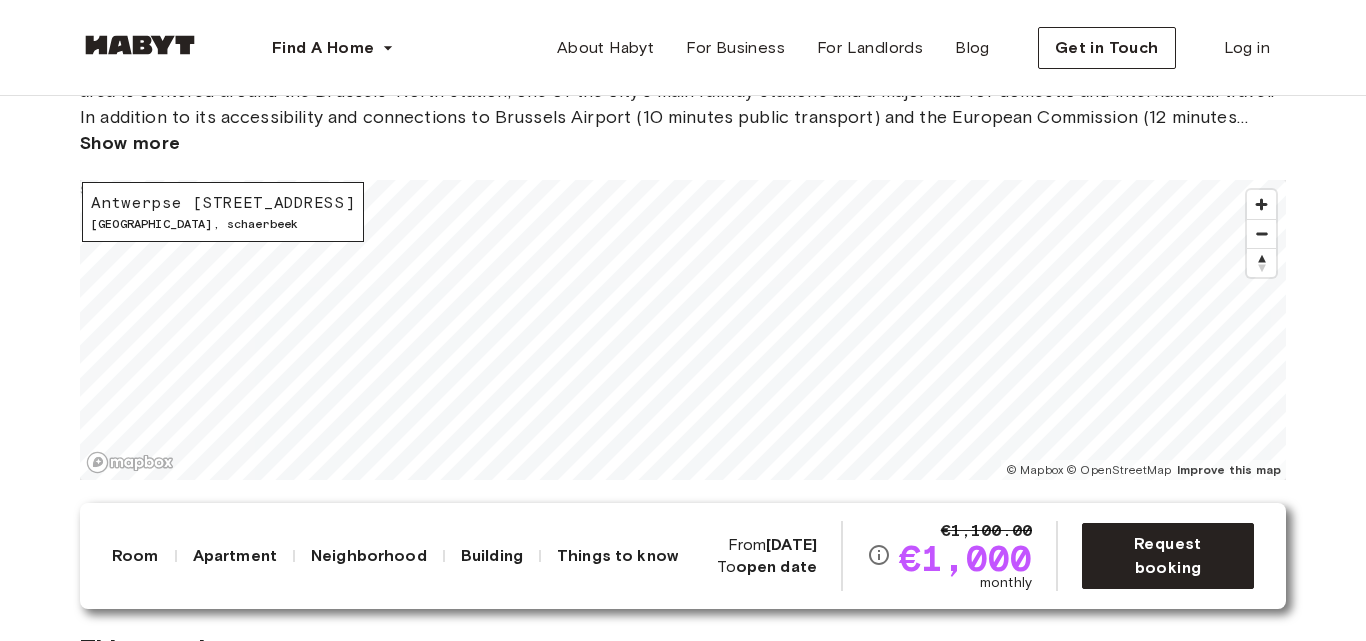 click on "About the neighborhood Open in Google Maps ZIN is part of a revitalization project of the Brussels North area, set to bring a new dynamic and vibrant way of living to this part of the city. The area is centered around the Brussels-North station, one of the city’s main railway stations and a major hub for domestic and international travel. In addition to its accessibility and connections to Brussels Airport (10 minutes public transport) and the European Commission (12 minutes public transport), Brussels North is a vital part of Brussels’ financial and business landscape, housing various companies, banks, consultancies and IT firms.﻿ Show more Antwerpse Steenweg 57, Brussels Brussels ,   schaerbeek © Mapbox   © OpenStreetMap   Improve this map $" at bounding box center (683, 260) 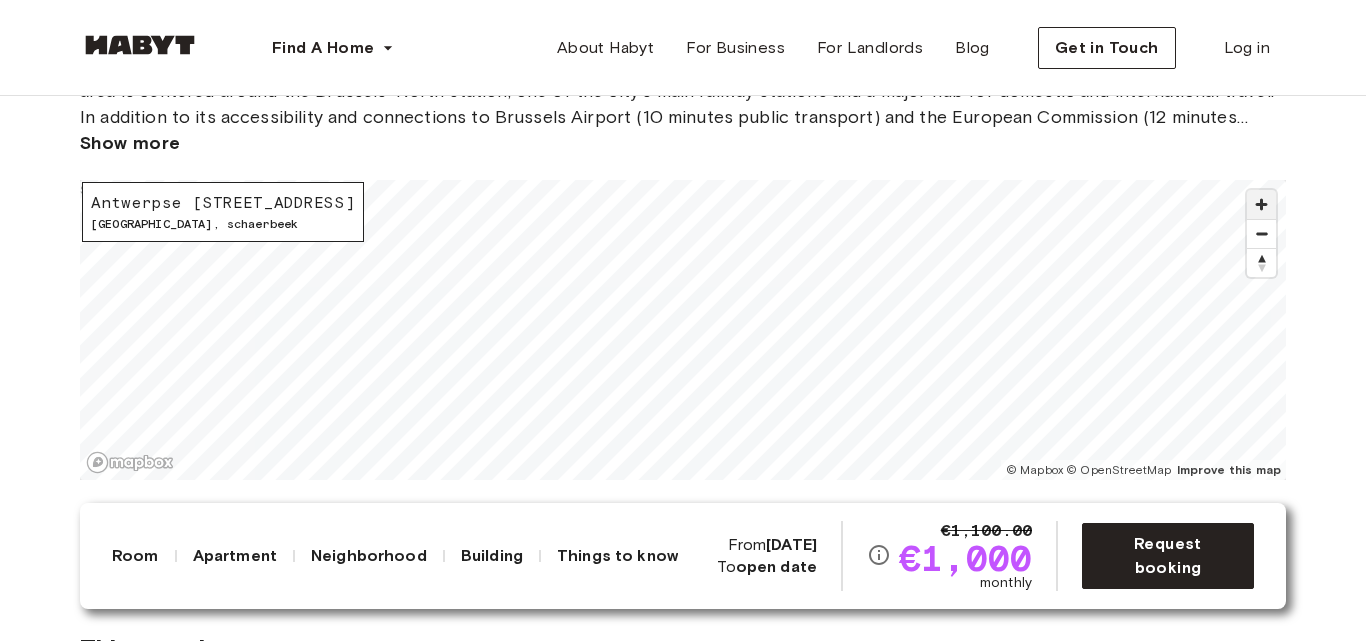 click at bounding box center (1261, 204) 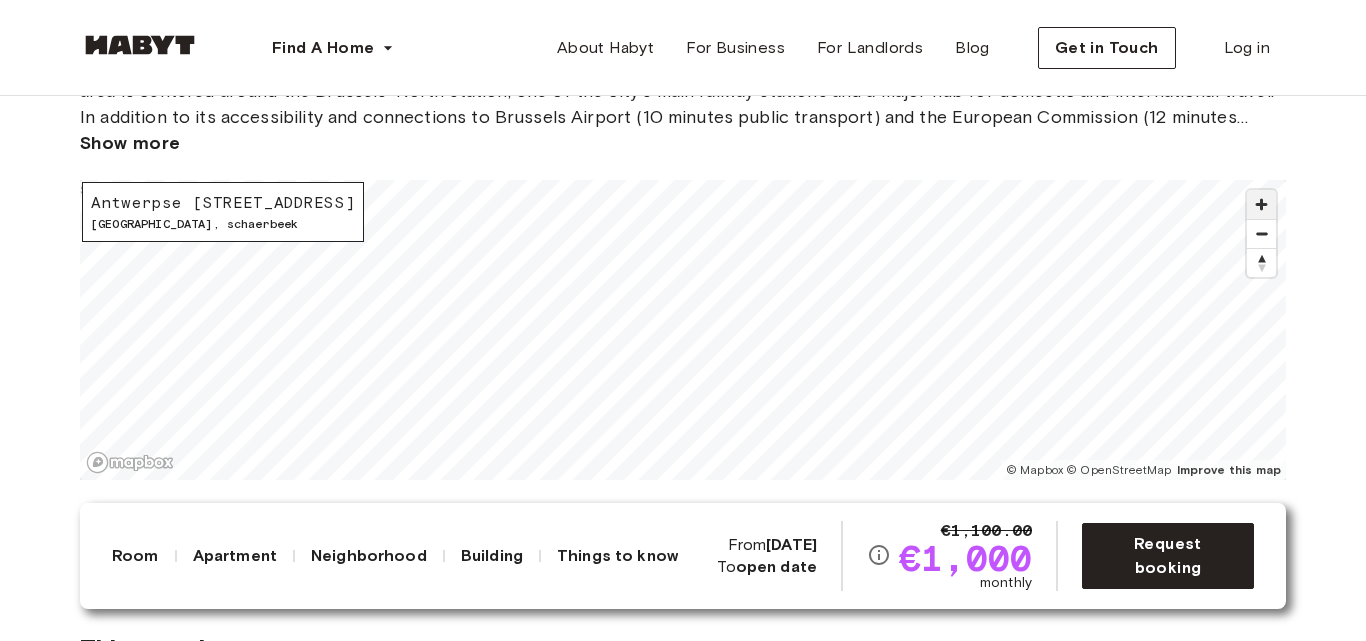 click at bounding box center [1261, 204] 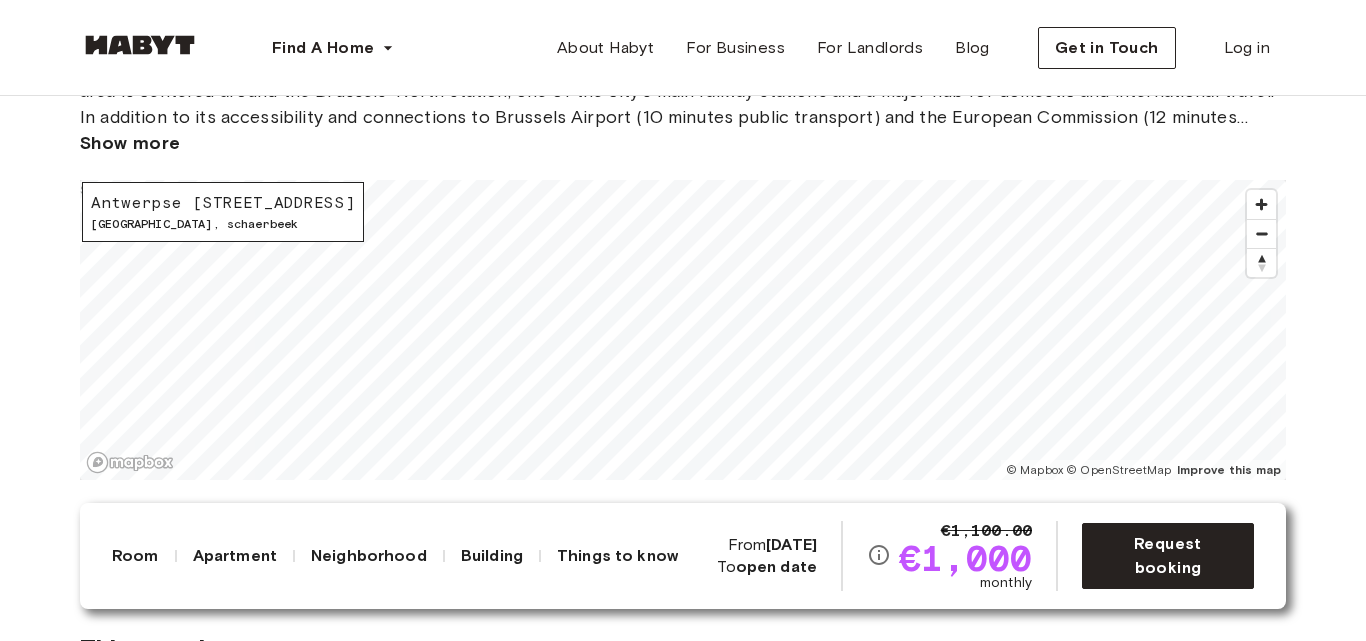 click on "Europe Brussels Studio Studio Antwerpse Steenweg 57, Brussels Available from  Aug 02 €1,100.00 €1,000 monthly Request booking Show all photos About the apartment Our private apartments are all about style and comfort. In addition to your very own bedroom, your apartment features a spacious living and dining area, perfect to relax, watch a movie, or host a small gathering with friends, a modern kitchen, and a bathroom. 25.38 sqm. 2nd Floor 1 bedroom Living room Dining table and chairs Shared balcony Dishwasher 140 x 200cm mattress Wardrobe Refrigerator Ensuite bathroom Kitchenette Smart TV Fully-equipped kitchen WiFi Kitchen utensils Bathroom Washing Machine About the building More about the building Show more Elevator Community garden Bicycle storage Community greenhouse About the neighborhood Open in Google Maps Show more Antwerpse Steenweg 57, Brussels Brussels ,   schaerbeek © Mapbox   © OpenStreetMap   Improve this map $ Things to know Fully furnished apartment All inclusive monthly rent payment ." at bounding box center (683, 954) 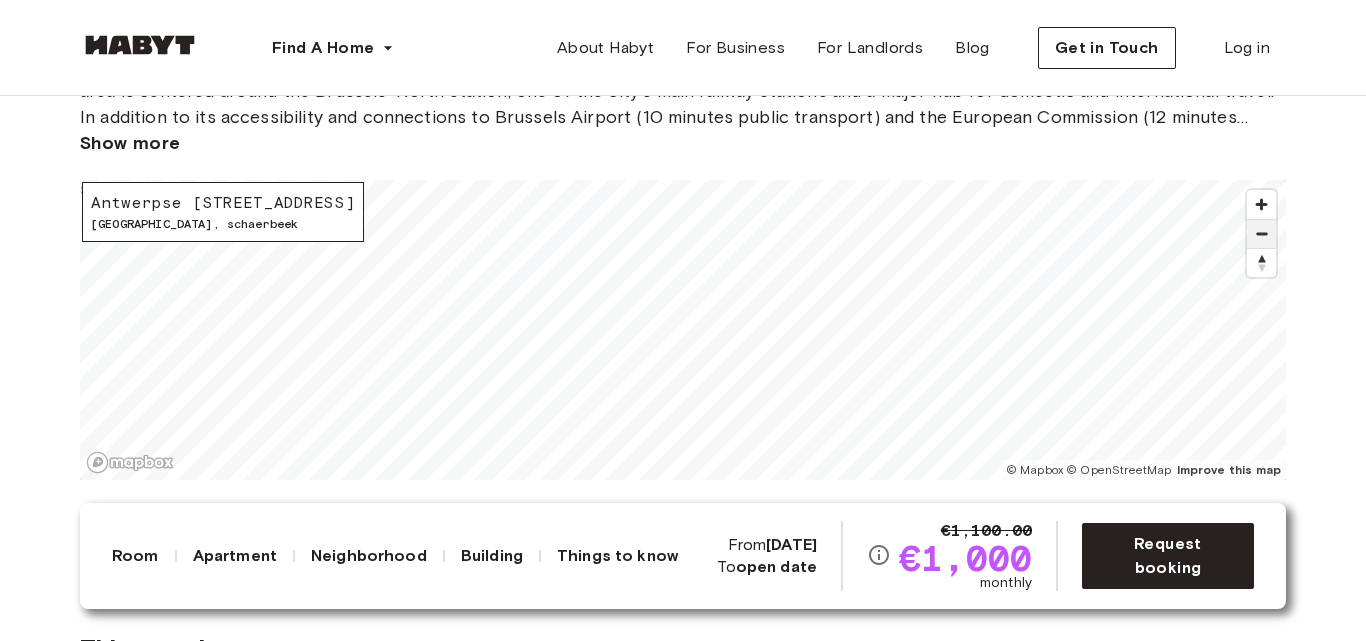 click at bounding box center [1261, 234] 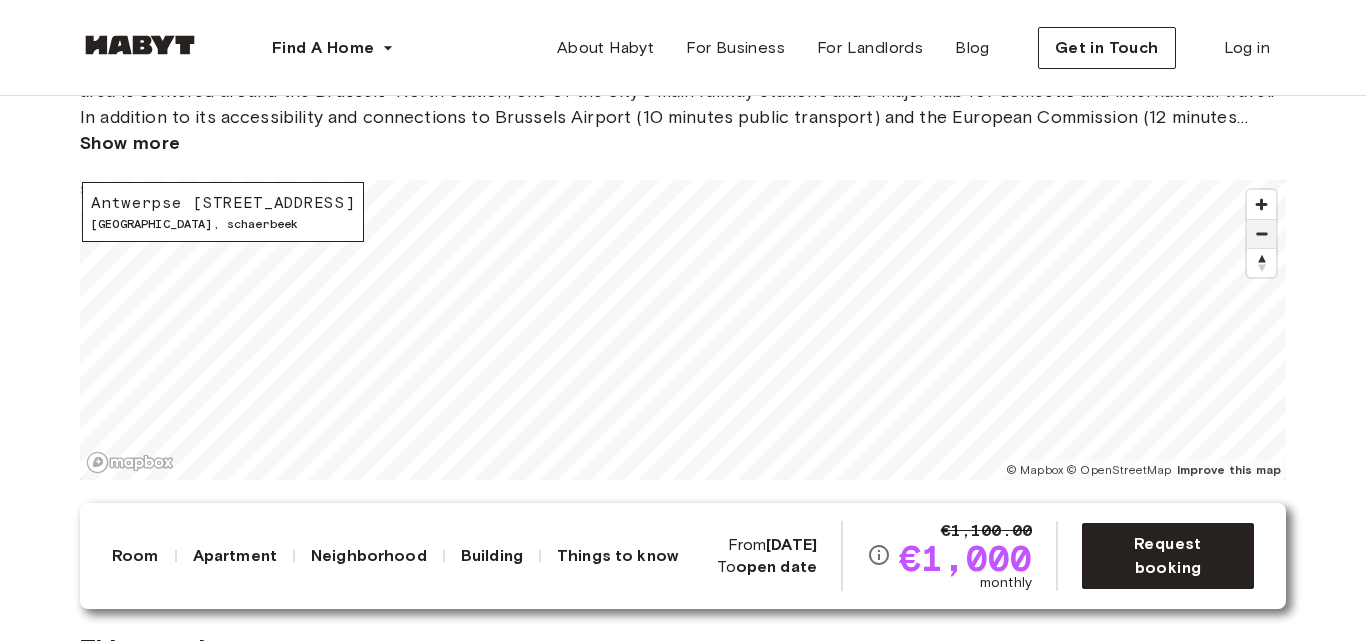 click at bounding box center (1261, 234) 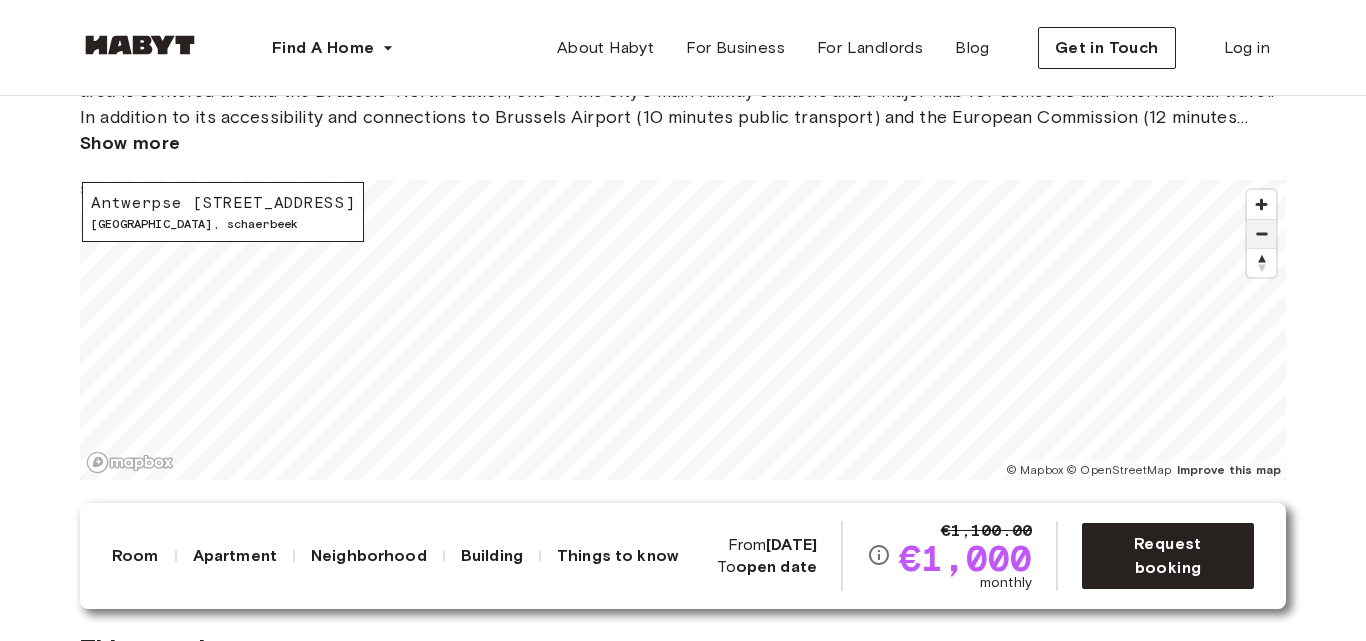 click at bounding box center [1261, 234] 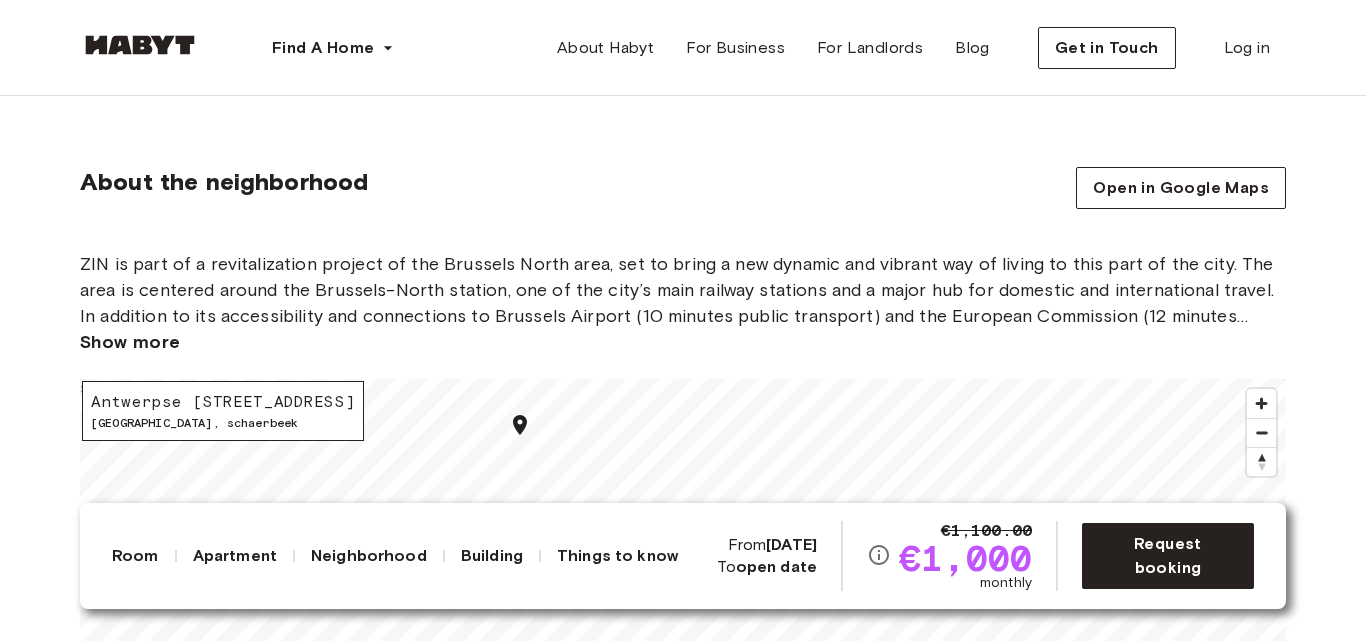 scroll, scrollTop: 1800, scrollLeft: 0, axis: vertical 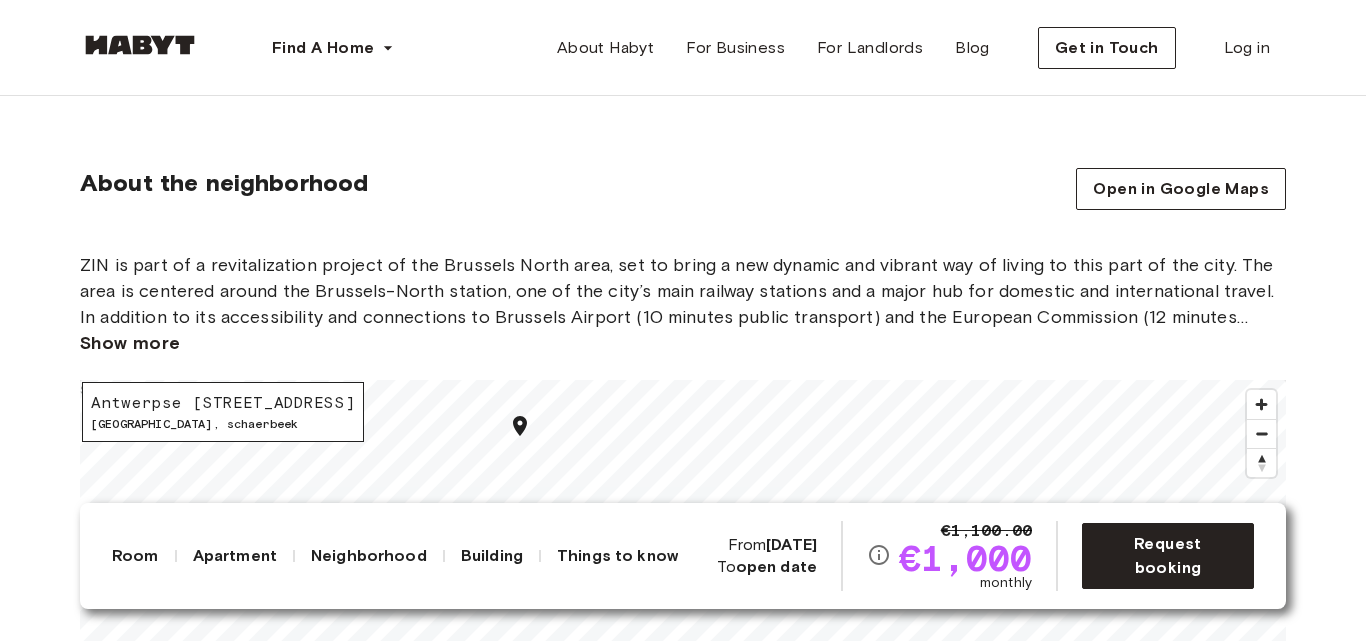 click on "Show more" at bounding box center (130, 343) 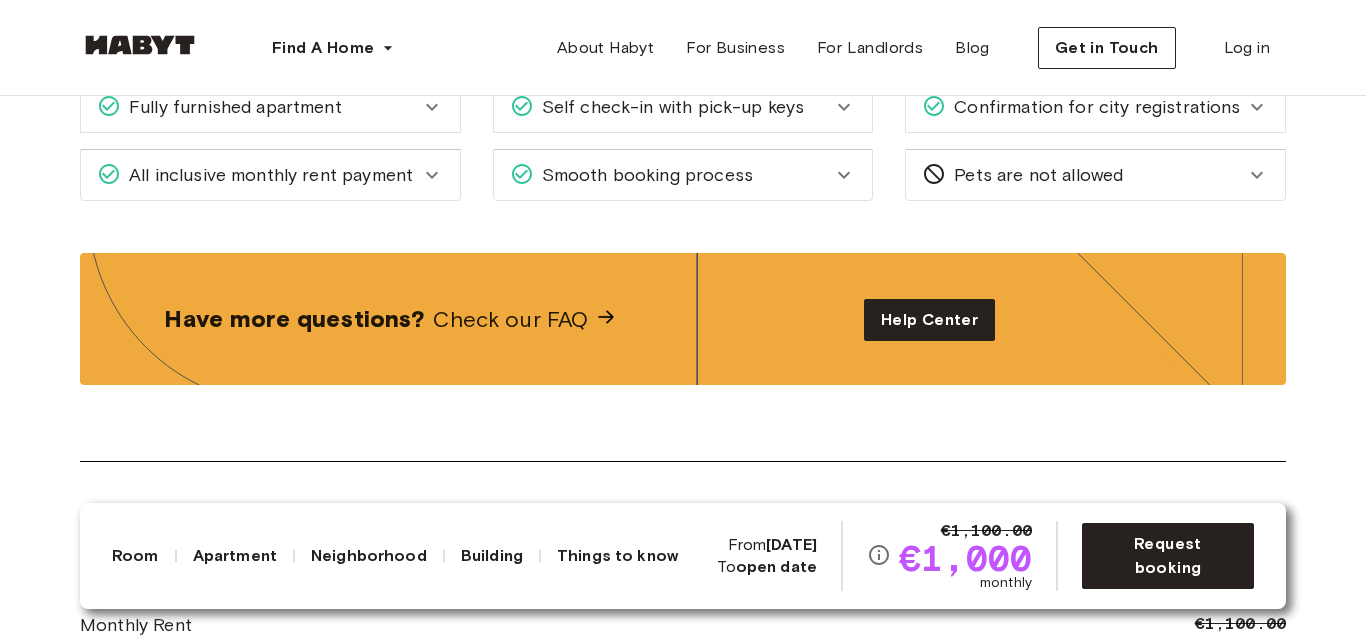scroll, scrollTop: 2600, scrollLeft: 0, axis: vertical 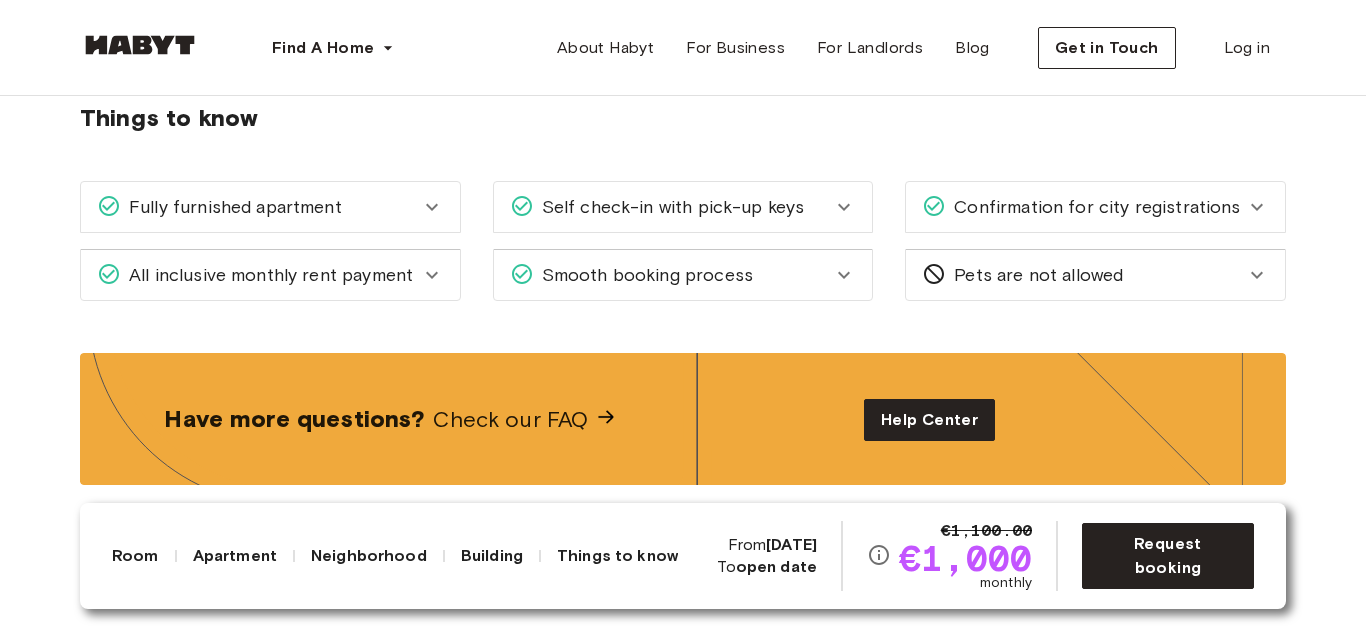 click on "Confirmation for city registrations" at bounding box center [1093, 207] 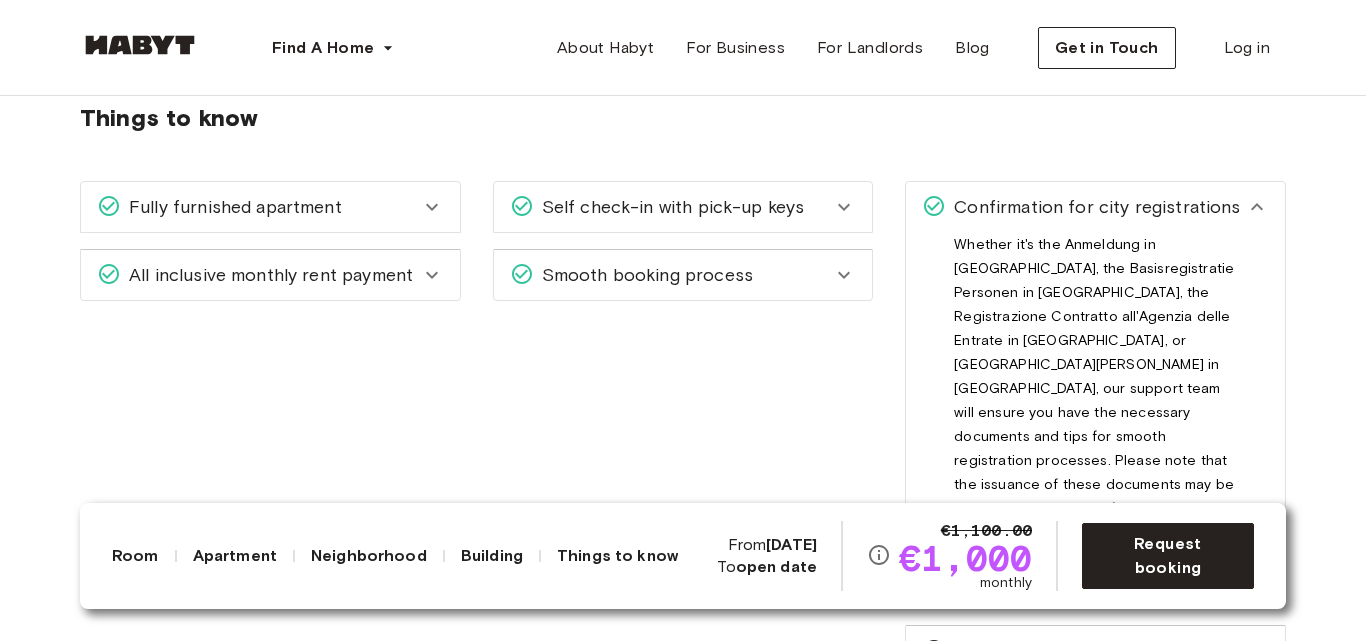click on "Confirmation for city registrations" at bounding box center (1093, 207) 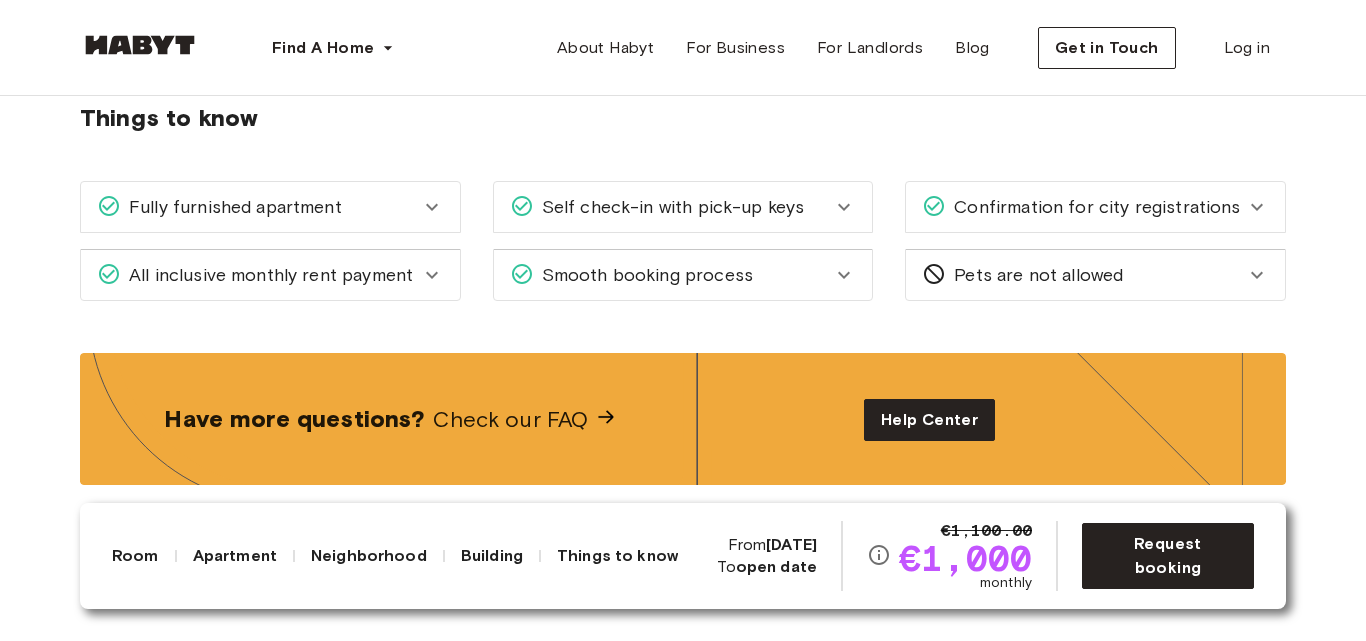 click on "Self check-in with pick-up keys" at bounding box center (669, 207) 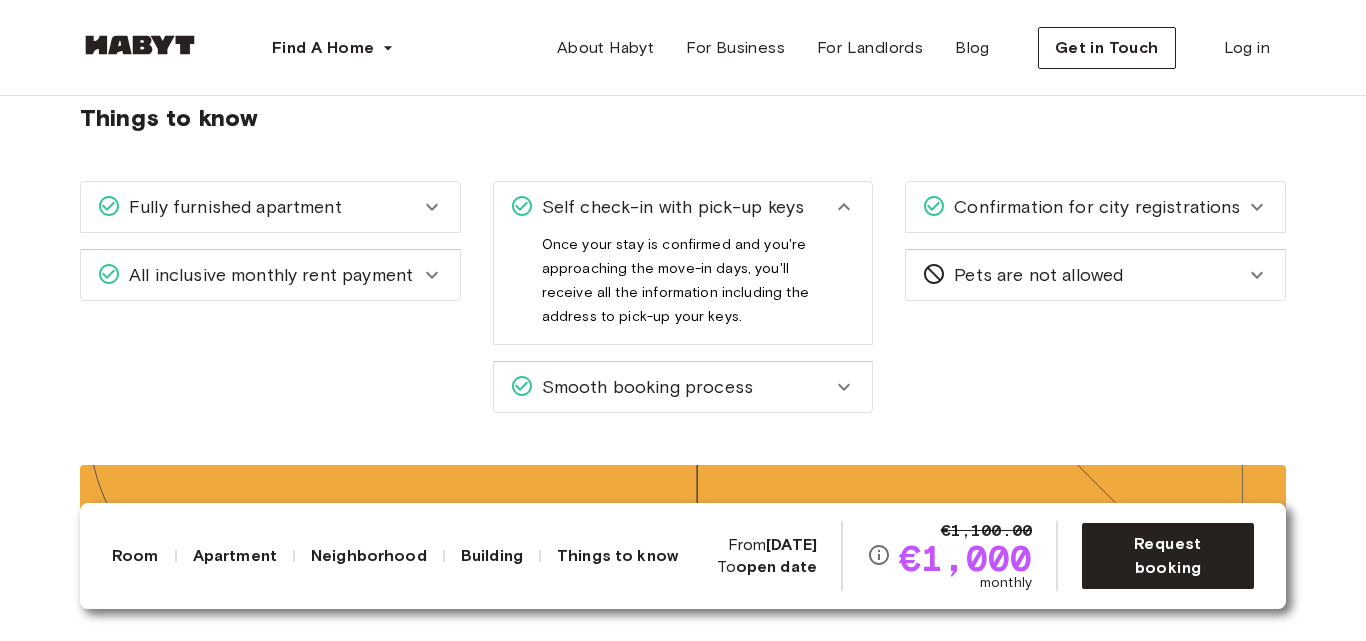click on "Self check-in with pick-up keys" at bounding box center [669, 207] 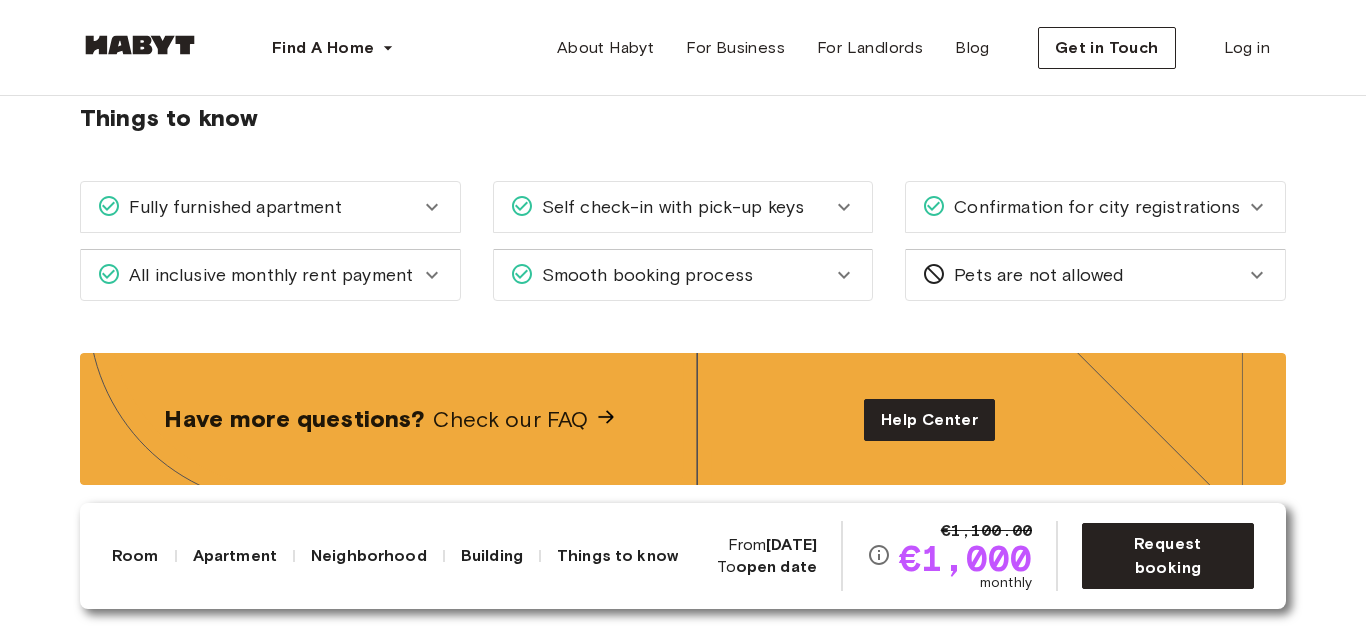 click on "Self check-in with pick-up keys" at bounding box center (669, 207) 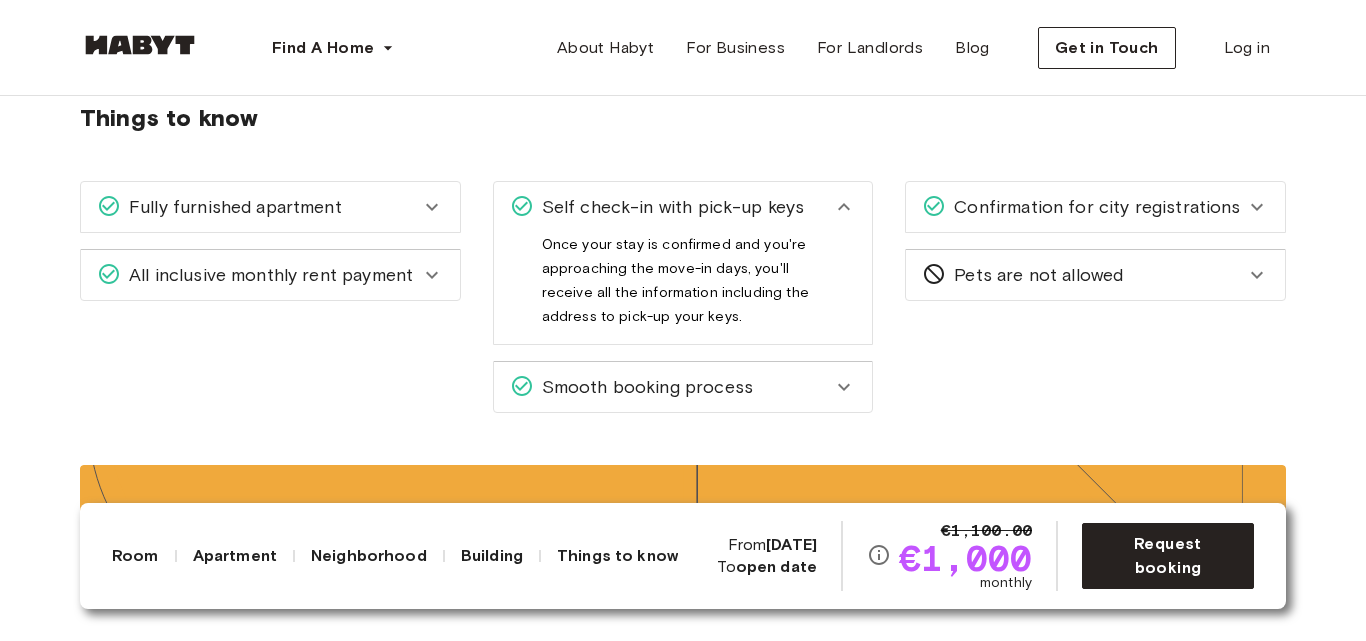 click on "Self check-in with pick-up keys" at bounding box center (669, 207) 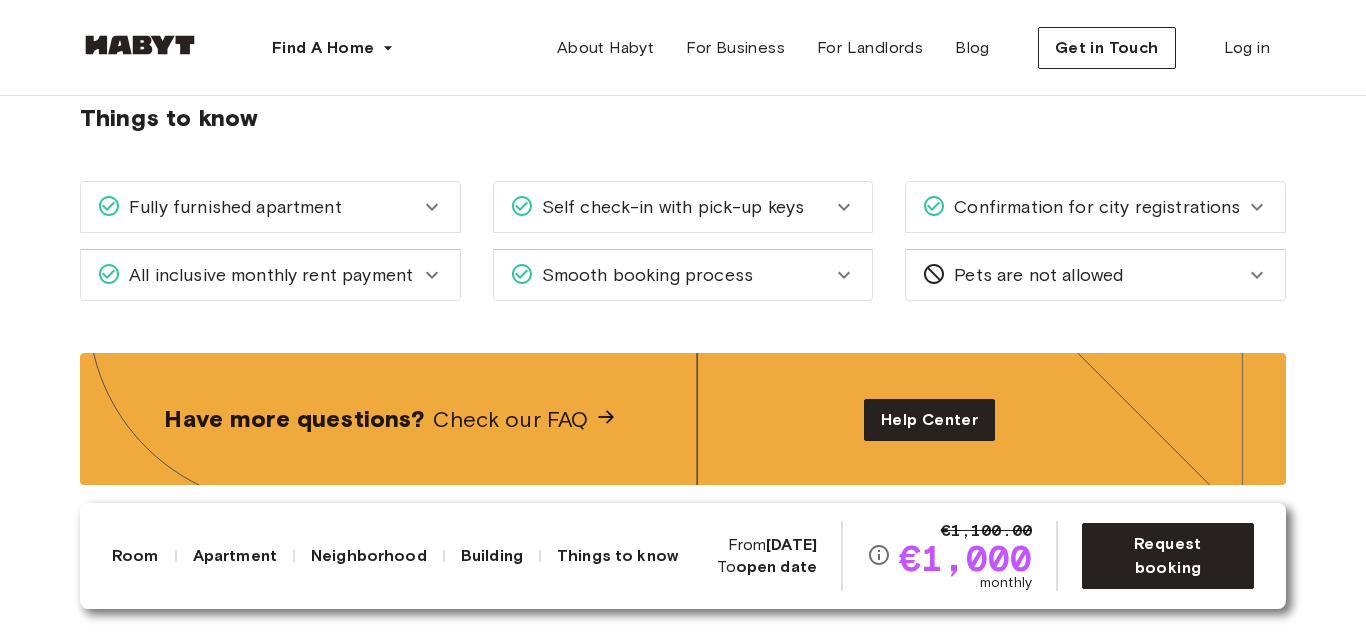 click on "Fully furnished apartment" at bounding box center [258, 207] 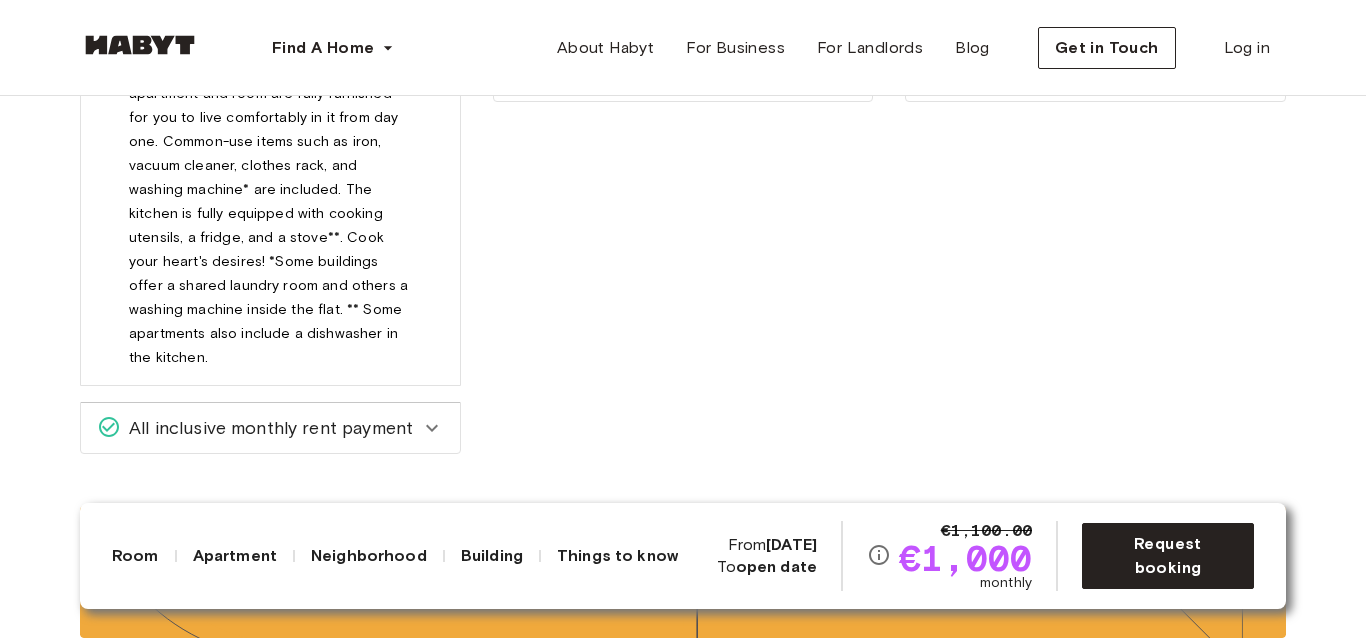 scroll, scrollTop: 2800, scrollLeft: 0, axis: vertical 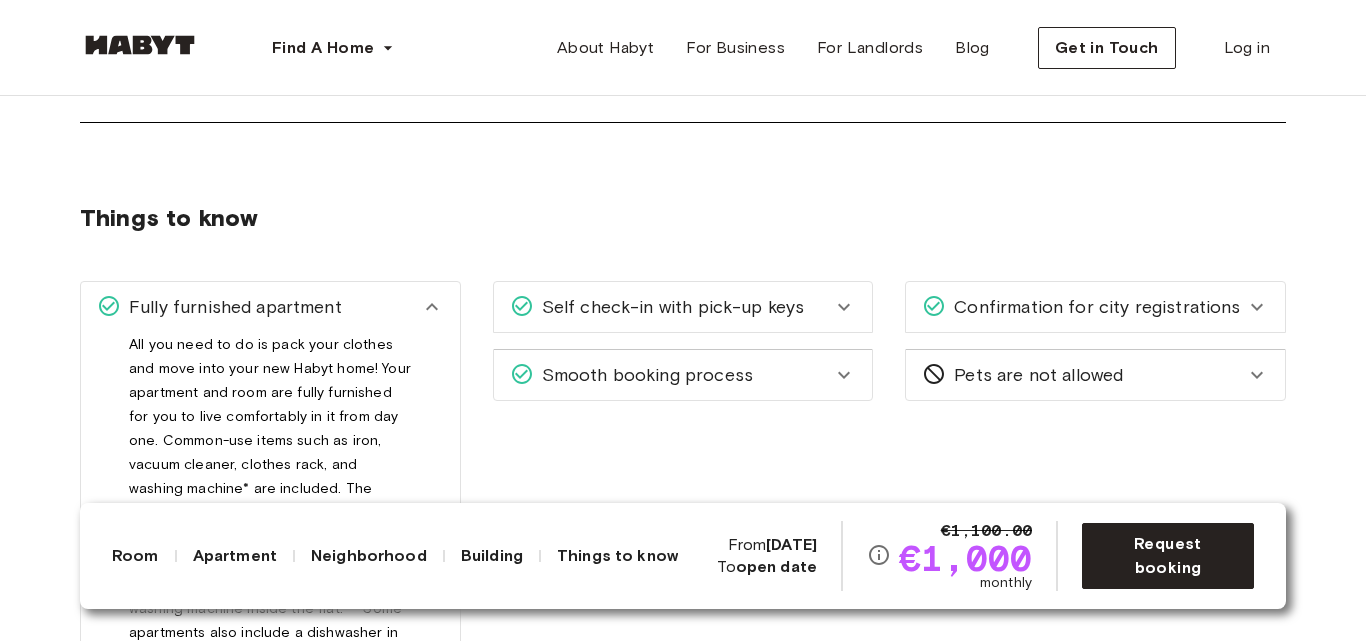 click on "Fully furnished apartment" at bounding box center (270, 307) 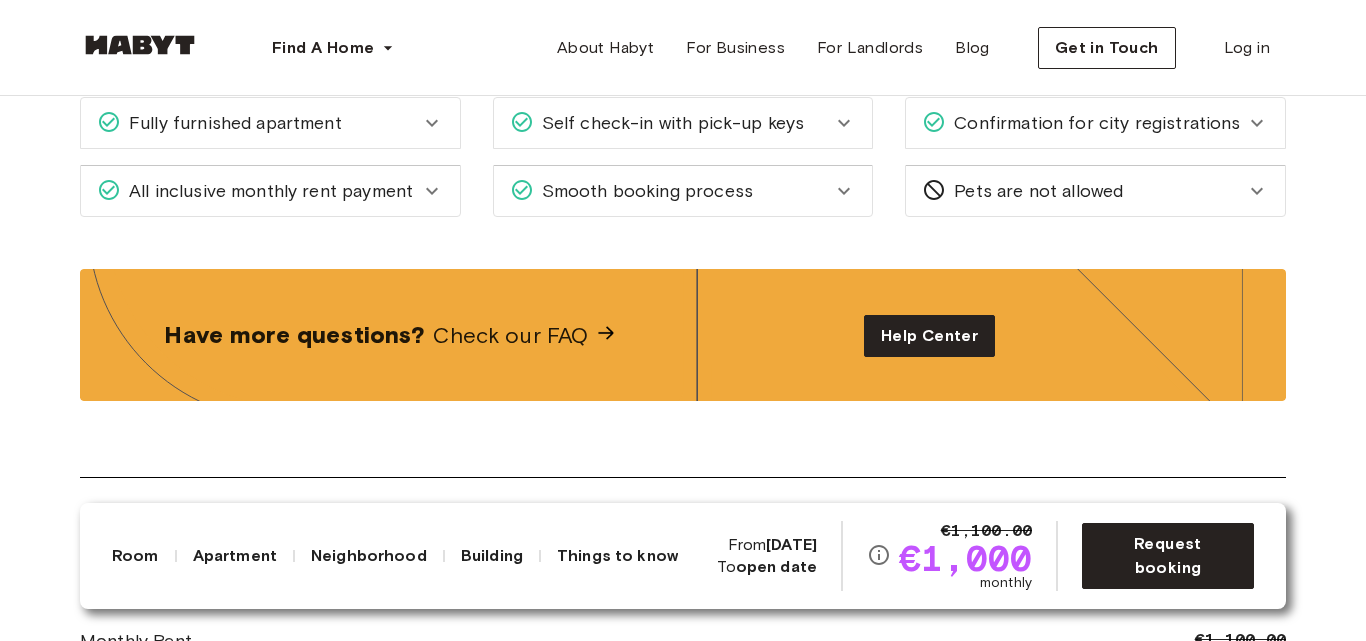 scroll, scrollTop: 2700, scrollLeft: 0, axis: vertical 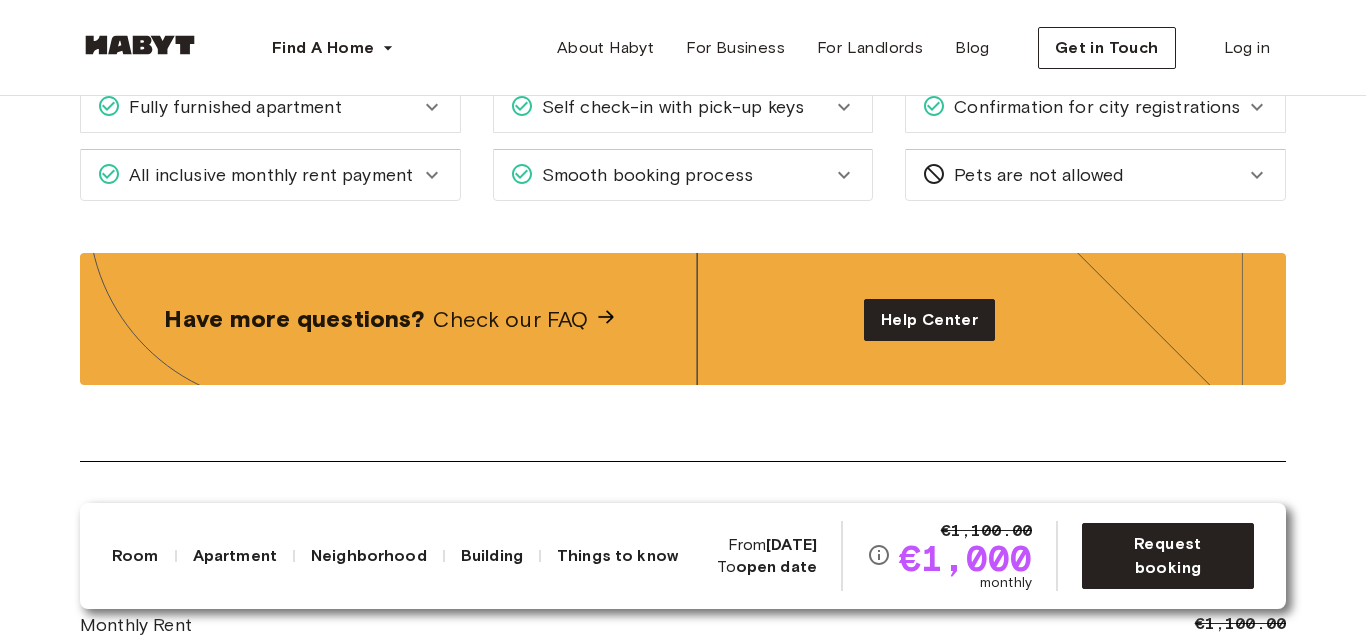 click on "All inclusive monthly rent payment" at bounding box center (267, 175) 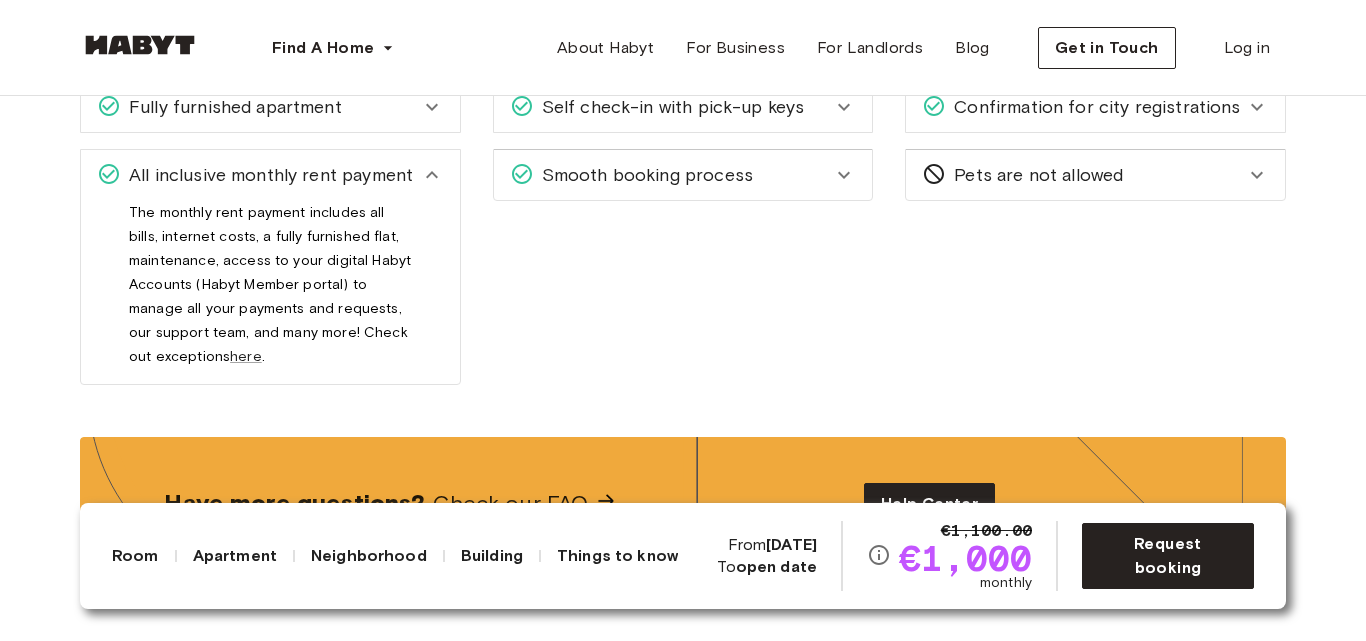 click on "All inclusive monthly rent payment" at bounding box center (270, 175) 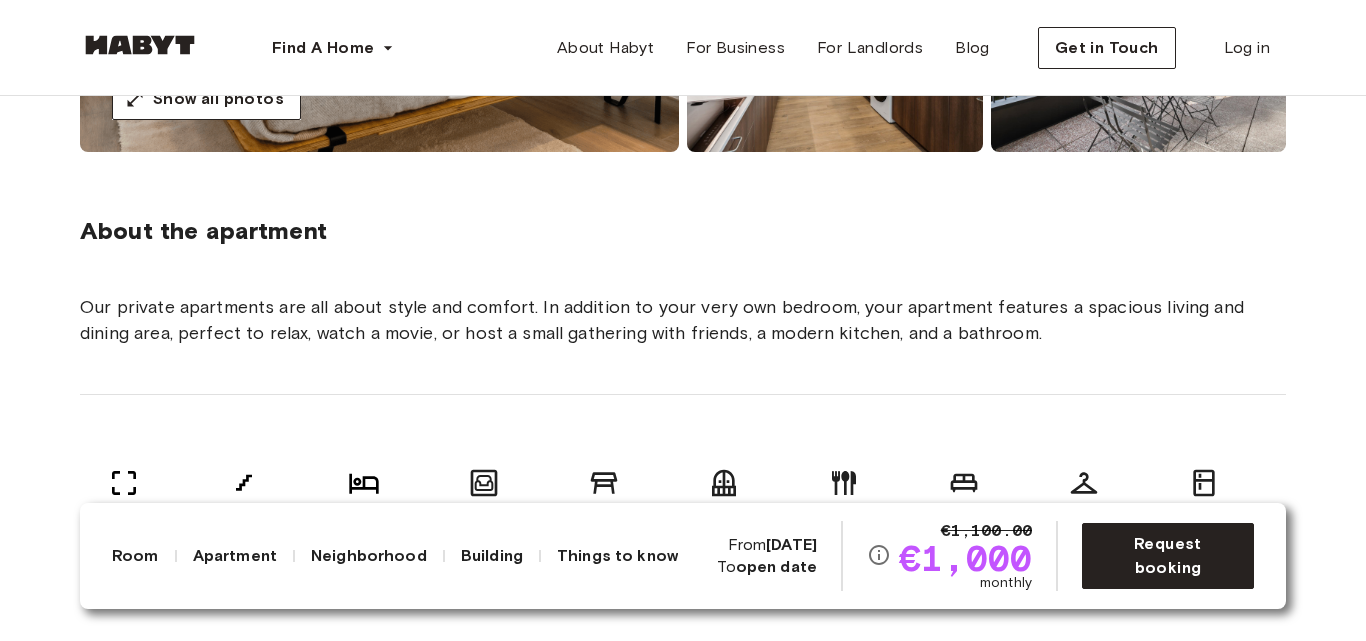 scroll, scrollTop: 300, scrollLeft: 0, axis: vertical 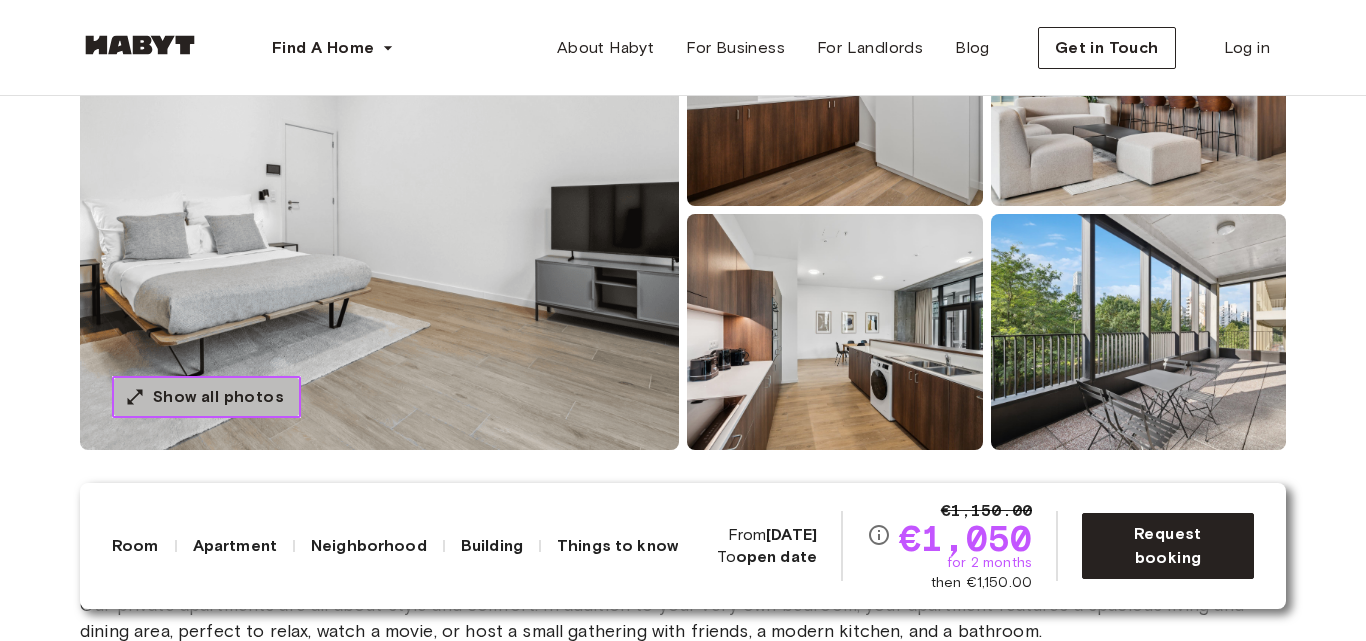 click on "Show all photos" at bounding box center [218, 397] 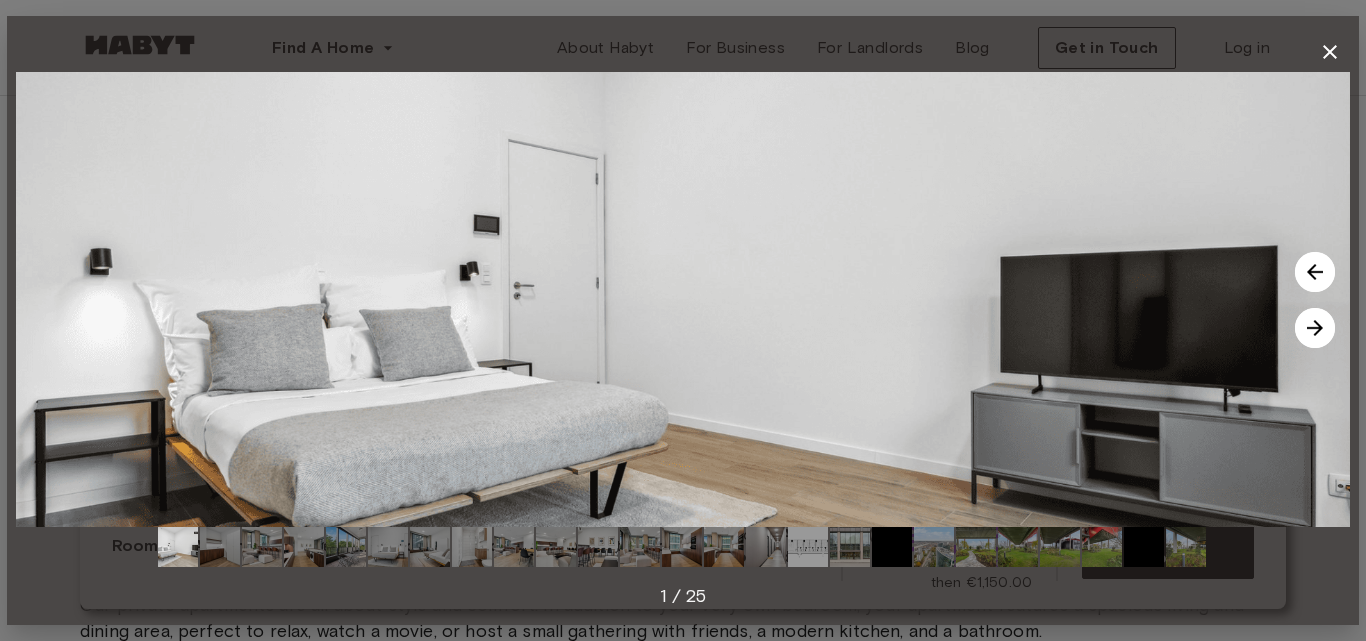 click at bounding box center (1315, 328) 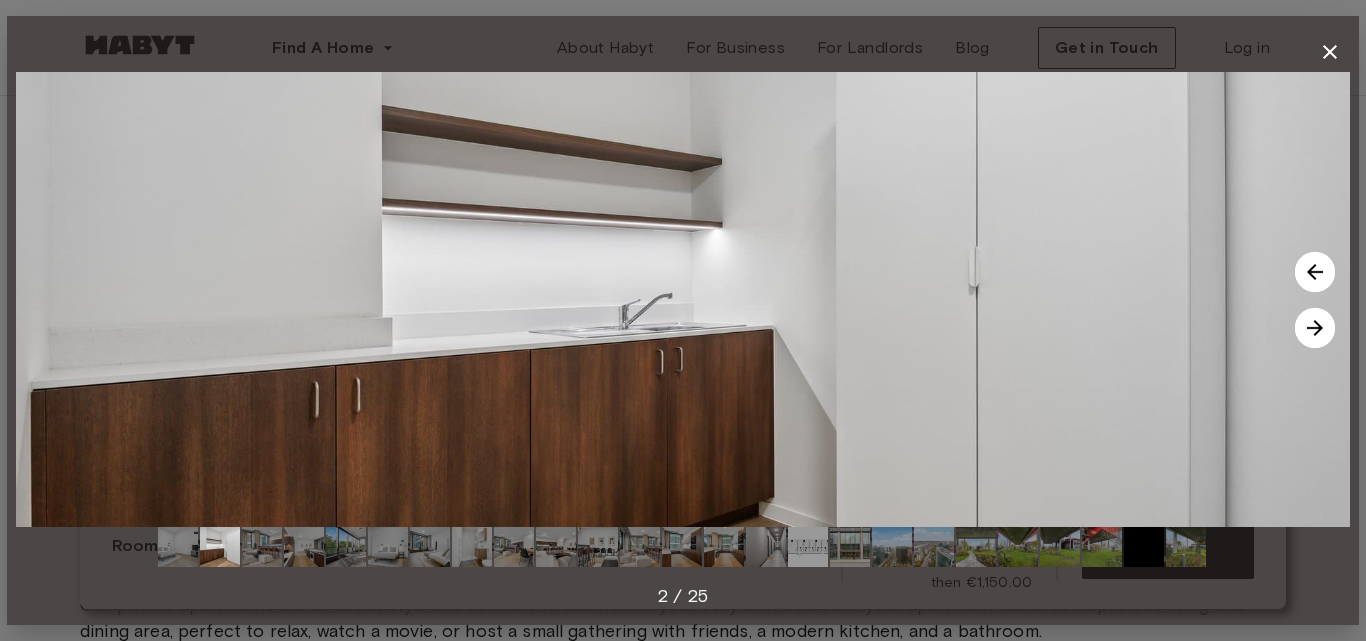 click at bounding box center [1315, 328] 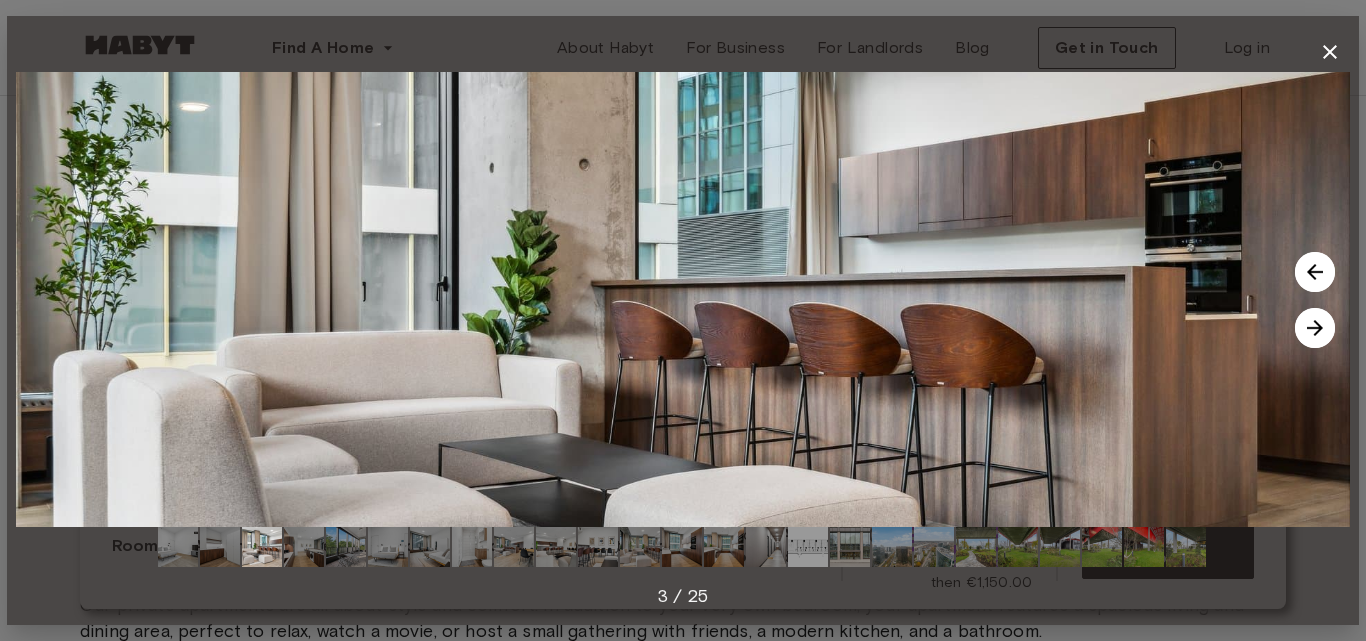 click at bounding box center [1315, 328] 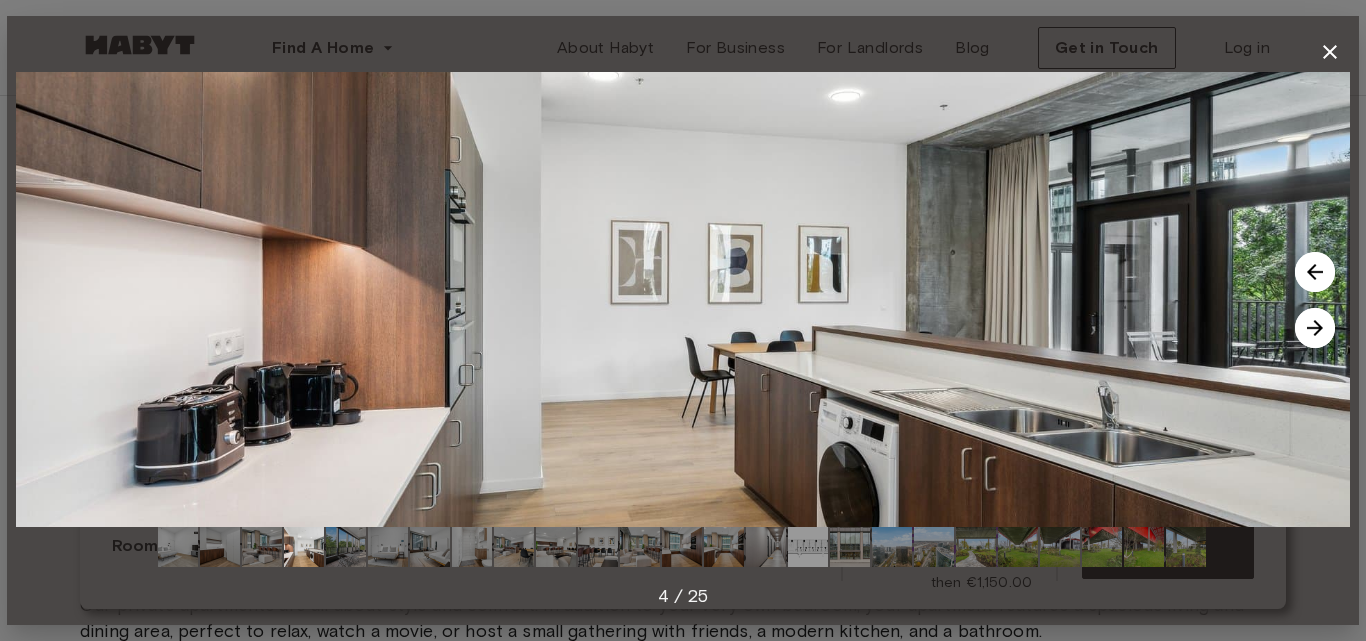 click at bounding box center (1315, 328) 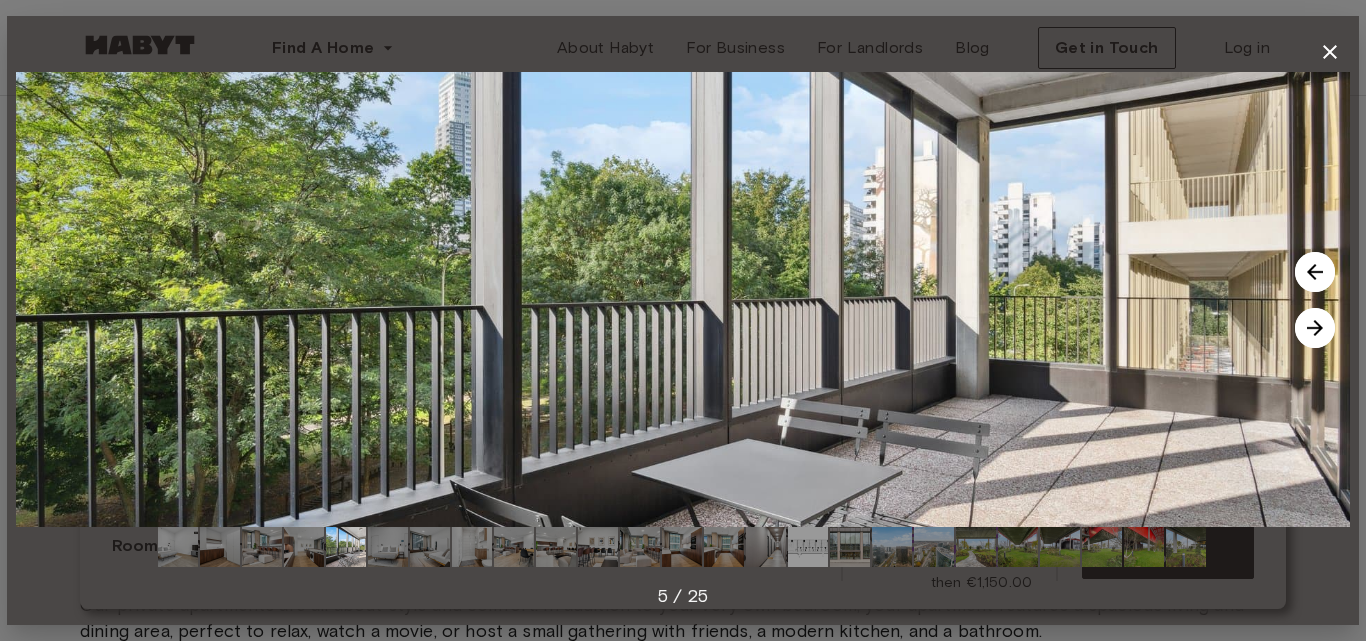 click at bounding box center [1315, 328] 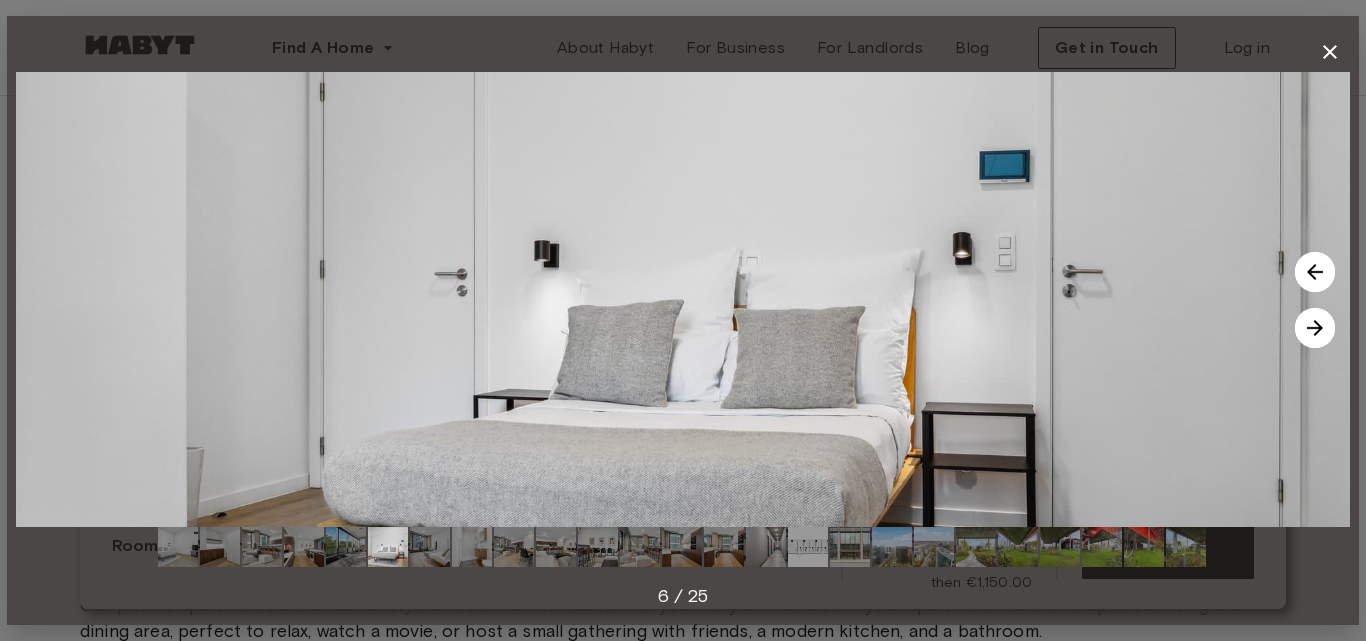 click at bounding box center (1315, 328) 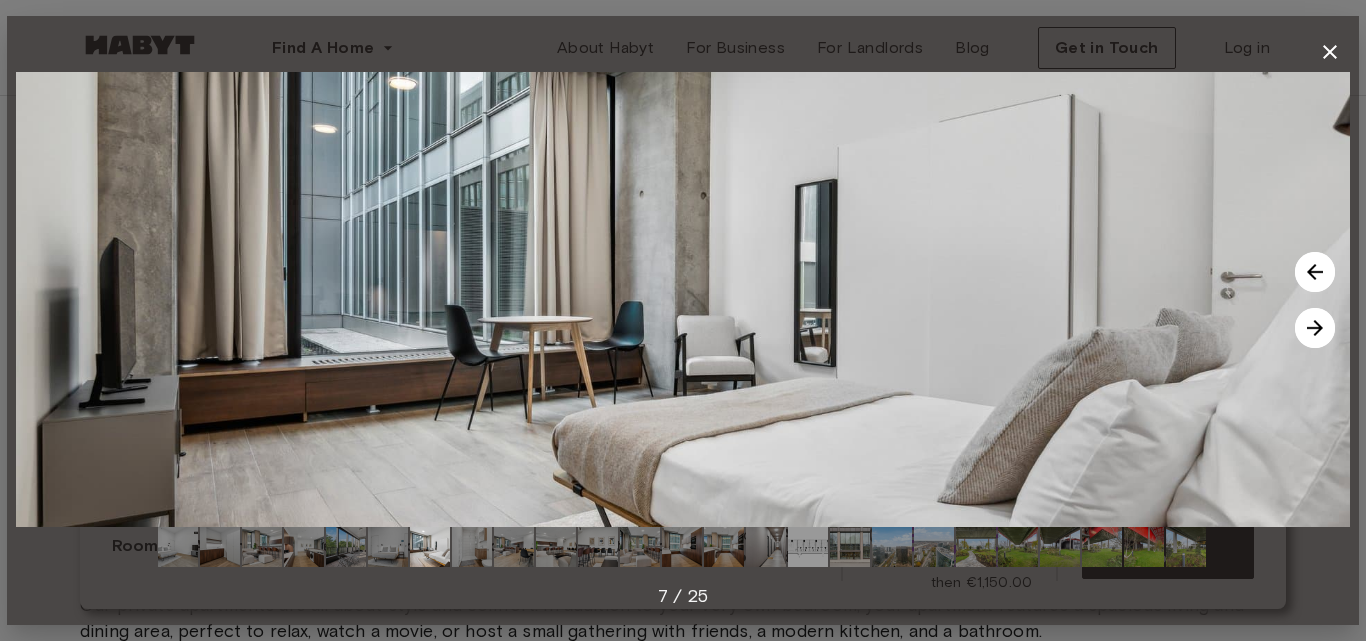 click at bounding box center (1315, 328) 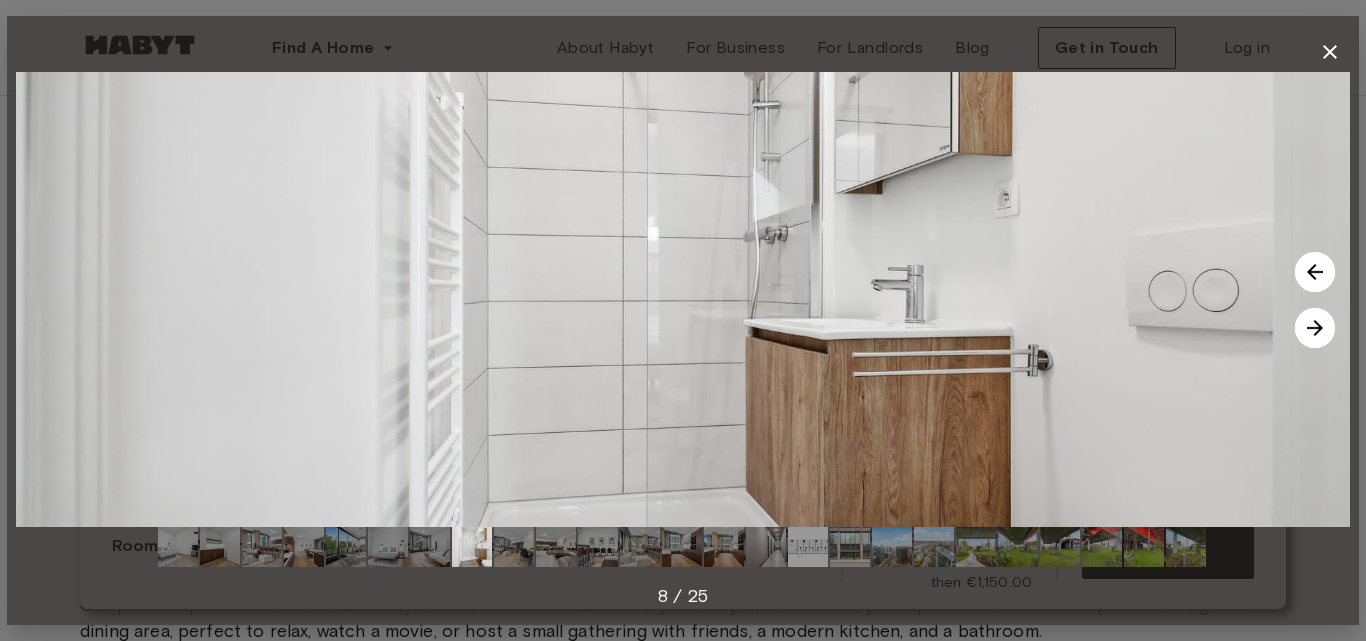 click at bounding box center (1315, 328) 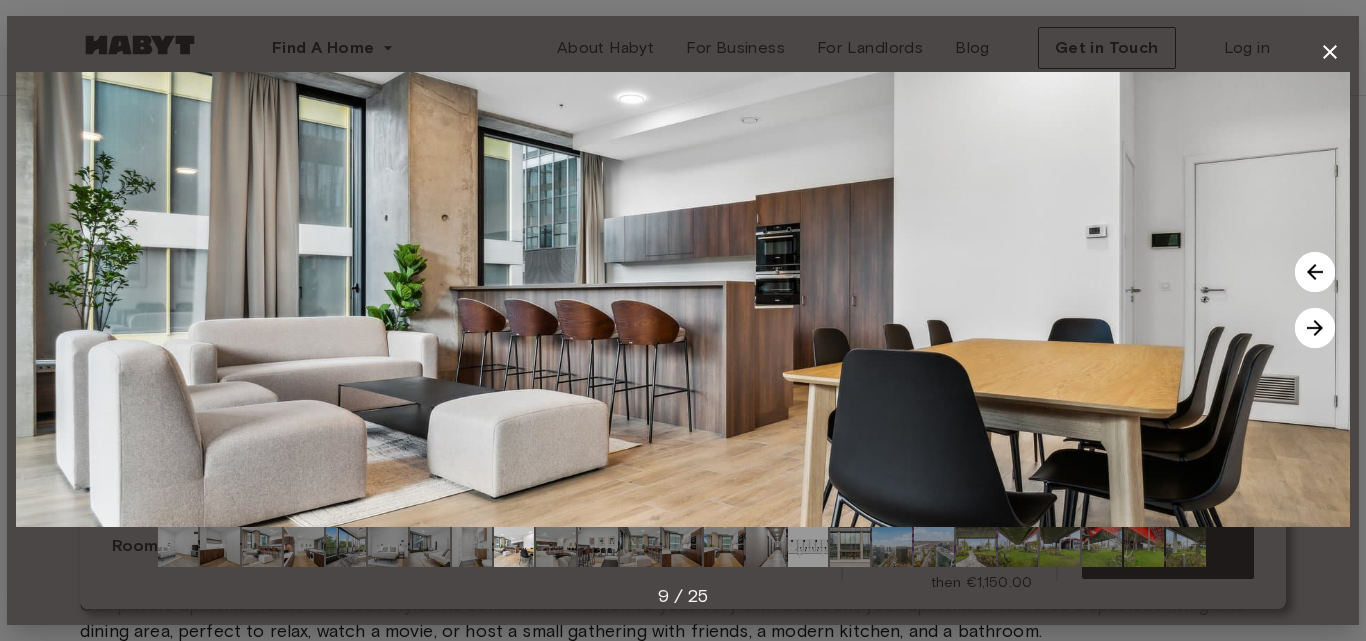 click at bounding box center (1315, 328) 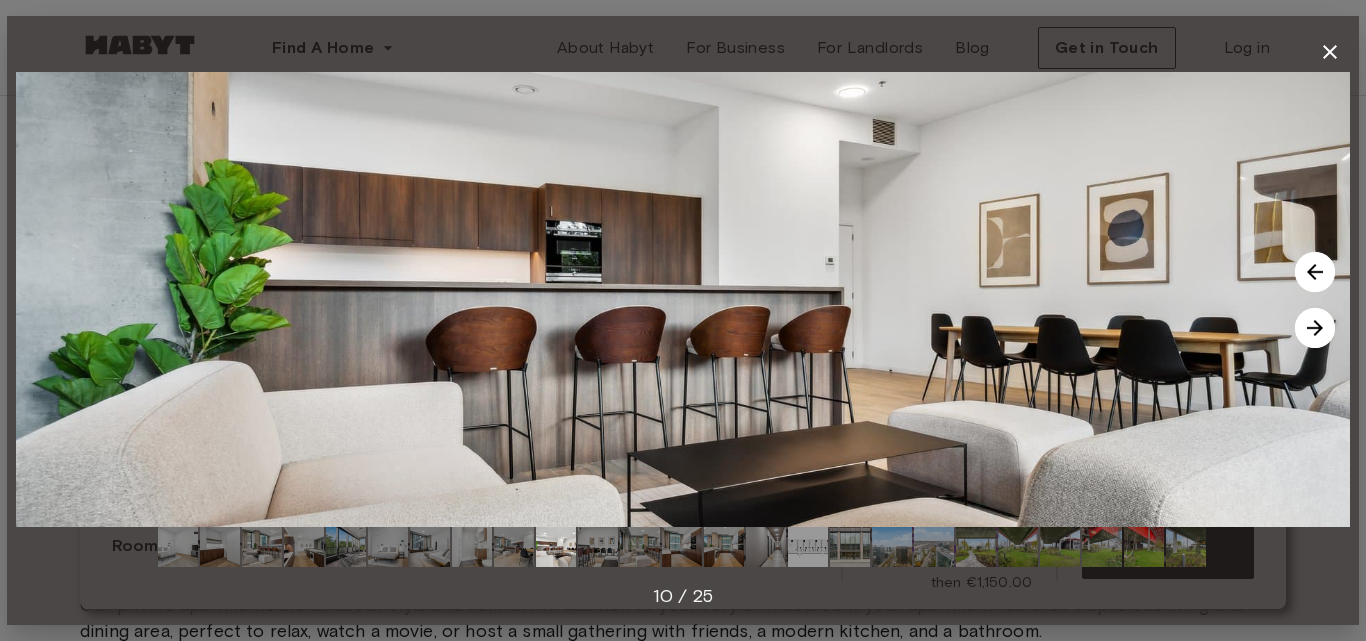 click at bounding box center (1315, 328) 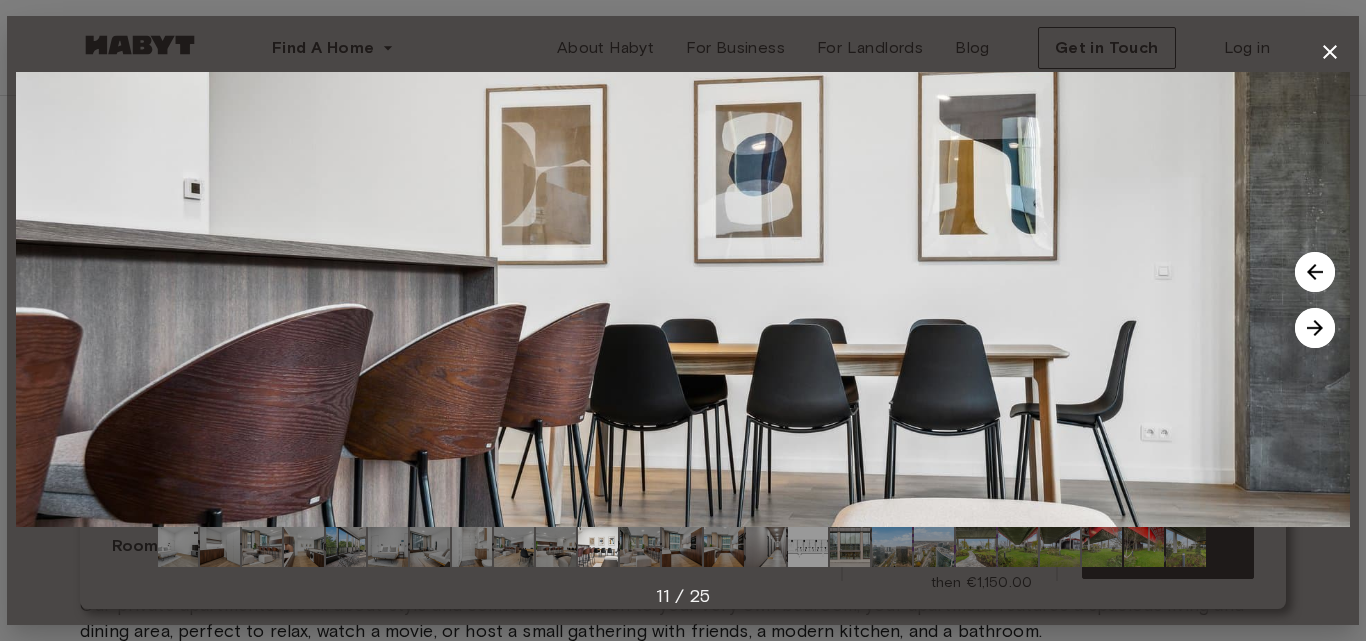 click at bounding box center (1315, 328) 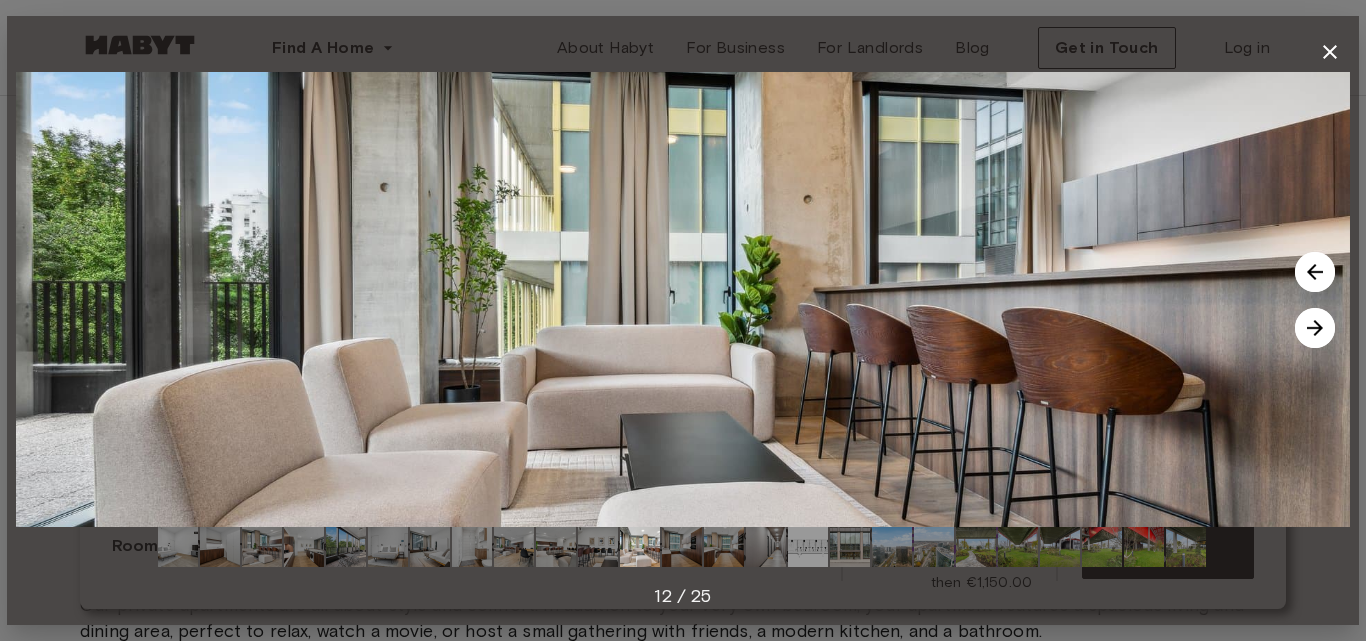 click at bounding box center [1315, 328] 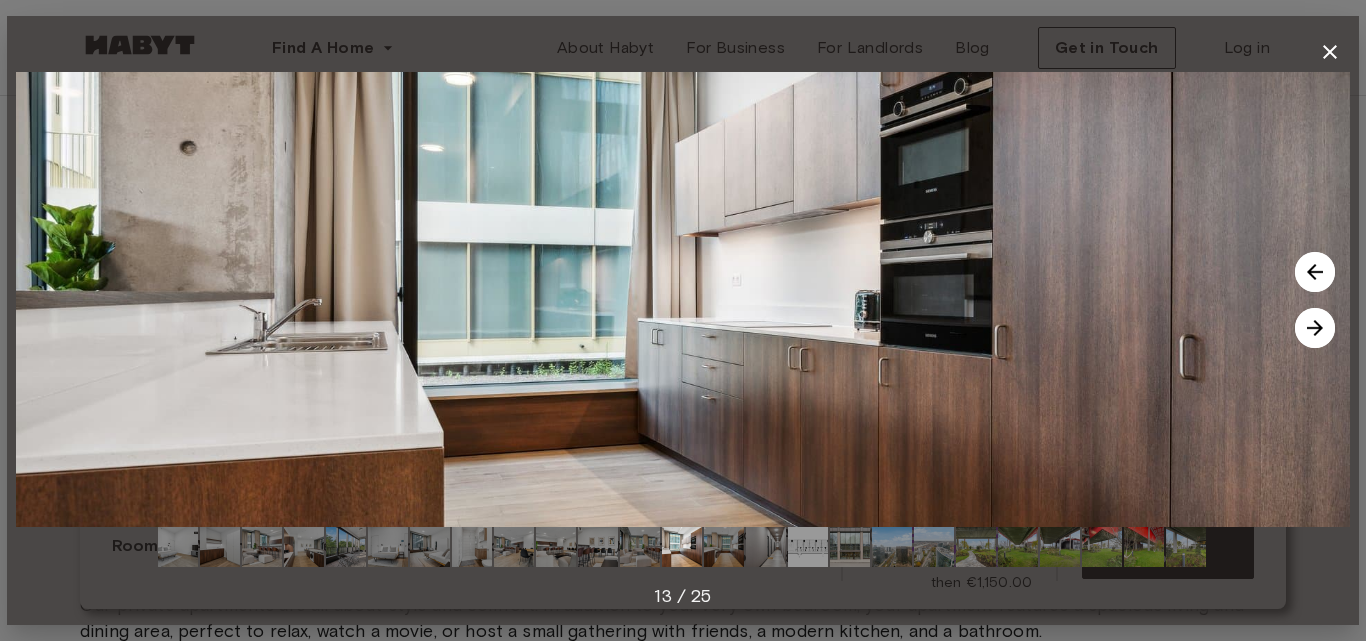 click at bounding box center [1315, 328] 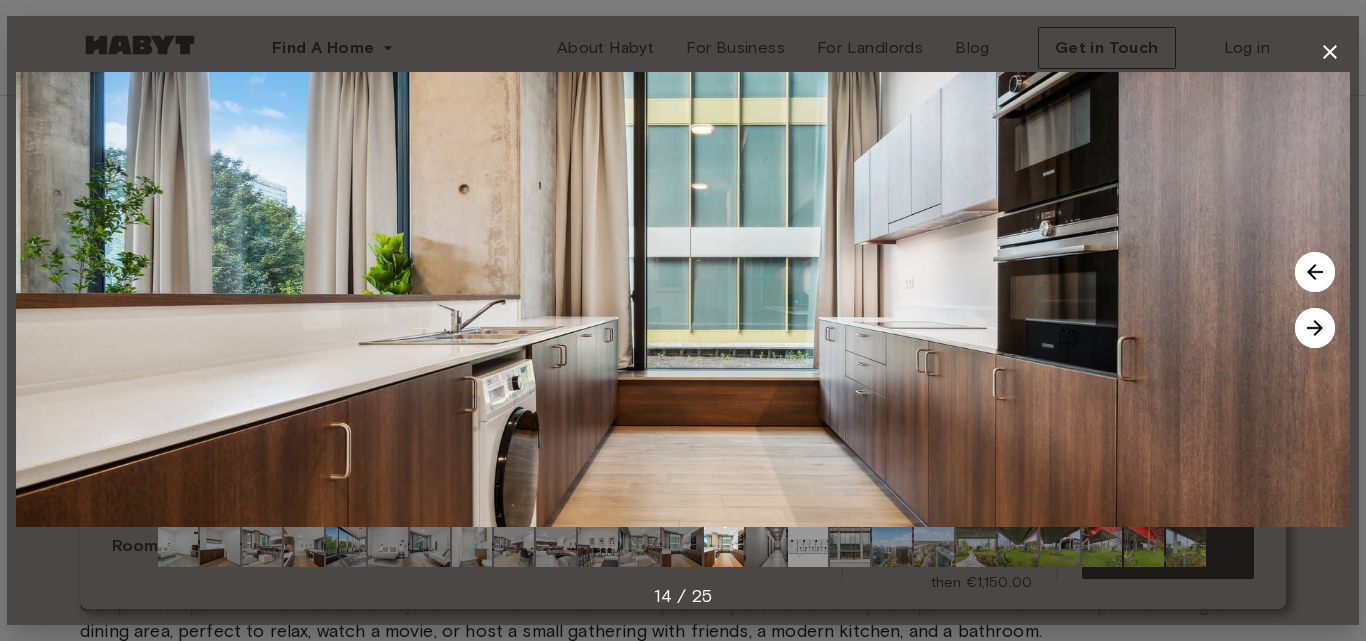 click at bounding box center [1315, 328] 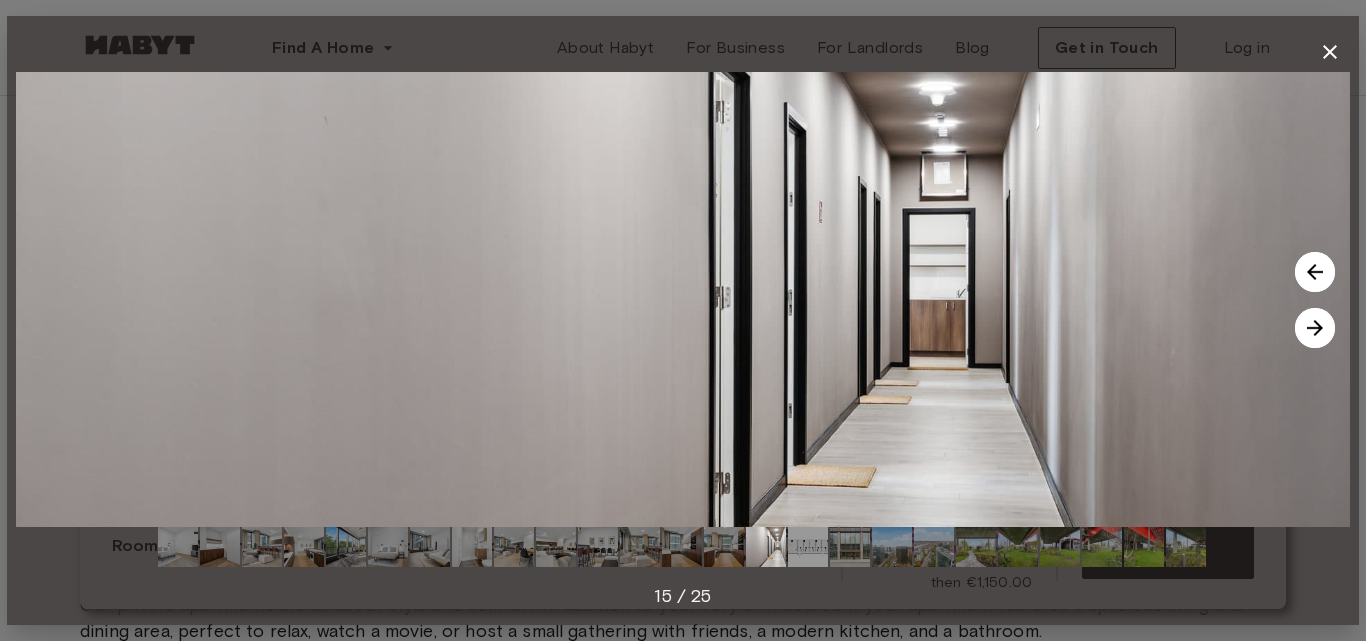 click at bounding box center (1315, 328) 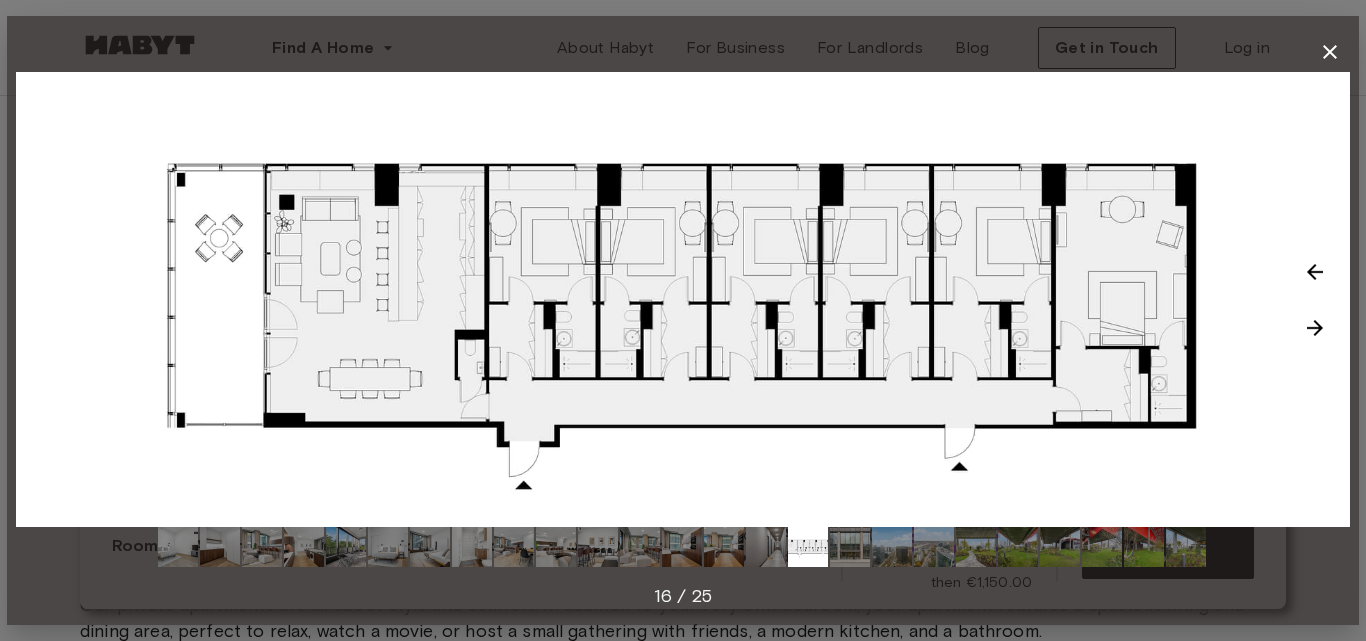 click 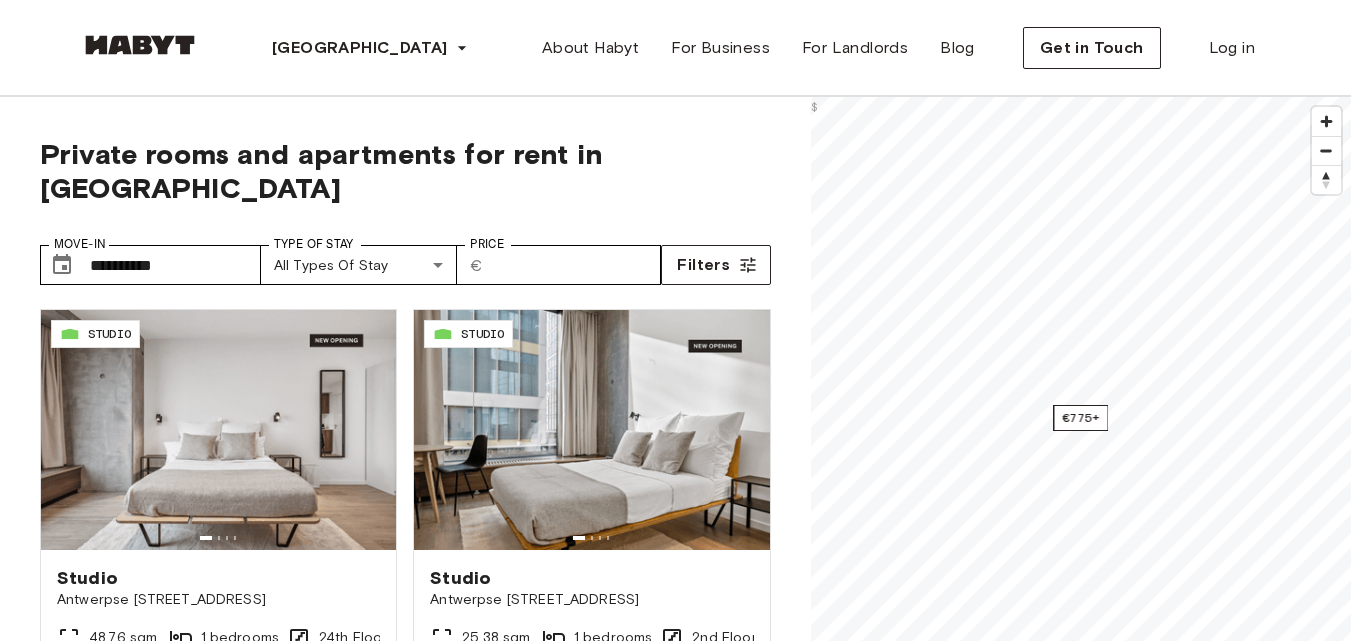 scroll, scrollTop: 0, scrollLeft: 0, axis: both 